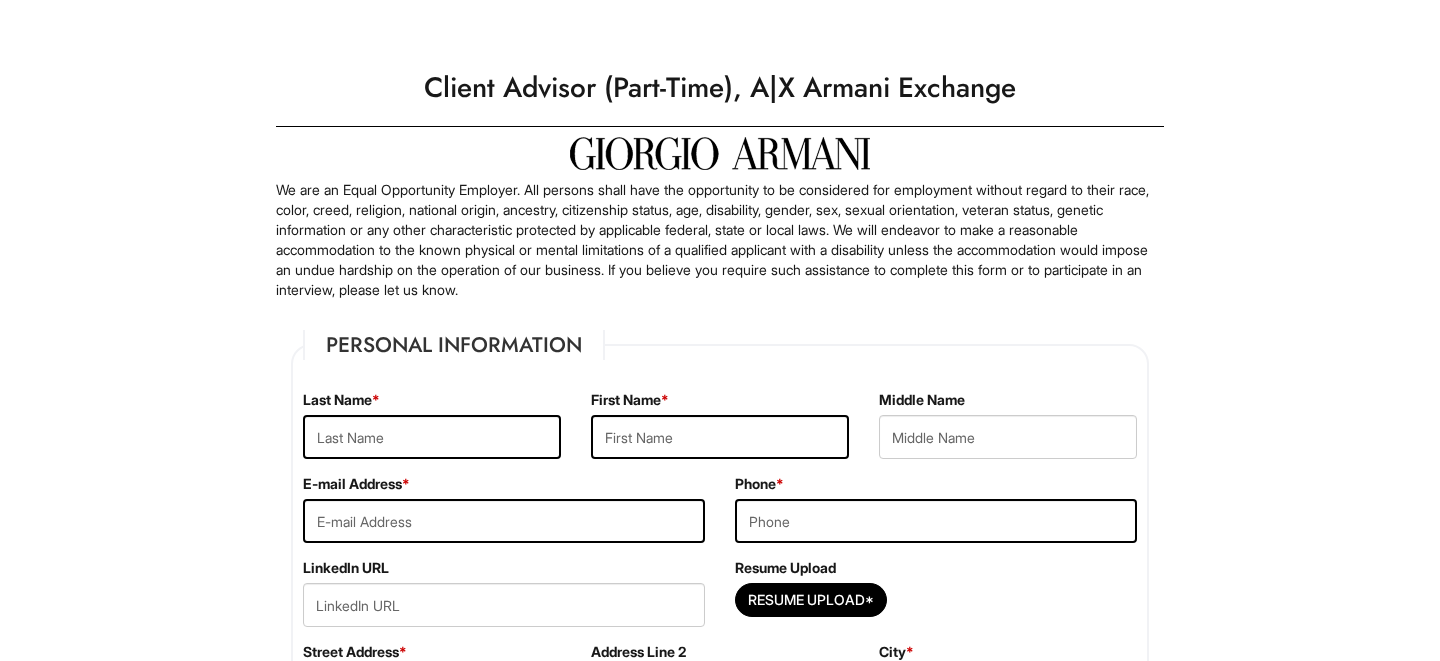 scroll, scrollTop: 0, scrollLeft: 0, axis: both 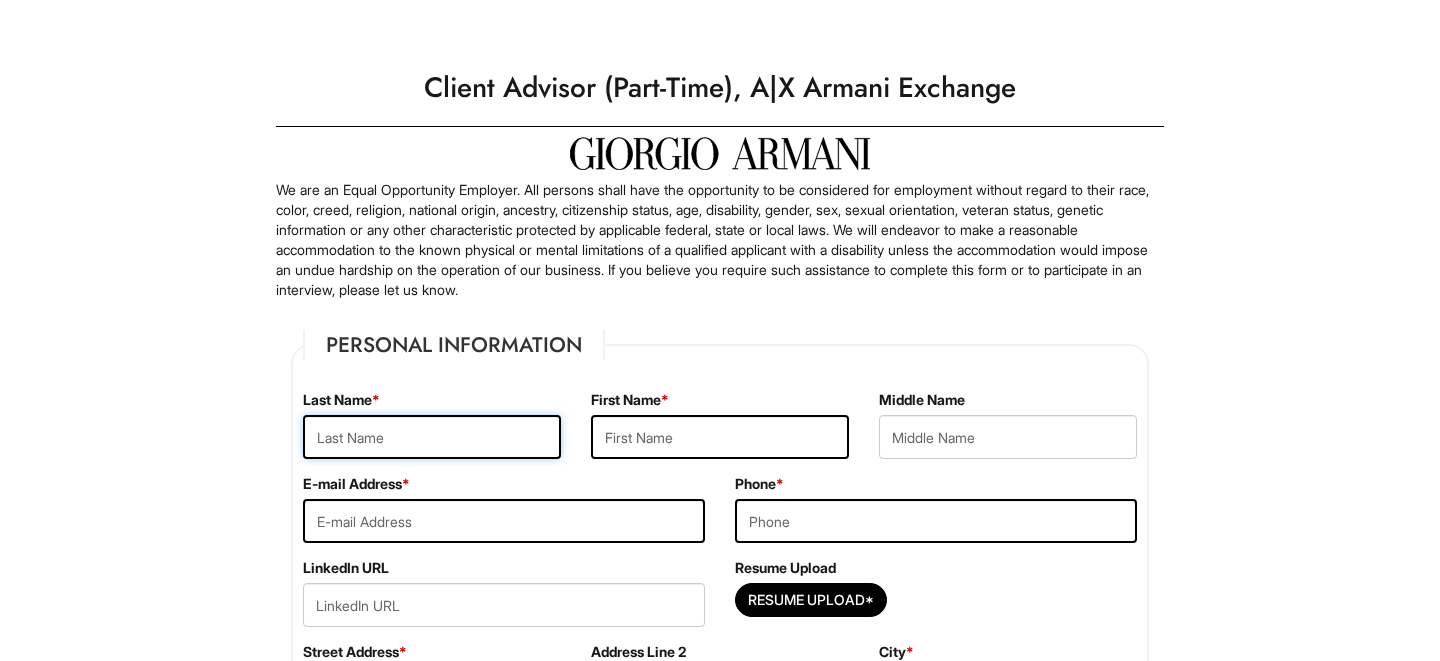 click at bounding box center (432, 437) 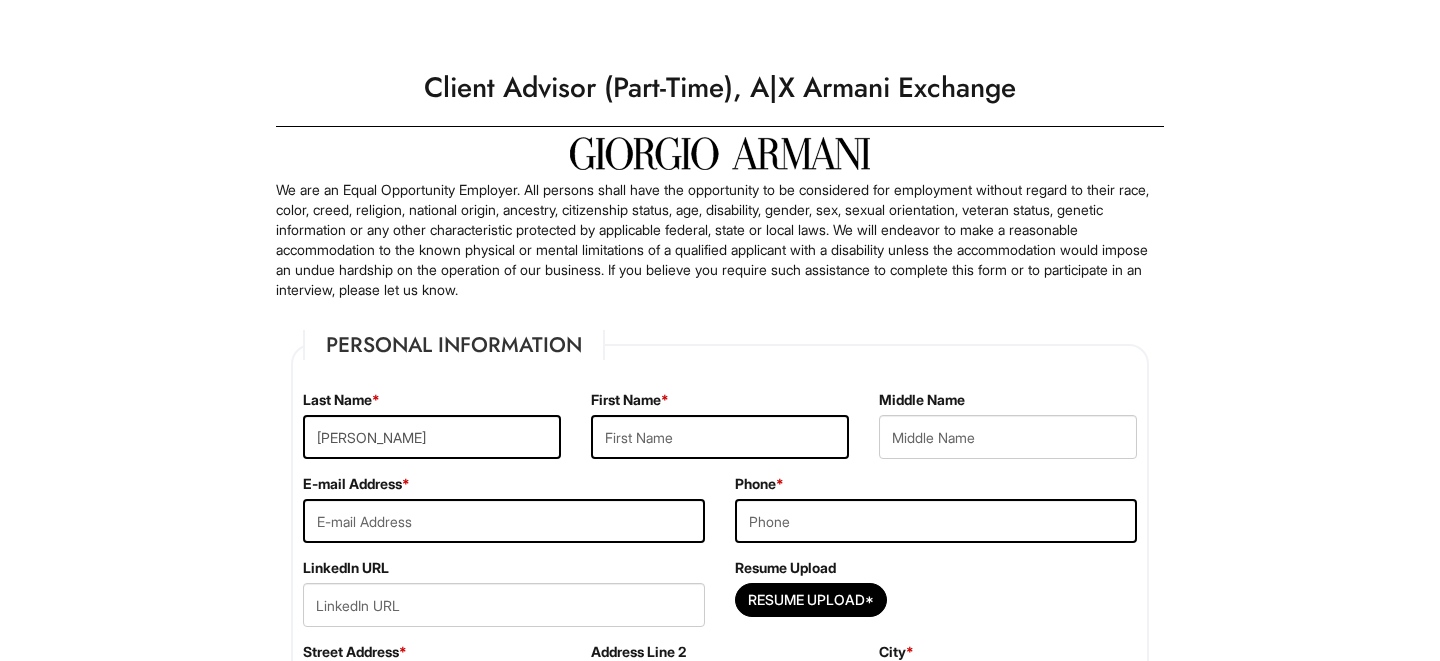 type on "Iram" 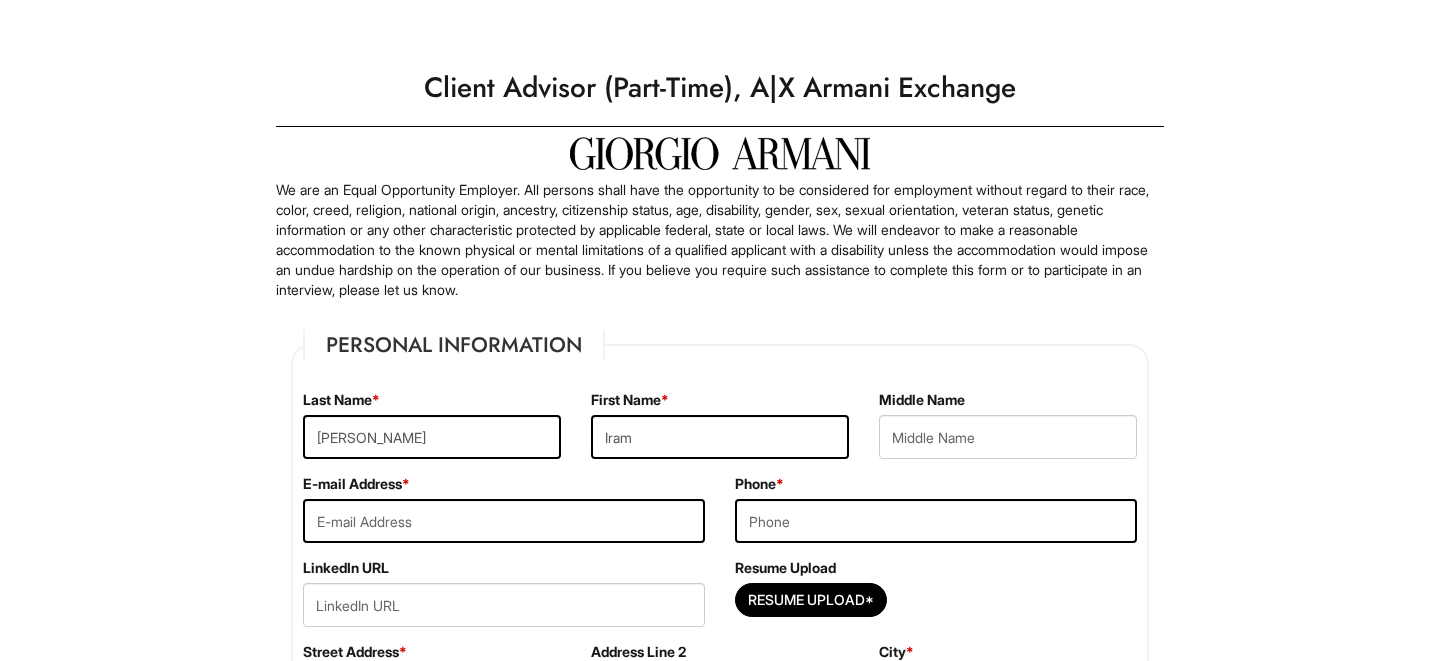 type on "iram.gonzalez@alumni.unlv.edu" 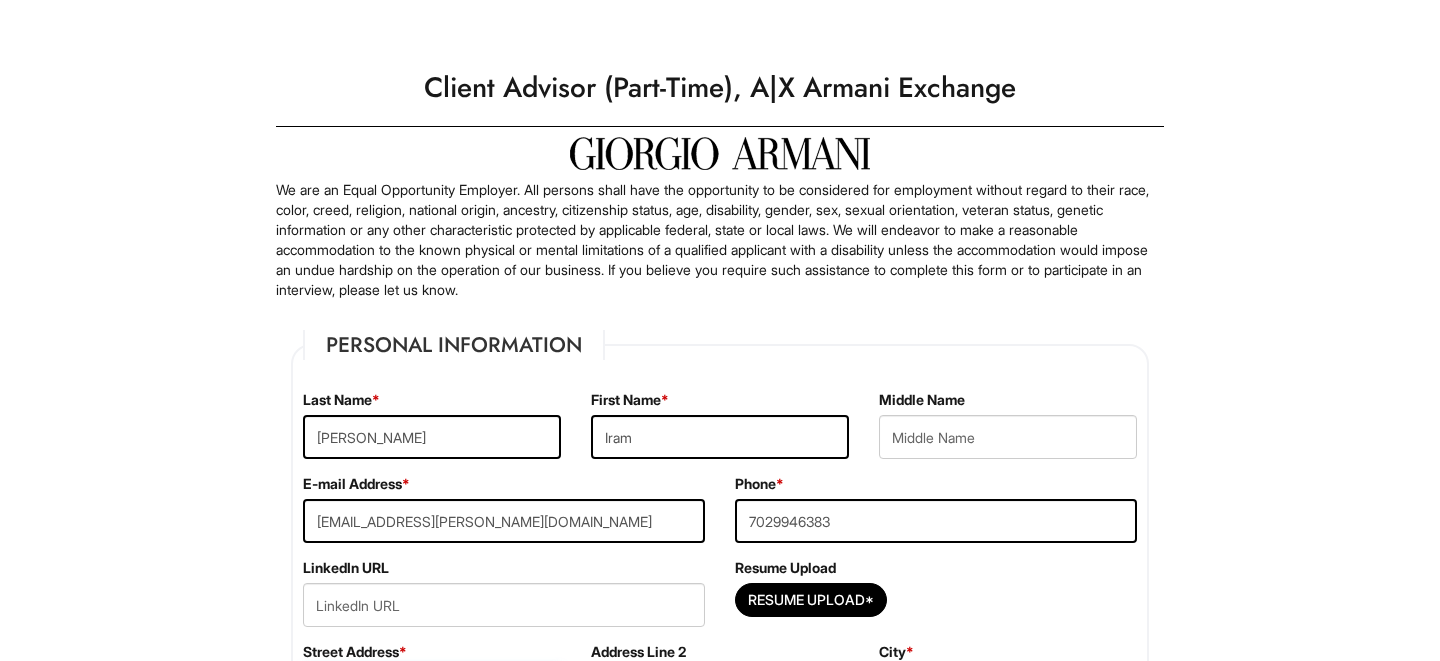type on "1145 Via Scula Ave" 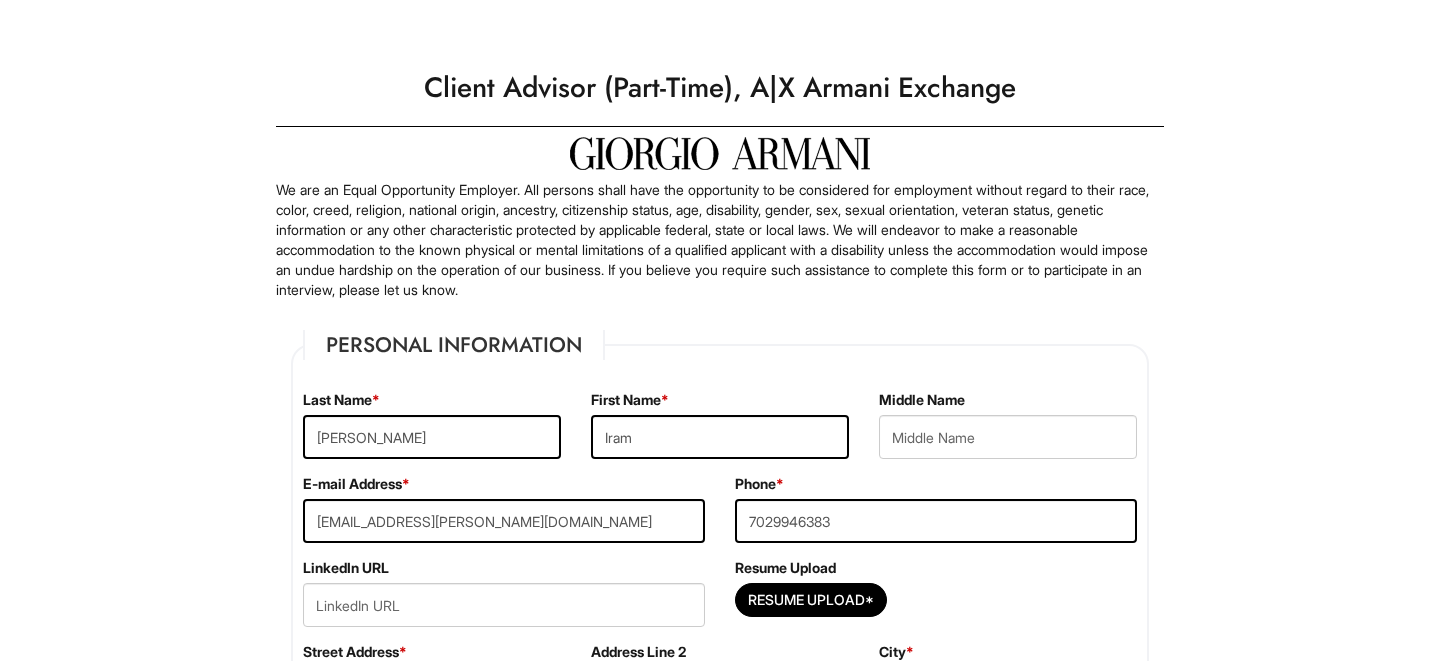 select on "NV" 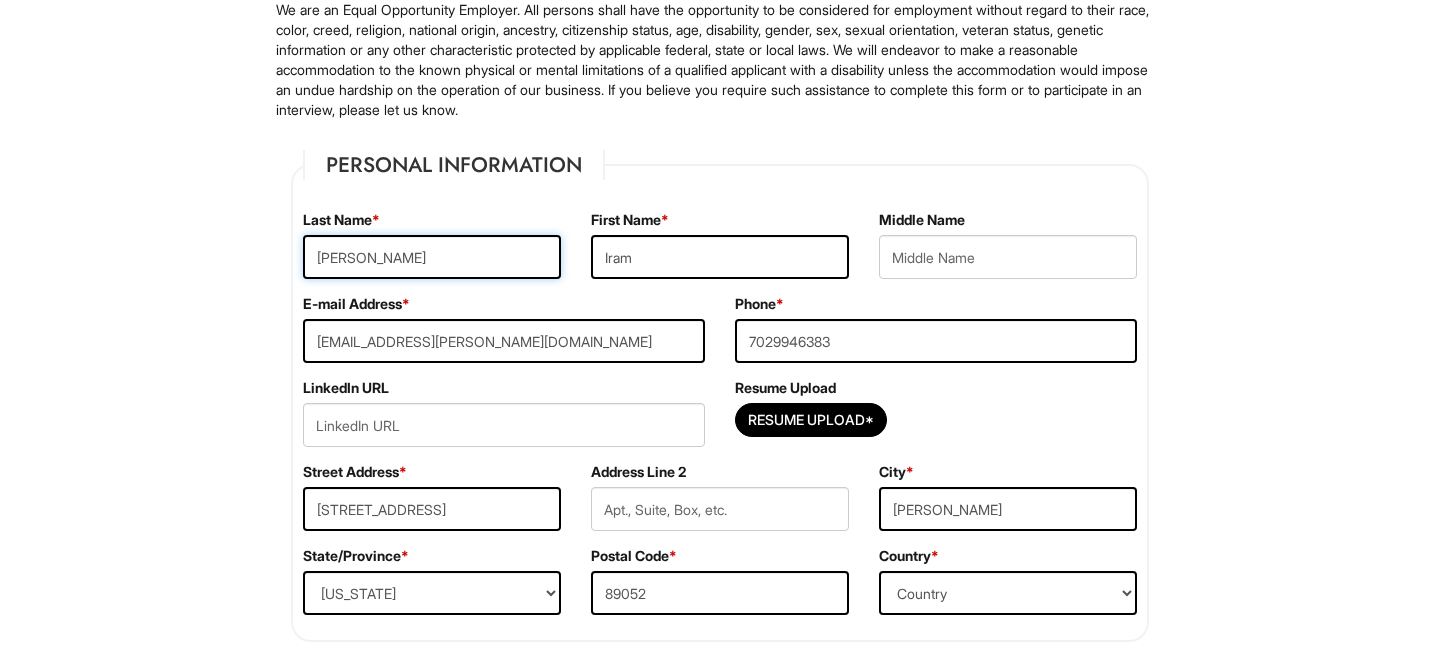 scroll, scrollTop: 181, scrollLeft: 0, axis: vertical 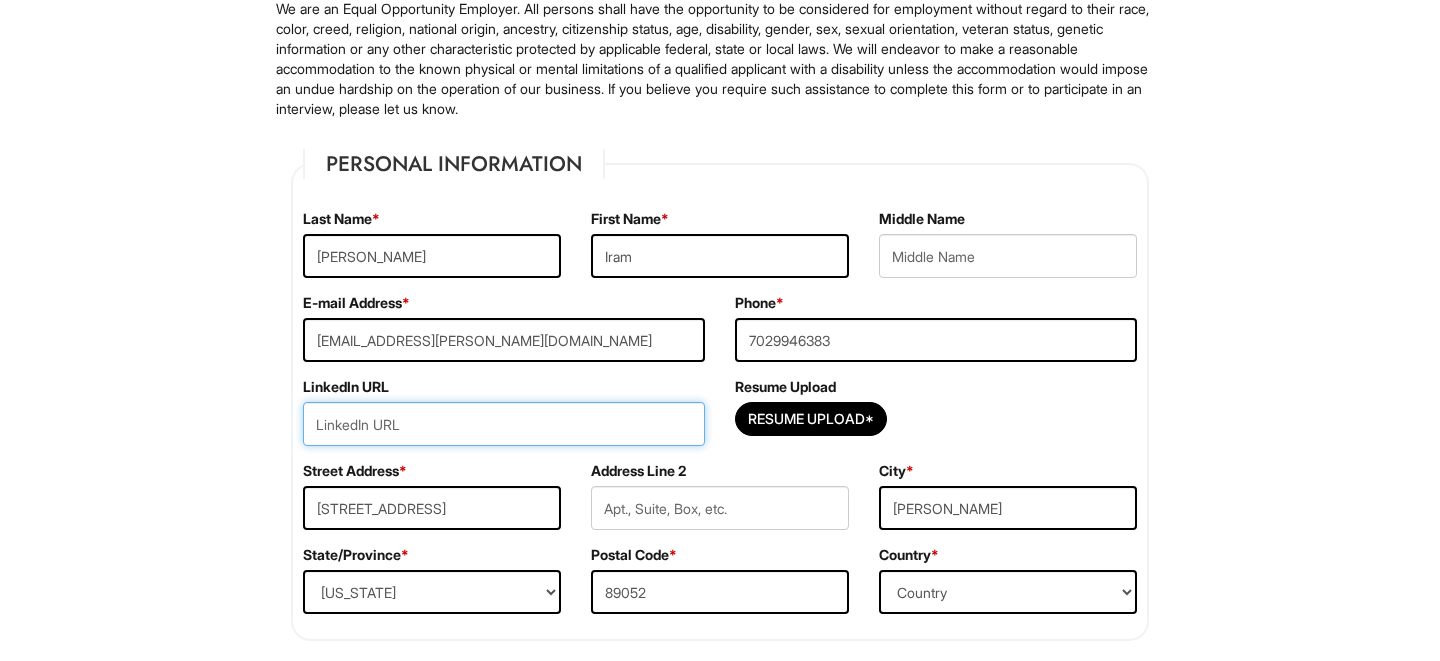 click at bounding box center (504, 424) 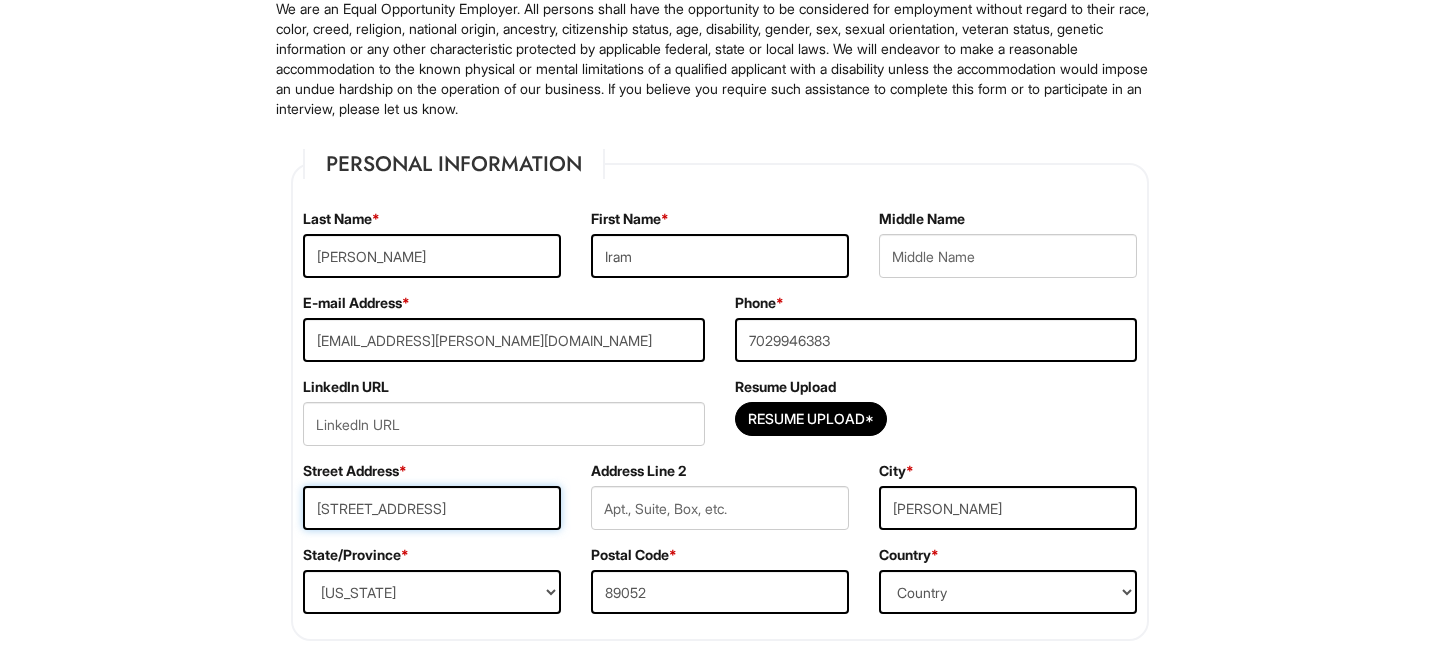 click on "1145 Via Scula Ave" at bounding box center [432, 508] 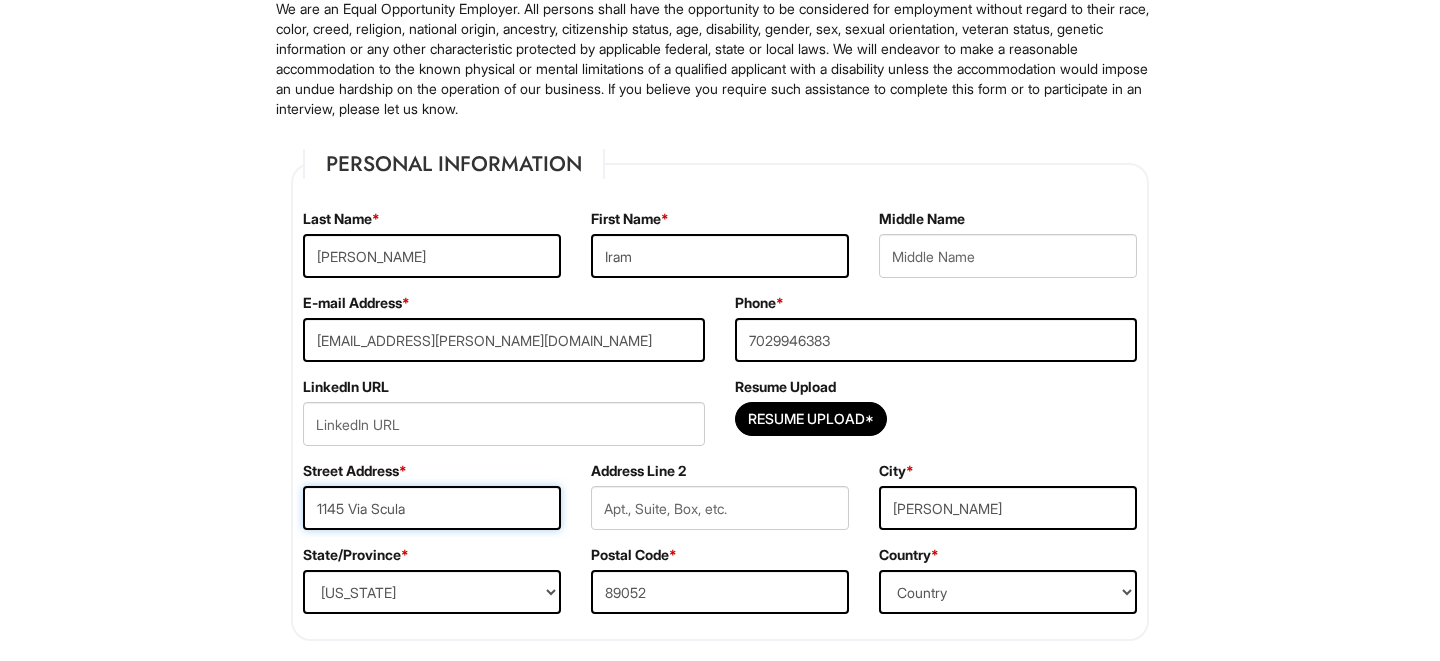type on "1145 Via Scula" 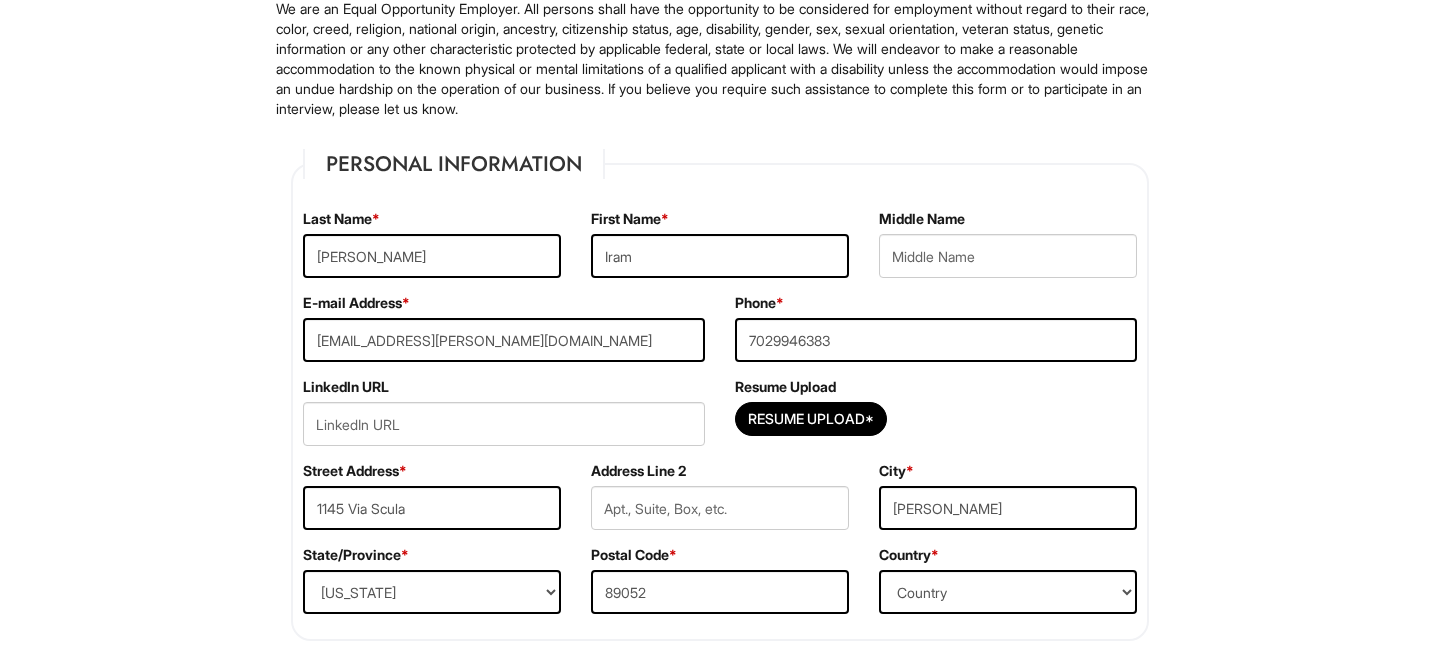 click on "Please Complete This Form 1 2 3 Client Advisor (Part-Time), A|X Armani Exchange PLEASE COMPLETE ALL REQUIRED FIELDS
We are an Equal Opportunity Employer. All persons shall have the opportunity to be considered for employment without regard to their race, color, creed, religion, national origin, ancestry, citizenship status, age, disability, gender, sex, sexual orientation, veteran status, genetic information or any other characteristic protected by applicable federal, state or local laws. We will endeavor to make a reasonable accommodation to the known physical or mental limitations of a qualified applicant with a disability unless the accommodation would impose an undue hardship on the operation of our business. If you believe you require such assistance to complete this form or to participate in an interview, please let us know.
Personal Information
Last Name  *   Gonzalez
First Name  *   Iram
Middle Name
E-mail Address  *   iram.gonzalez@alumni.unlv.edu
Phone  *   7029946383" at bounding box center (720, 1772) 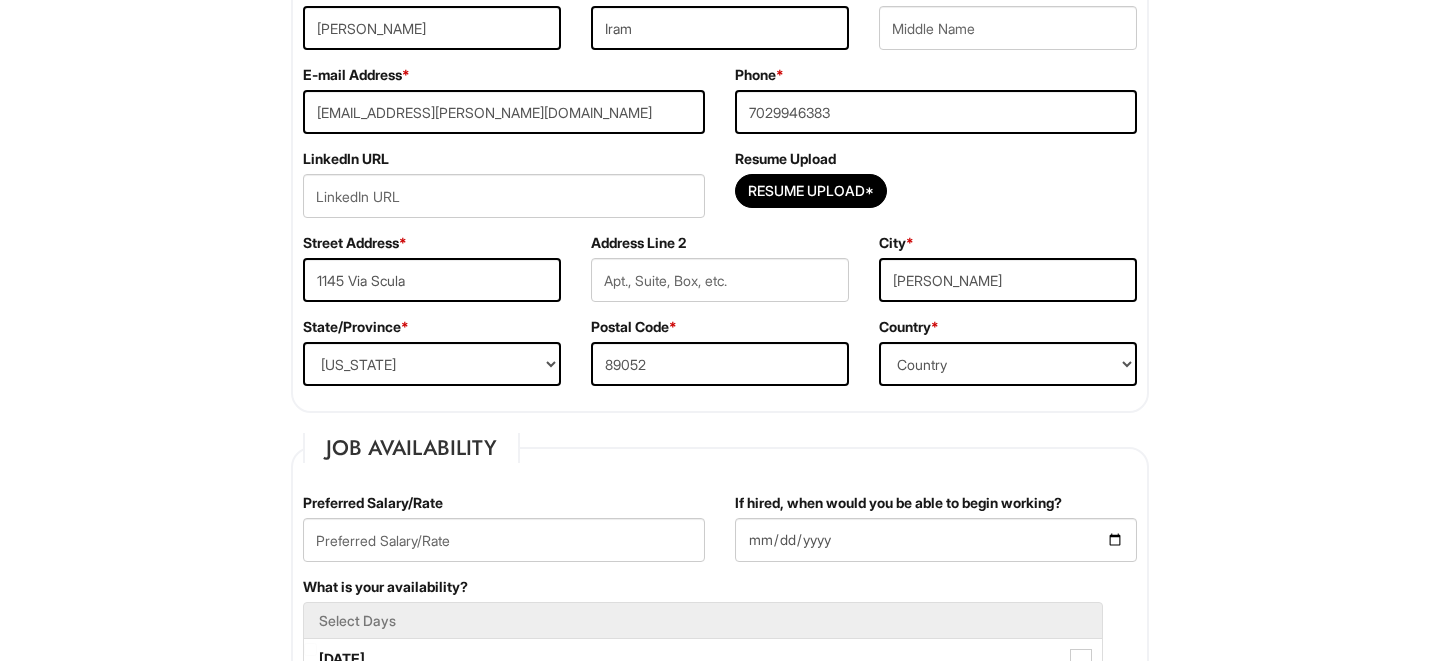 scroll, scrollTop: 412, scrollLeft: 0, axis: vertical 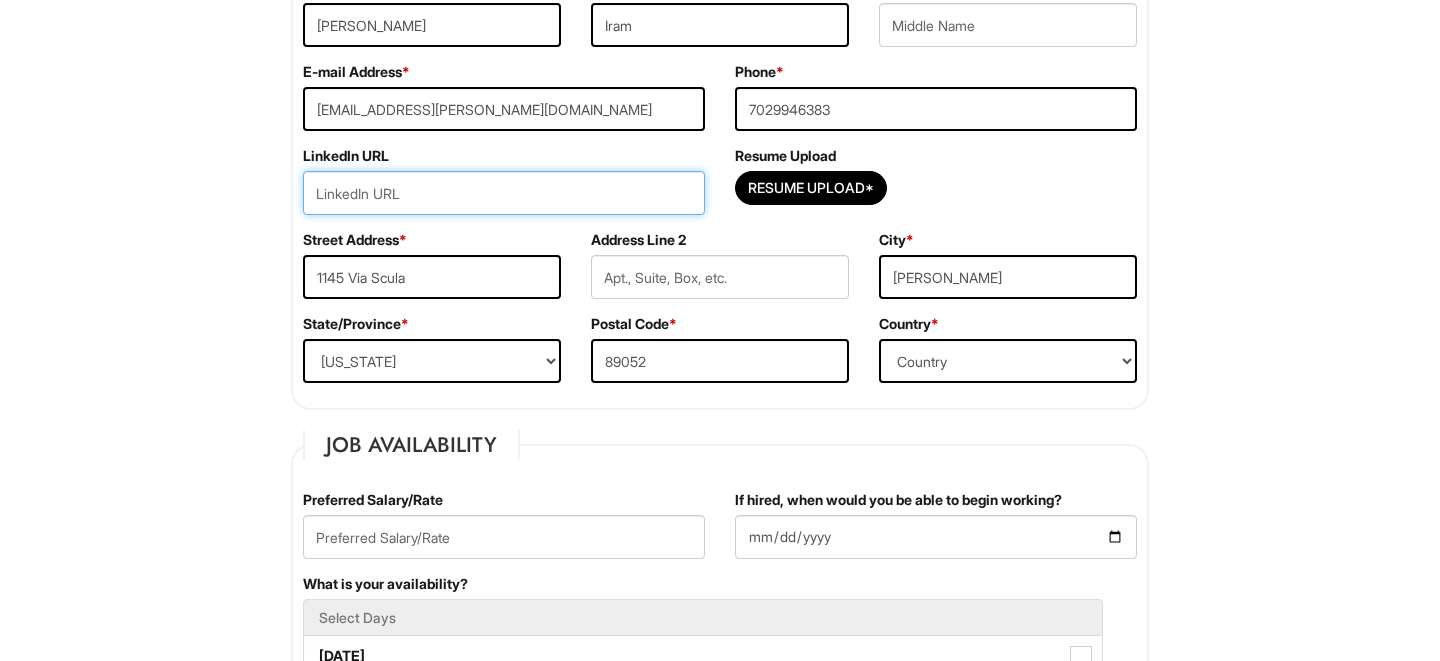 click at bounding box center [504, 193] 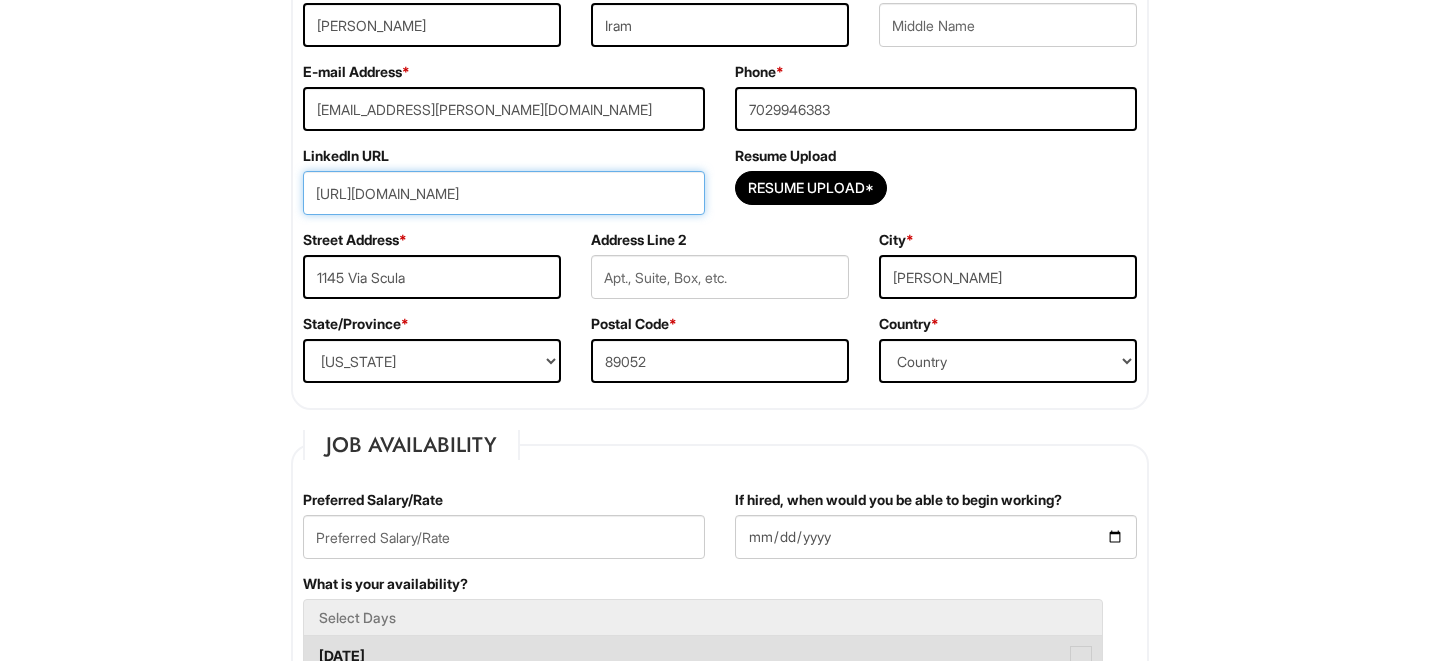type on "https://www.linkedin.com/in/iramg/" 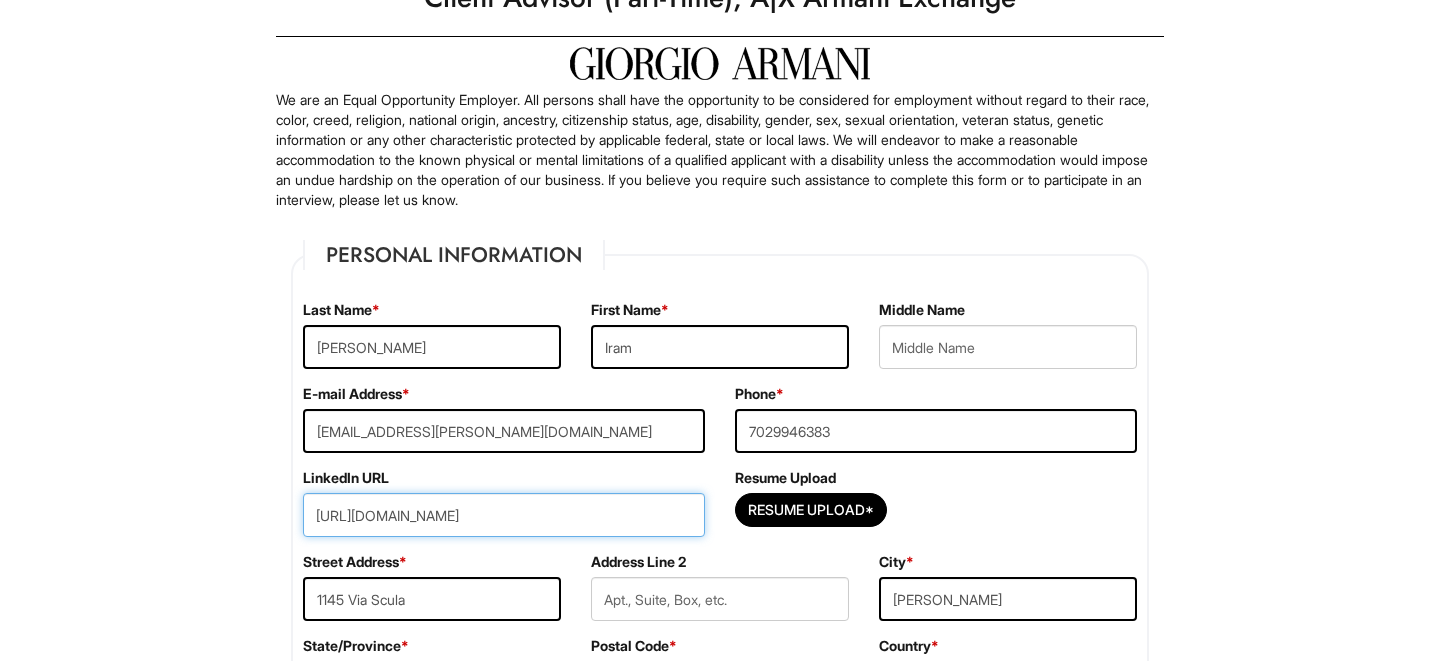 scroll, scrollTop: 72, scrollLeft: 0, axis: vertical 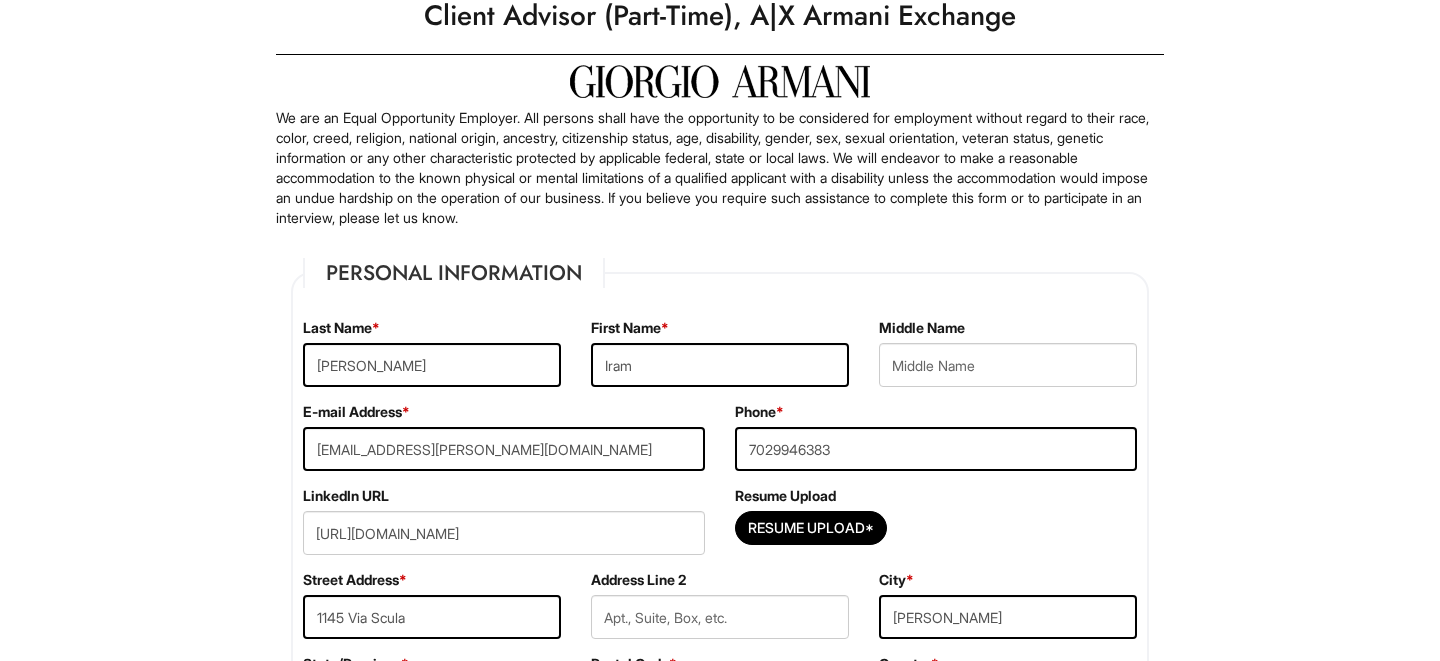 click on "Client Advisor (Part-Time), A|X Armani Exchange" at bounding box center [720, 16] 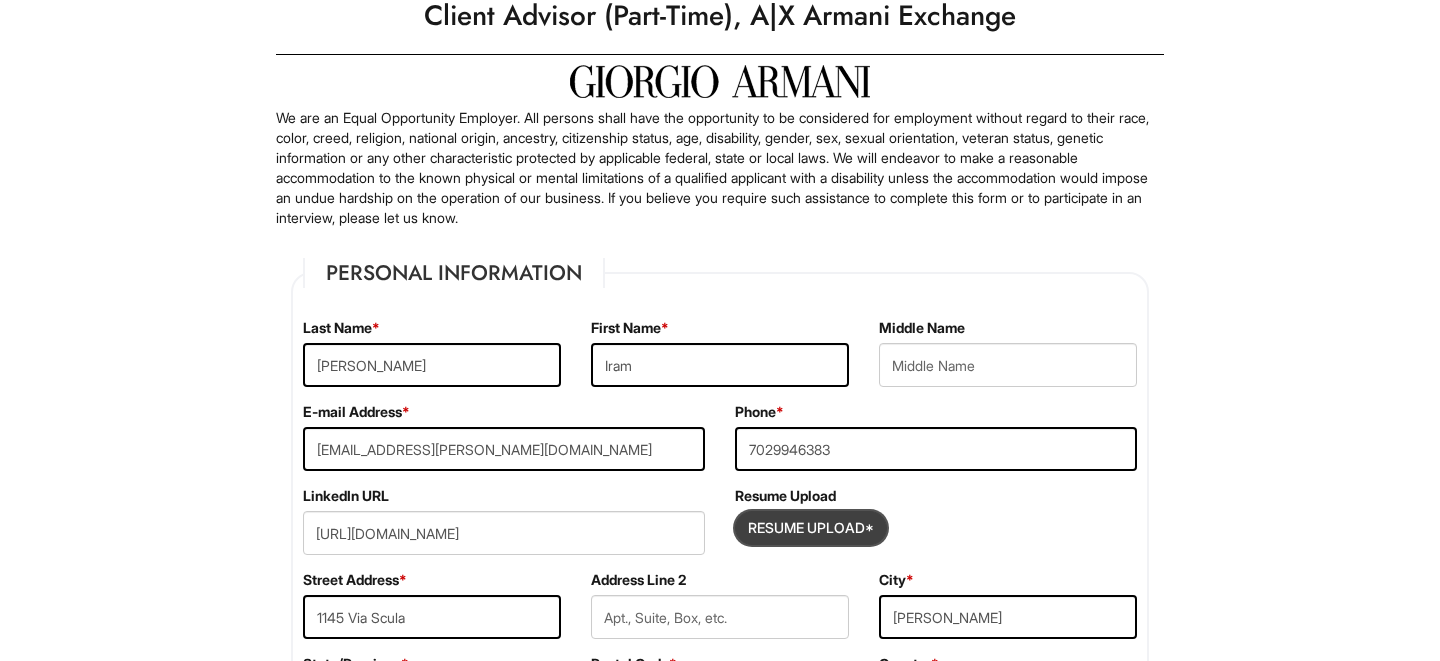 click at bounding box center (811, 528) 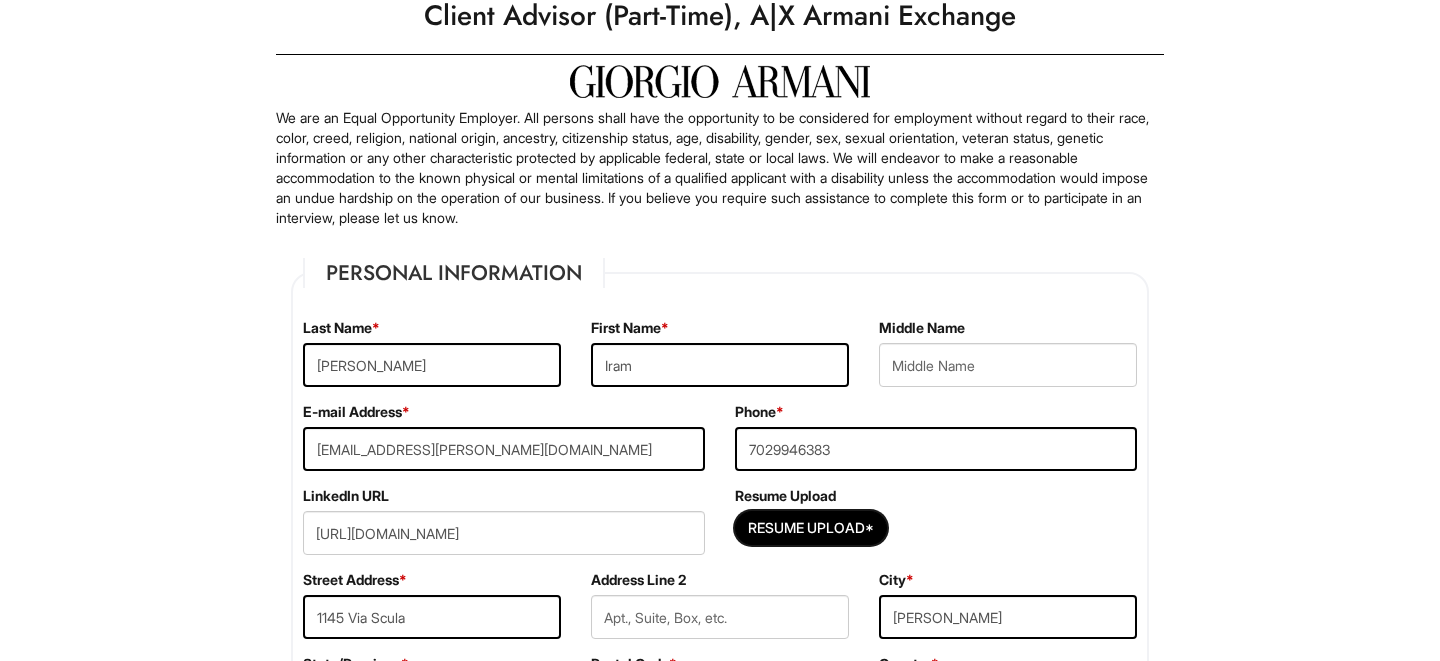type on "C:\fakepath\Gonzalez Iram AX Resume.docx" 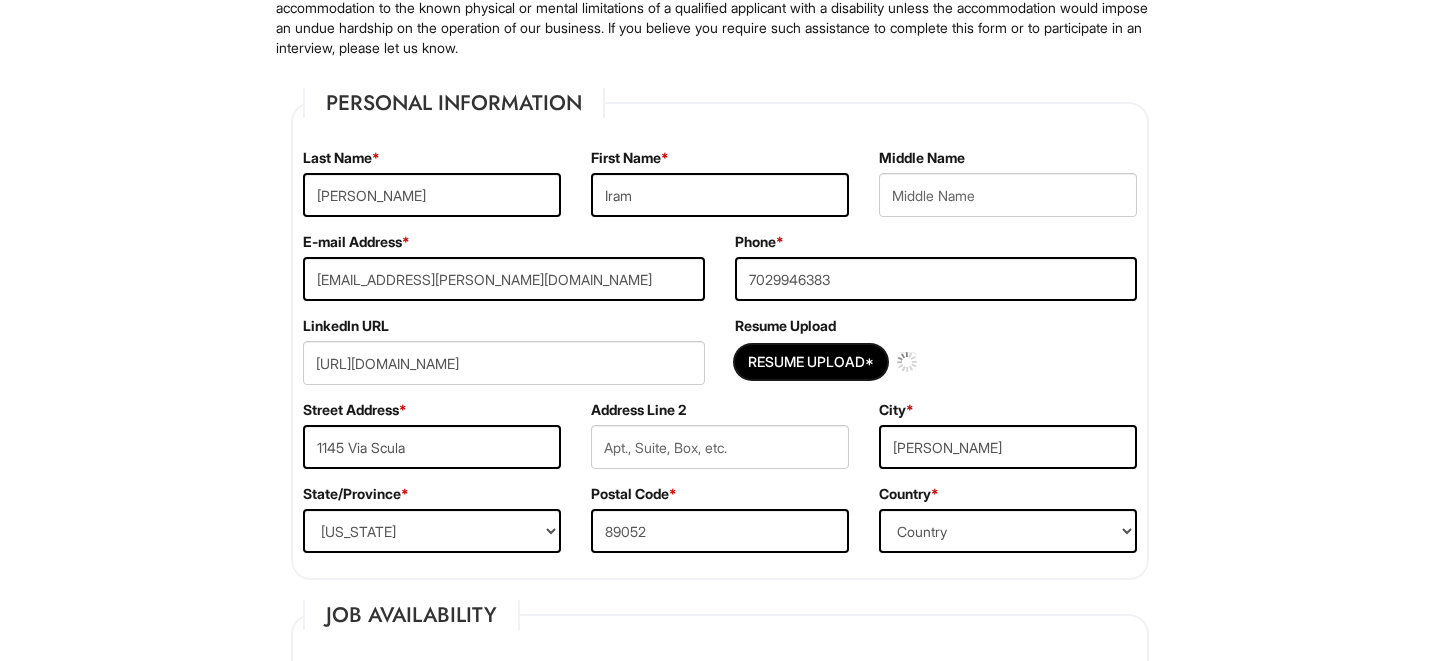 type 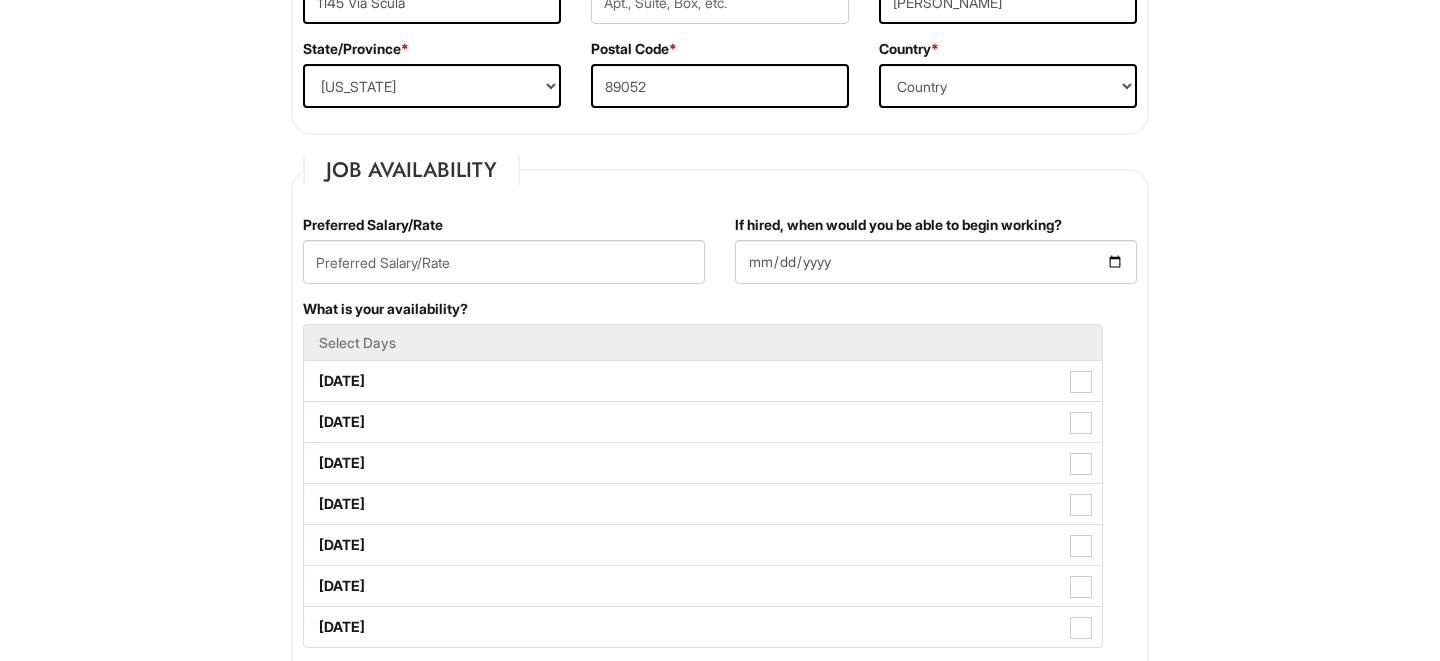 scroll, scrollTop: 690, scrollLeft: 0, axis: vertical 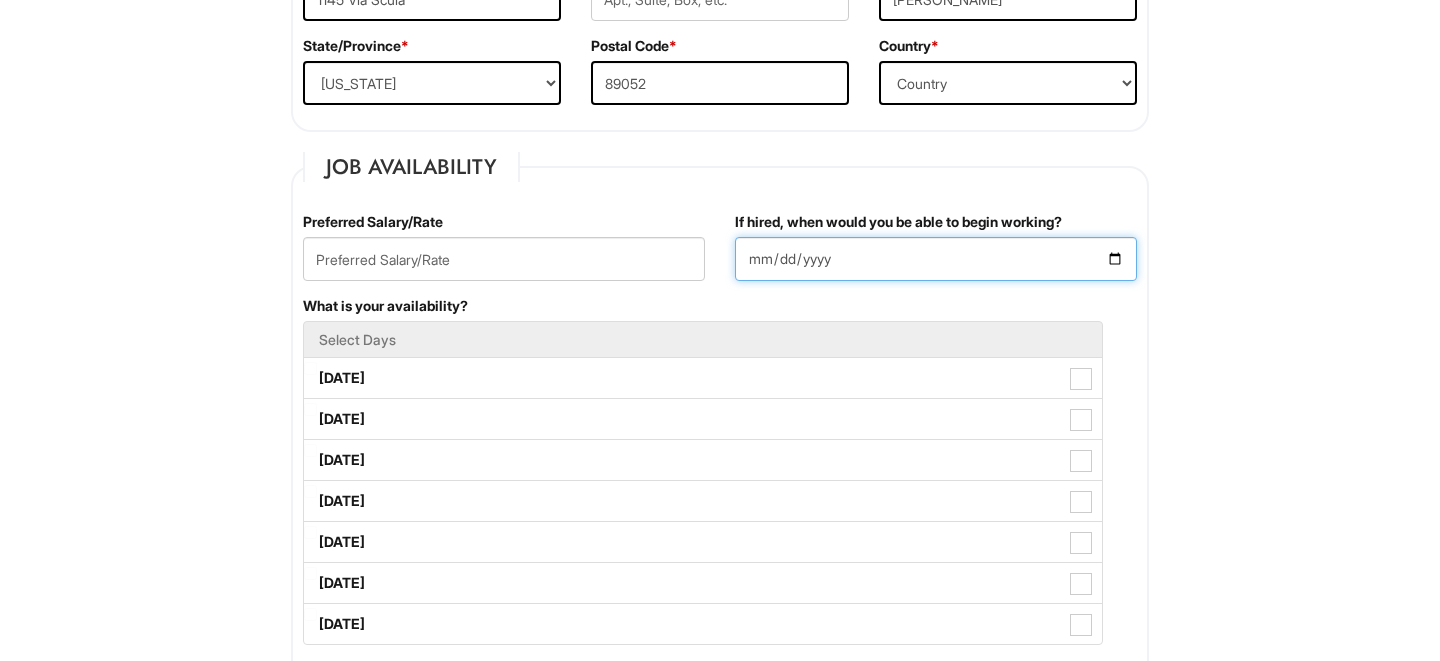 click on "If hired, when would you be able to begin working?" at bounding box center [936, 259] 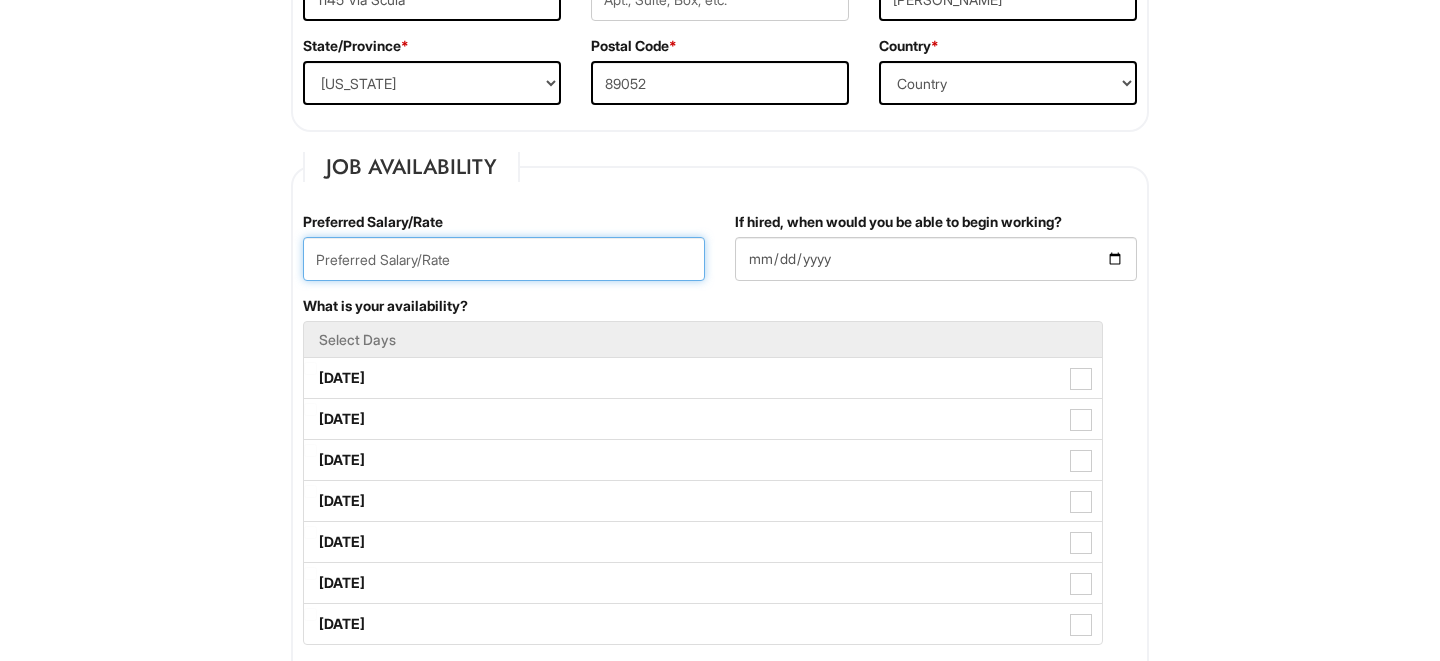 click at bounding box center (504, 259) 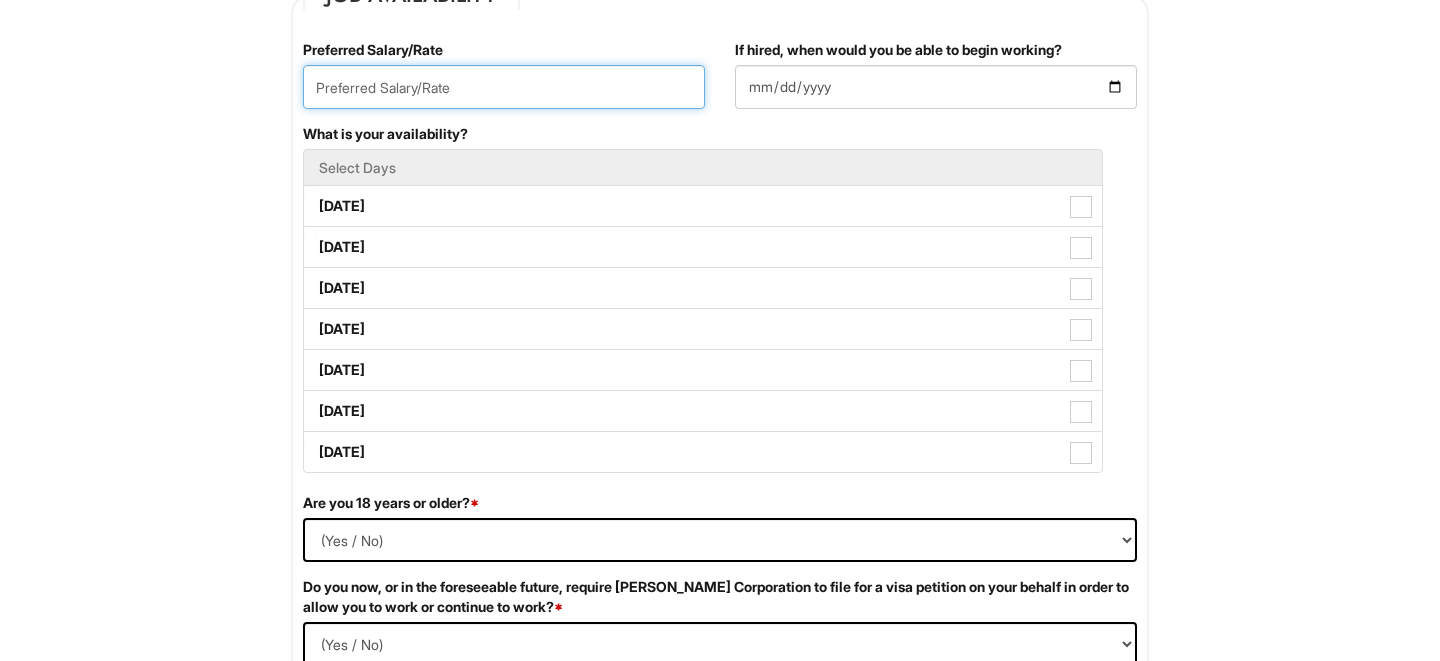 scroll, scrollTop: 864, scrollLeft: 0, axis: vertical 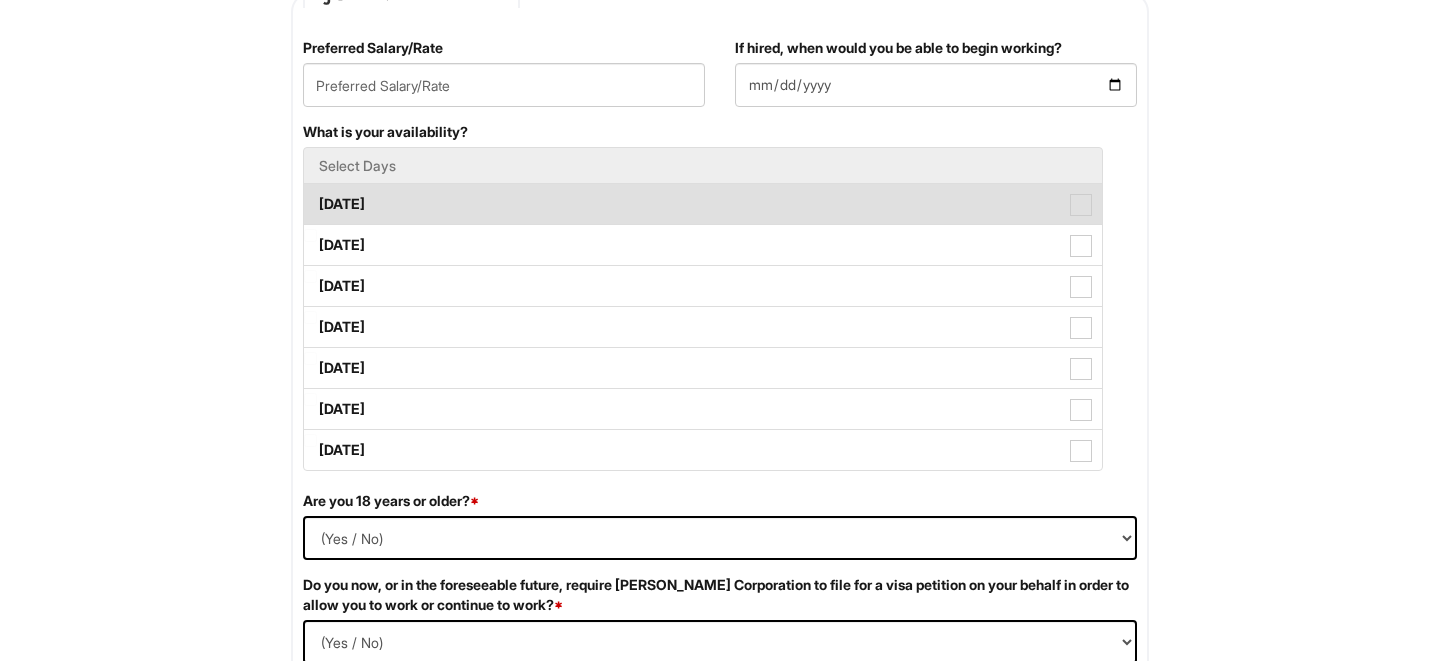 click at bounding box center [1081, 205] 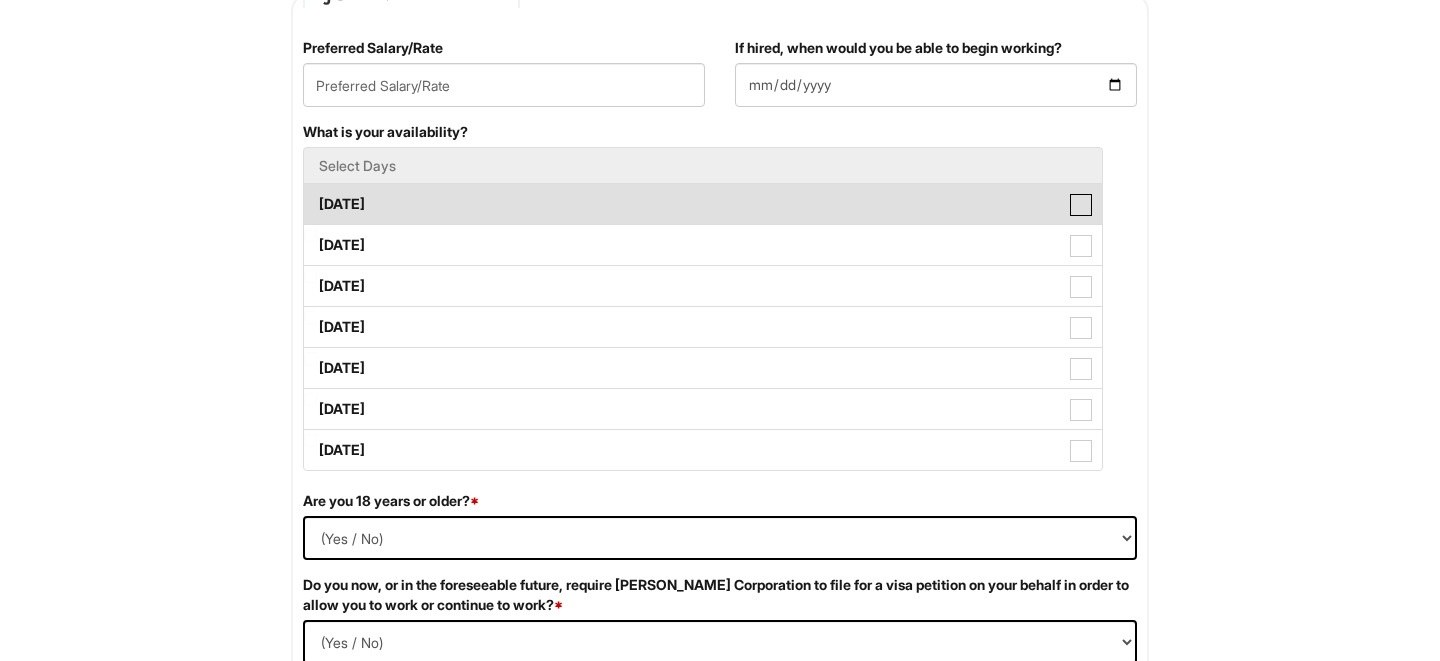 click on "Monday" at bounding box center (310, 194) 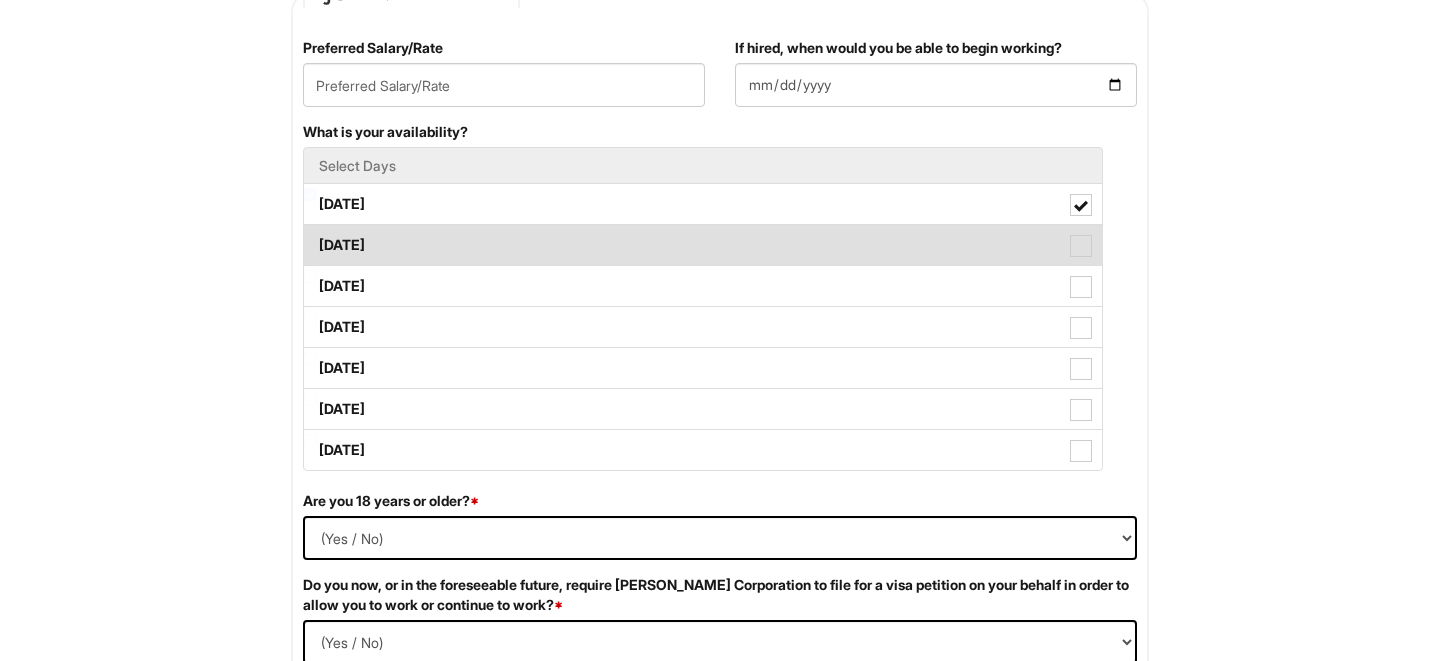 click at bounding box center [1081, 246] 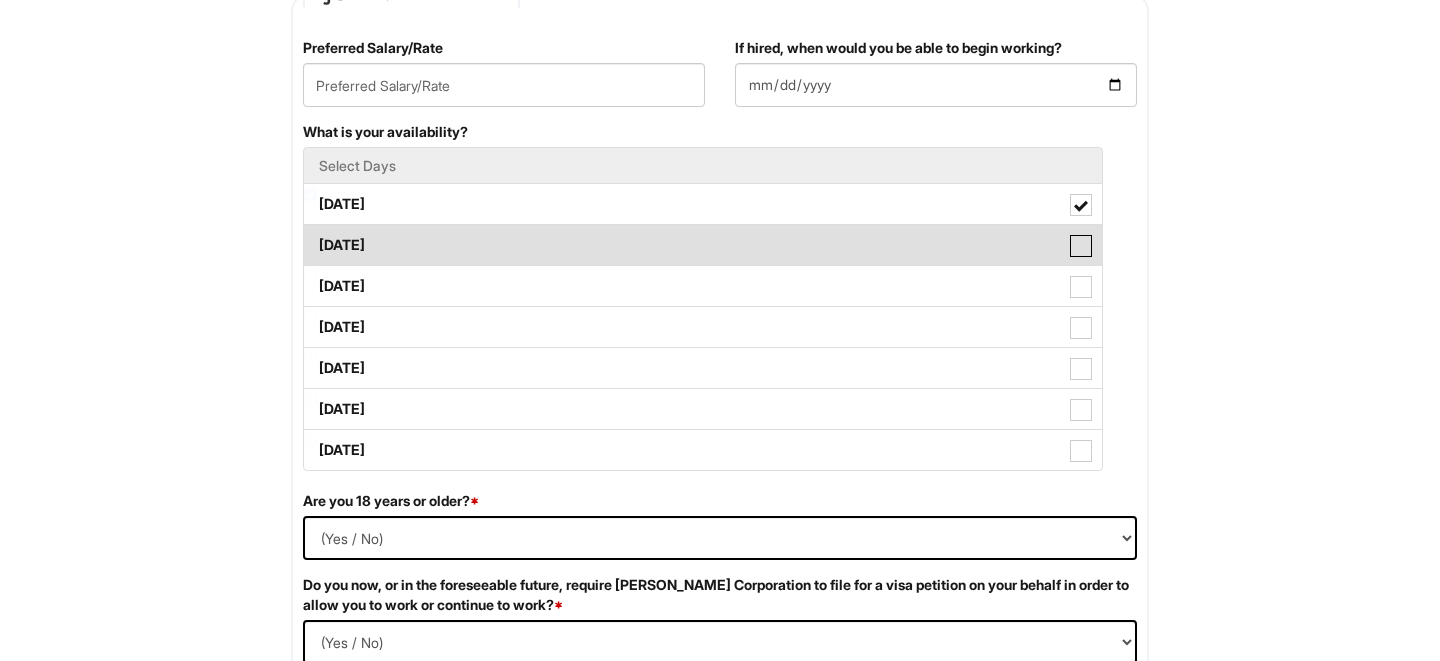 click on "Tuesday" at bounding box center (310, 235) 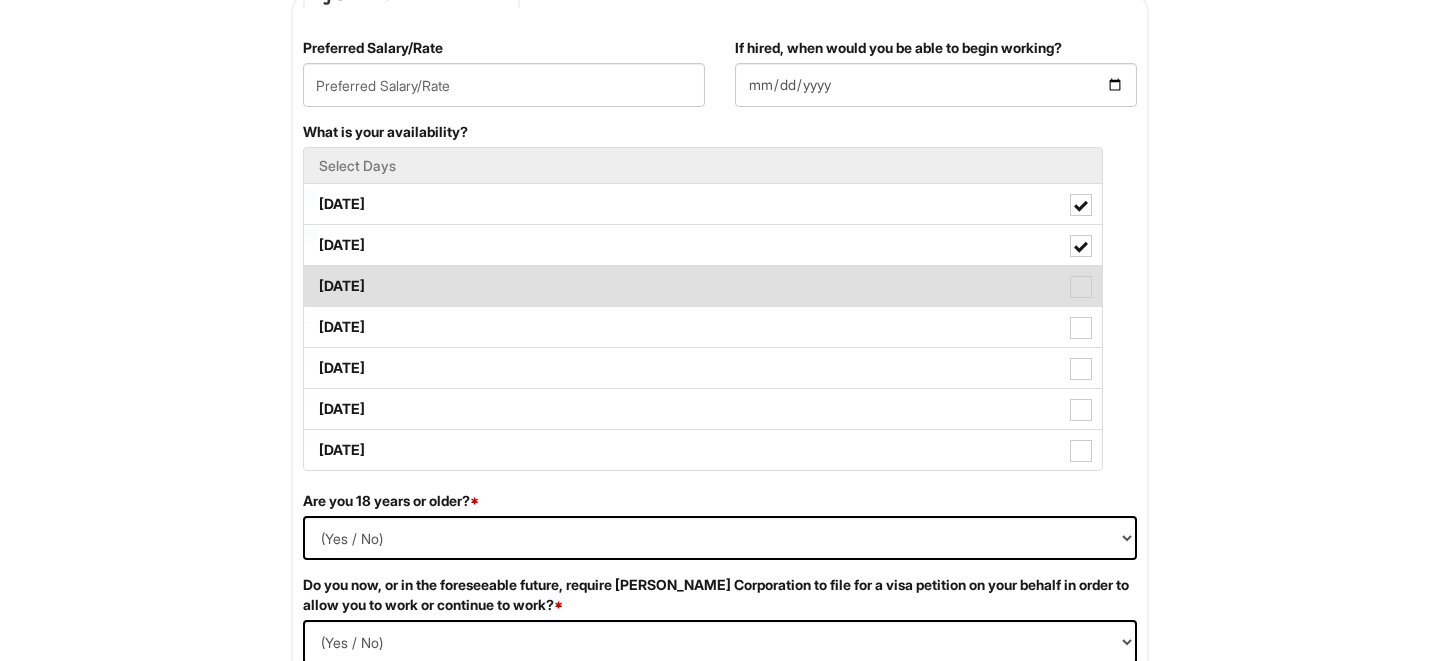 click on "Wednesday" at bounding box center (703, 286) 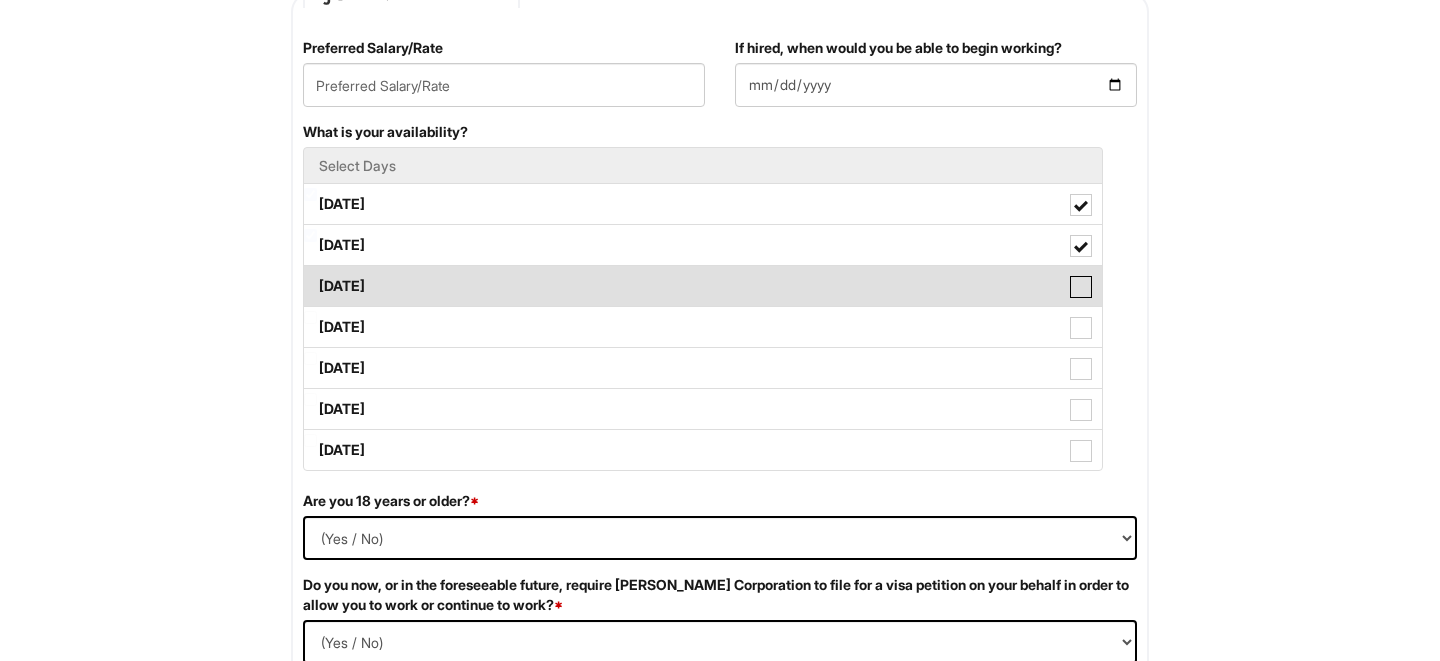 click on "Wednesday" at bounding box center (310, 276) 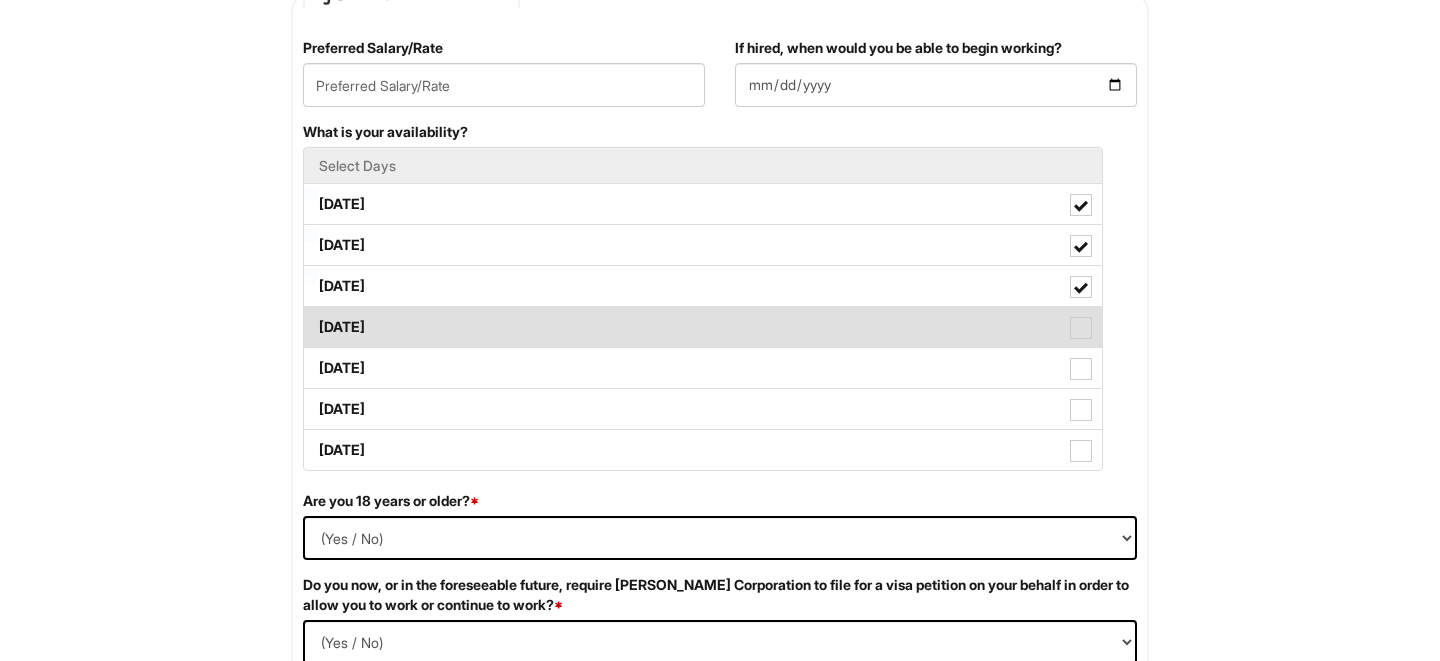 click at bounding box center (1081, 328) 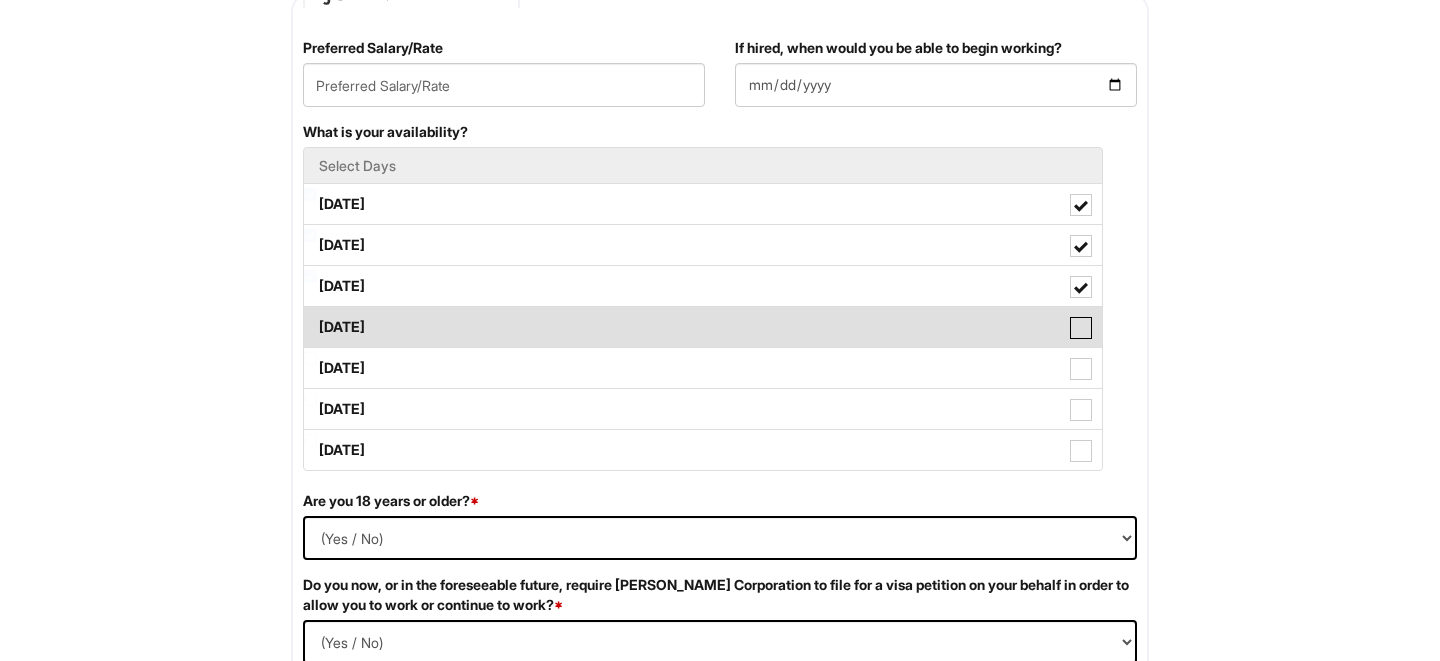 click on "Thursday" at bounding box center [310, 317] 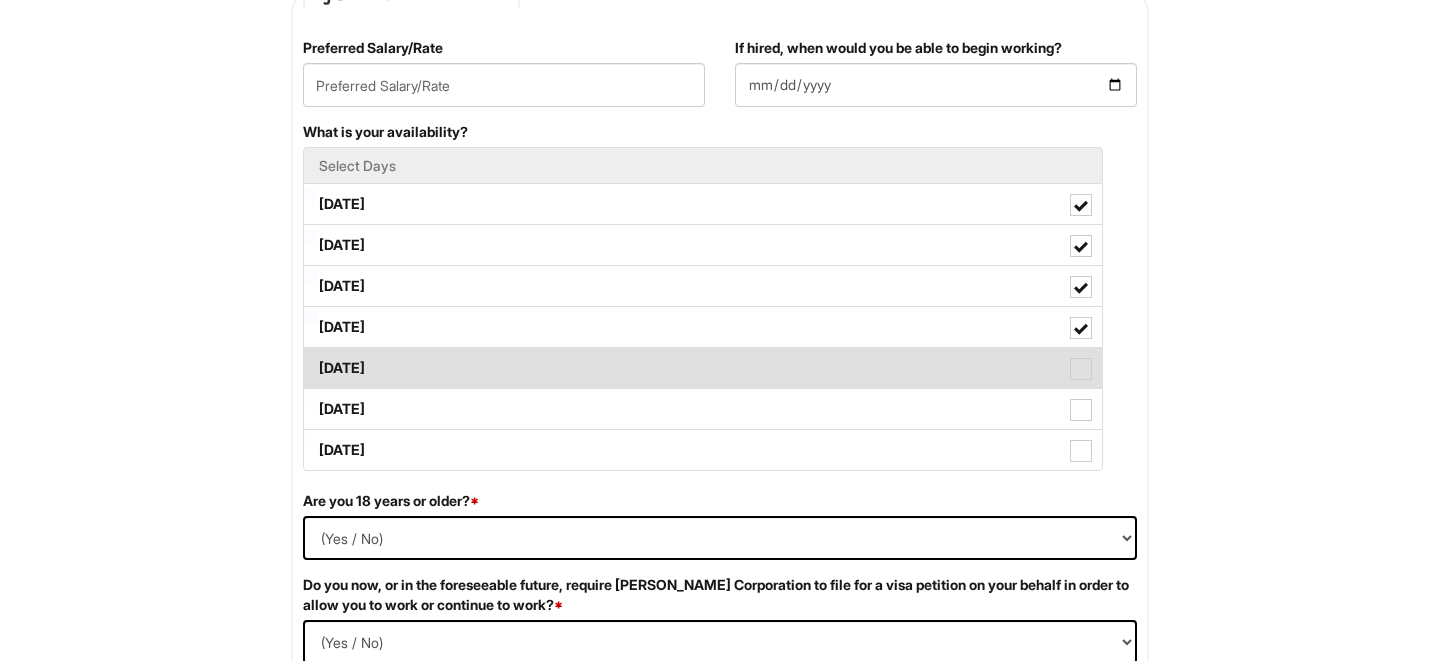click at bounding box center [1081, 369] 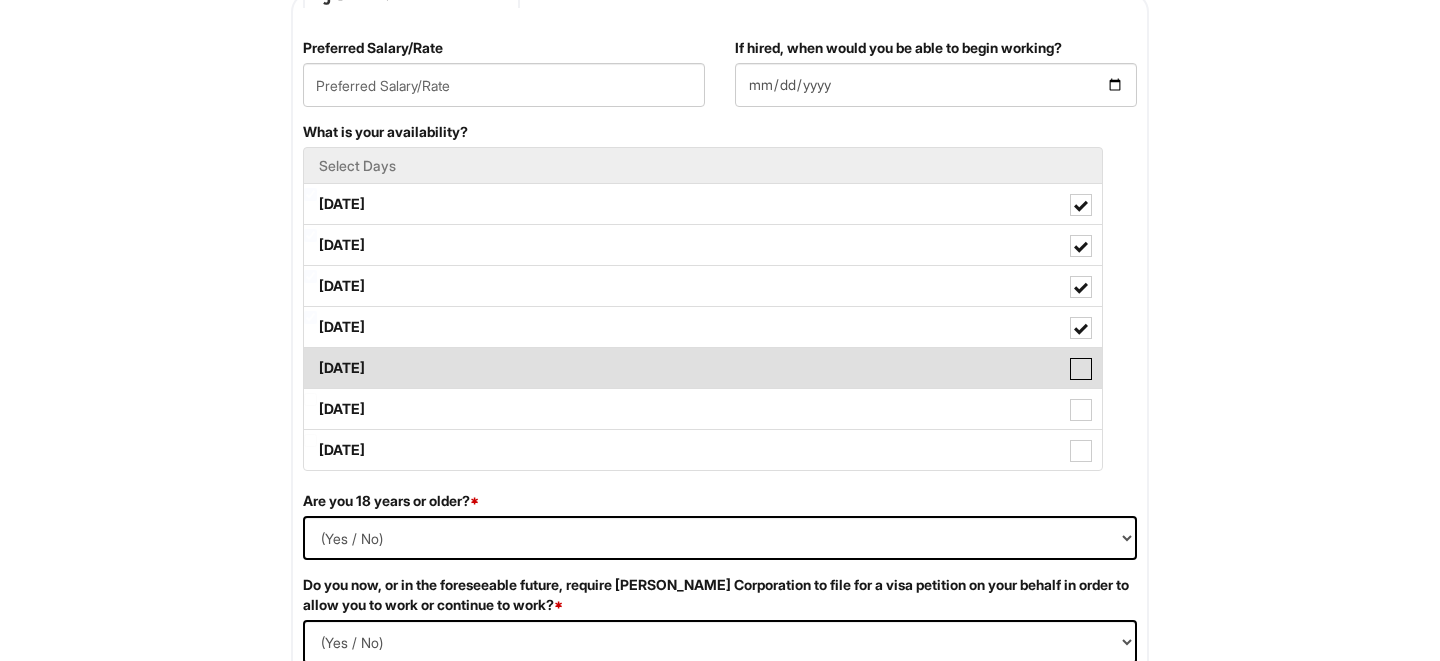 click on "Friday" at bounding box center (310, 358) 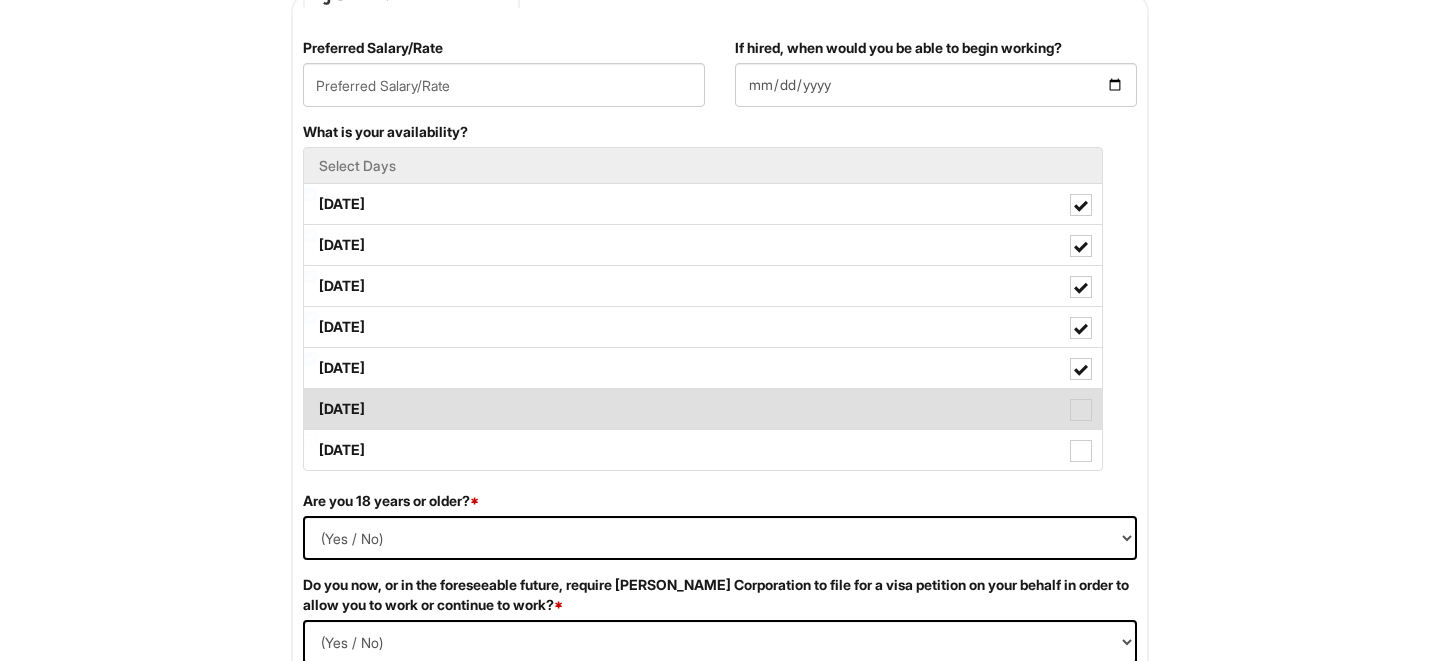 click at bounding box center [1081, 410] 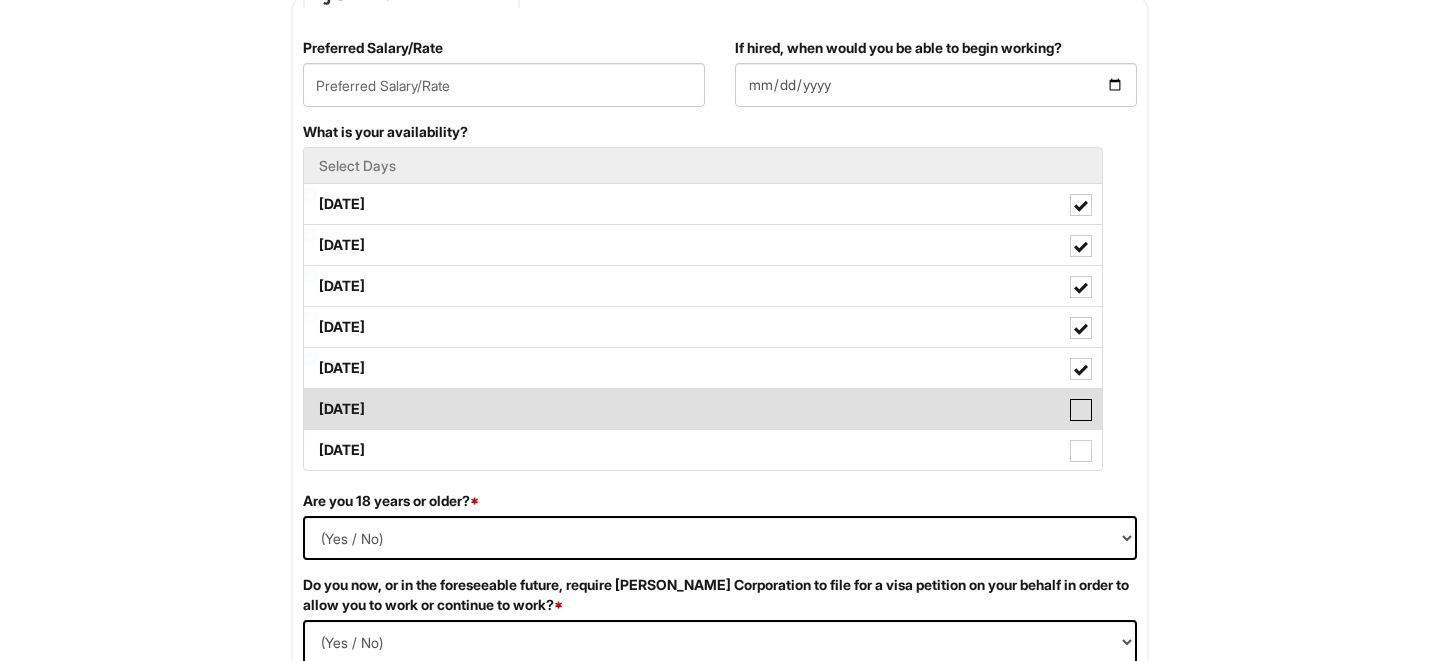 click on "Saturday" at bounding box center (310, 399) 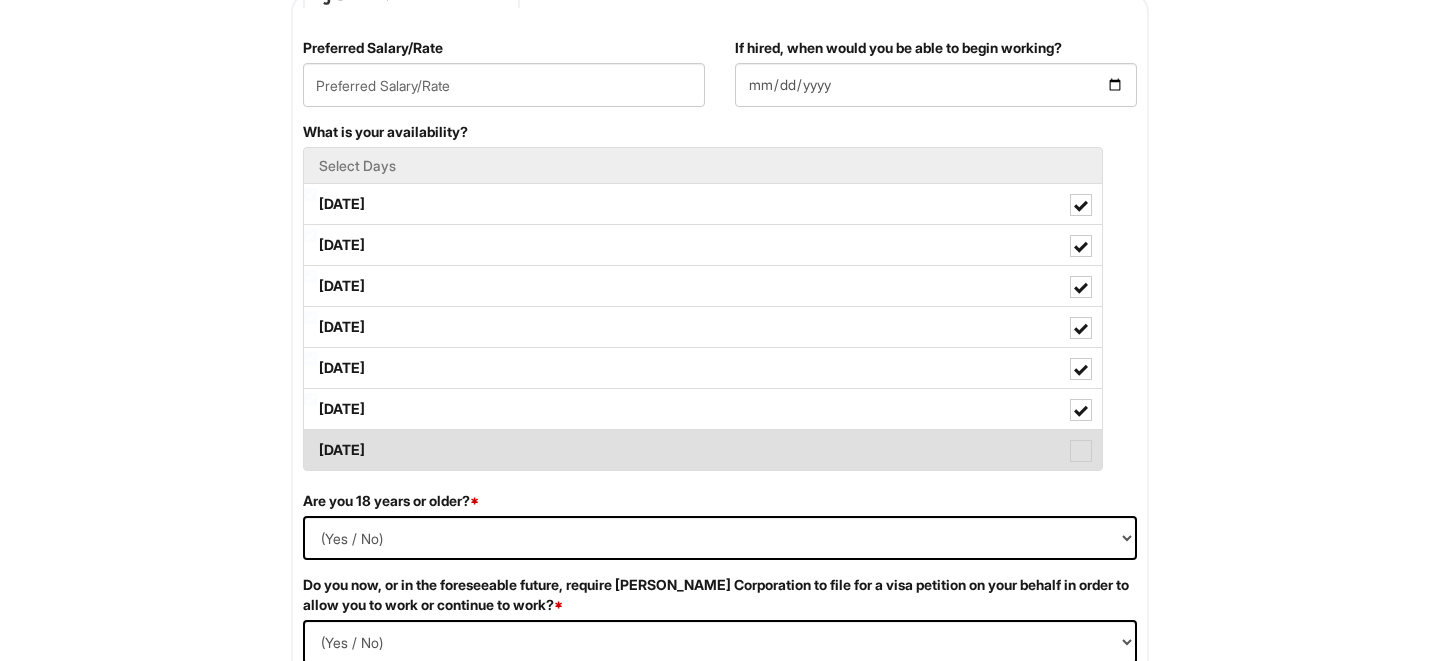 click at bounding box center [1081, 451] 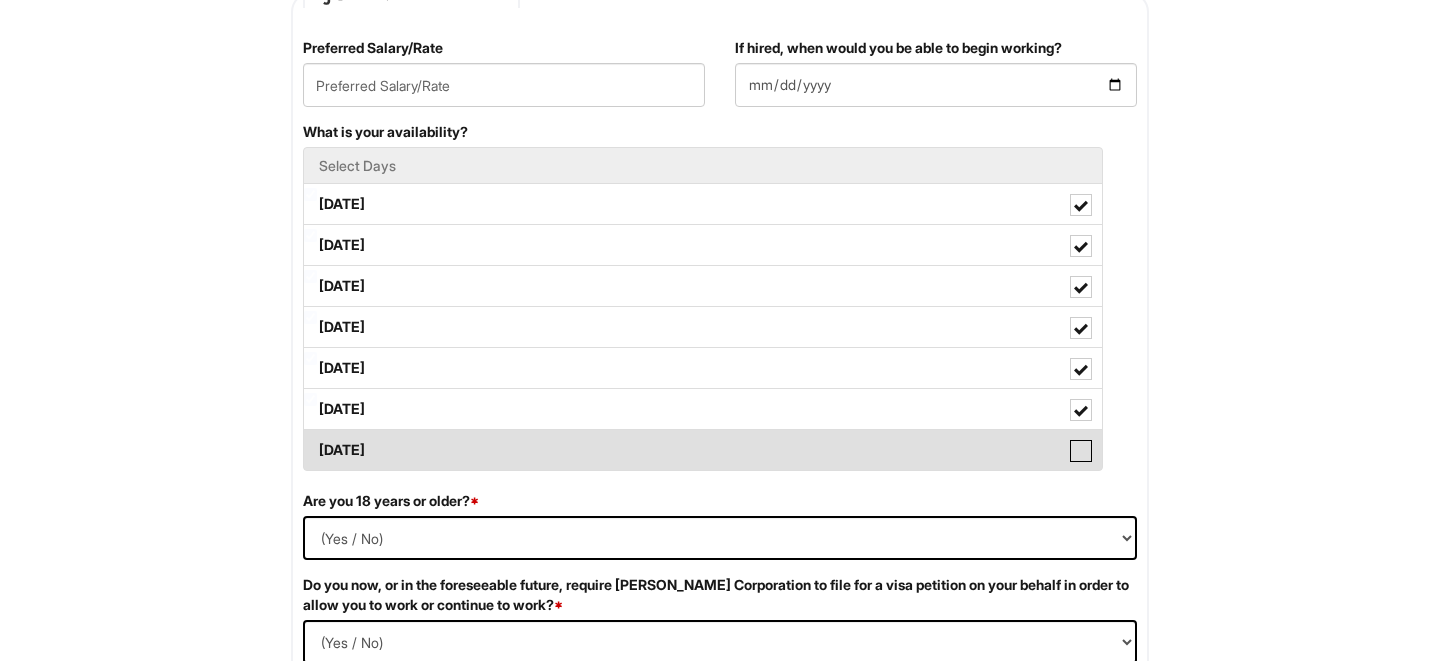 click on "Sunday" at bounding box center [310, 440] 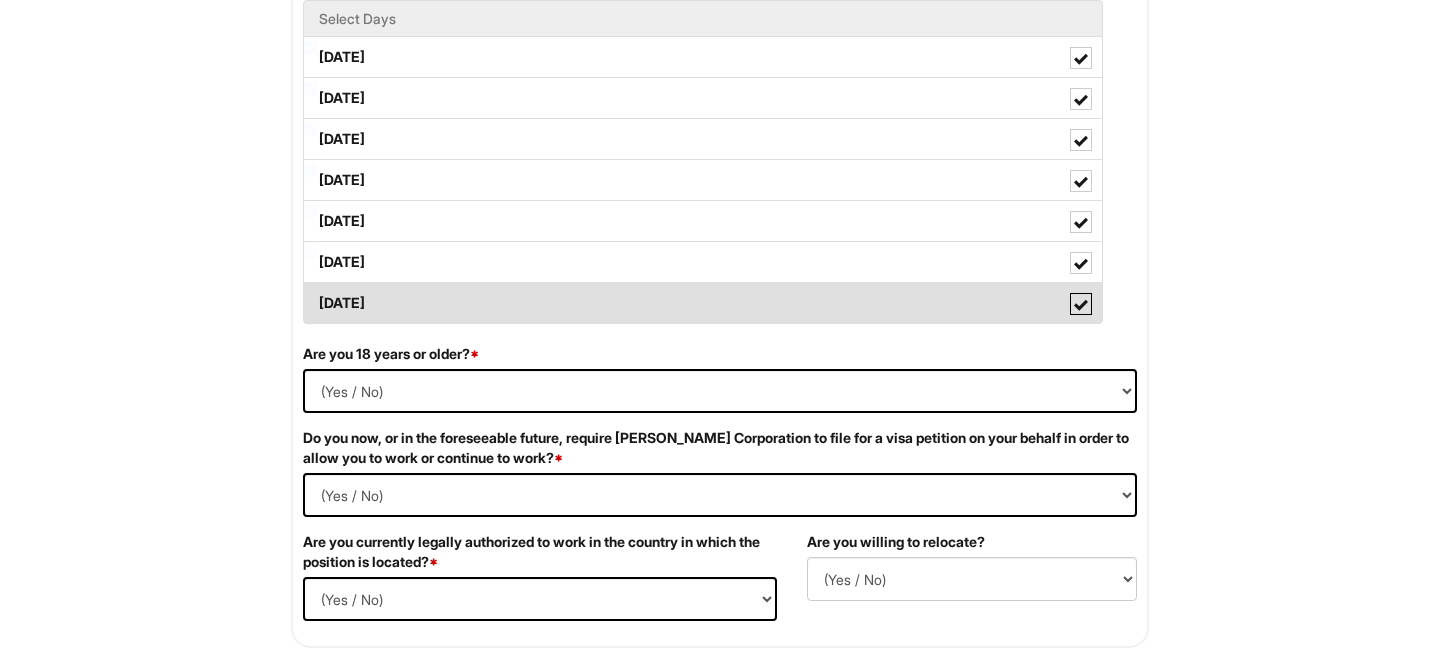 scroll, scrollTop: 1099, scrollLeft: 0, axis: vertical 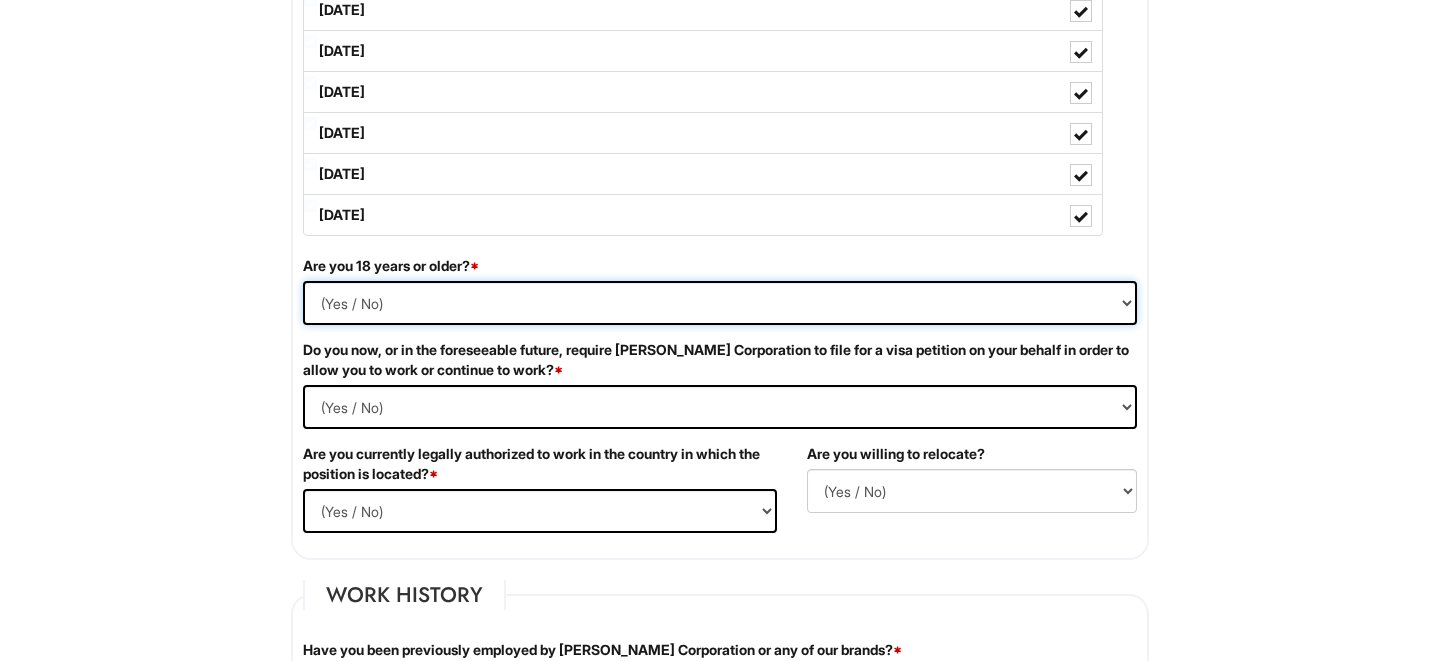 click on "(Yes / No) Yes No" at bounding box center [720, 303] 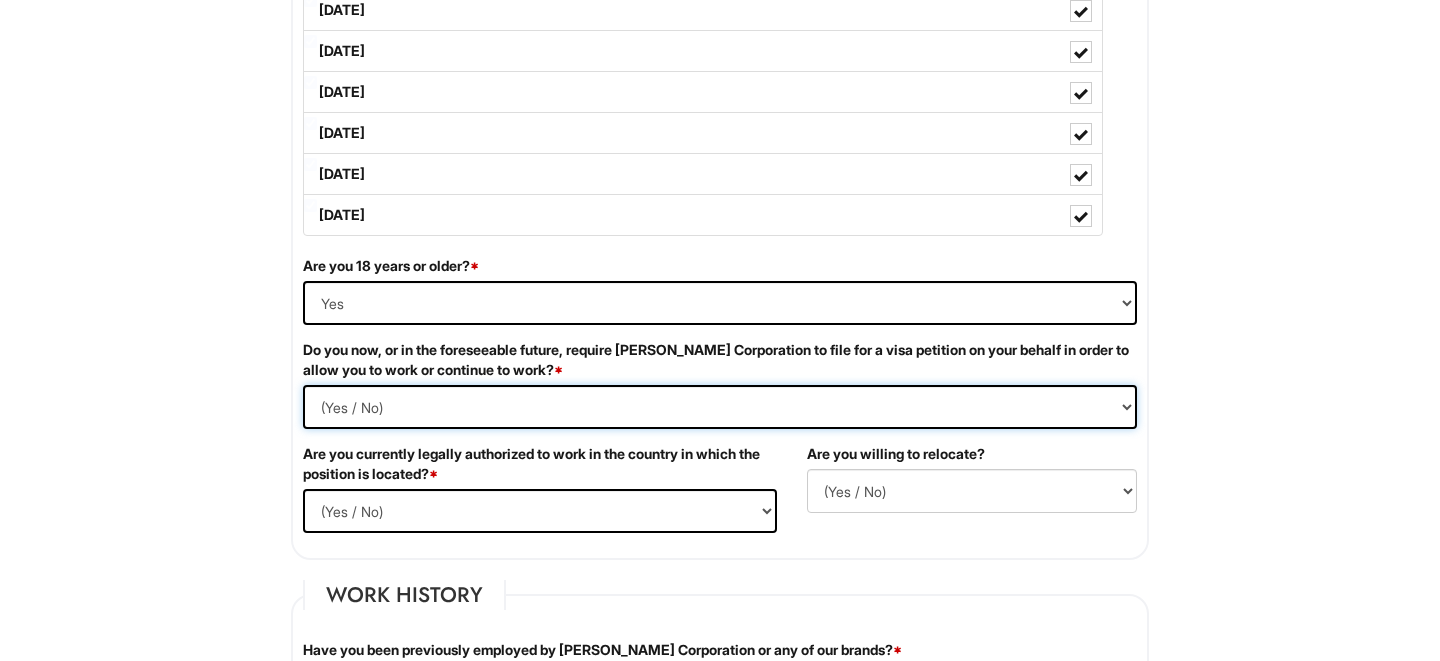 click on "(Yes / No) Yes No" at bounding box center (720, 407) 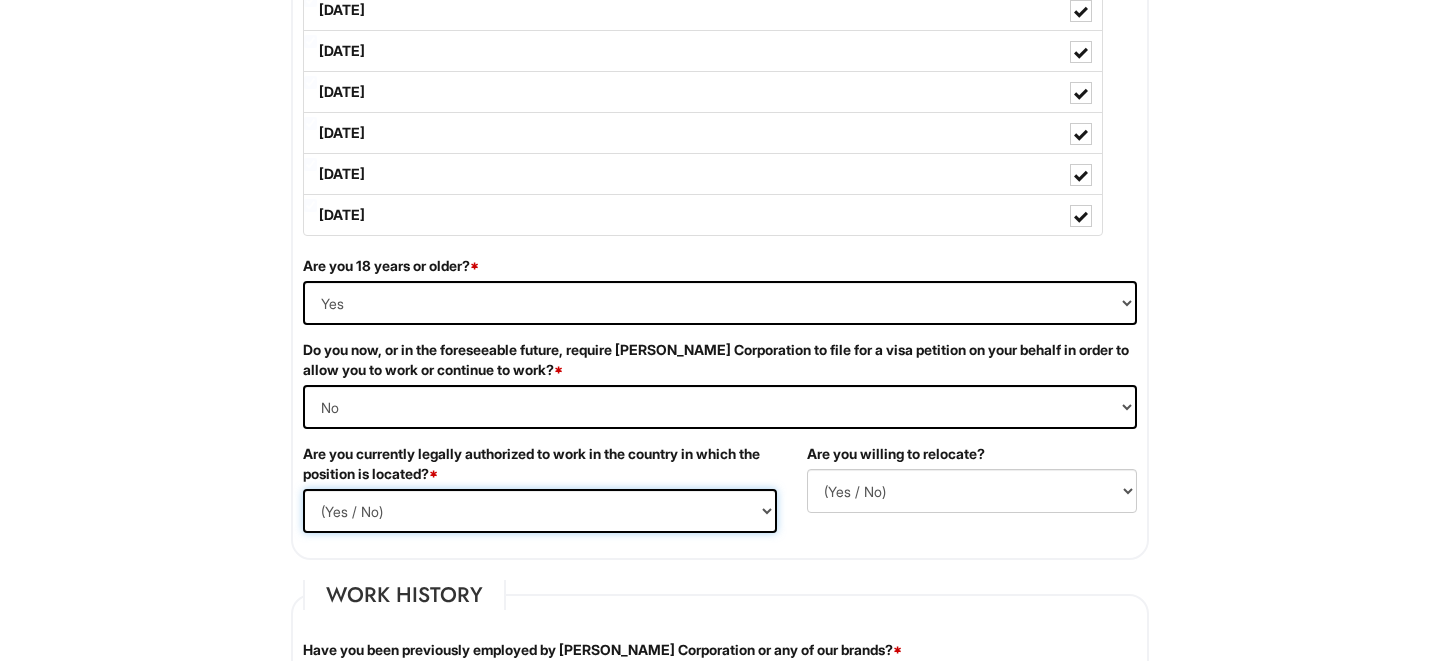 click on "(Yes / No) Yes No" at bounding box center [540, 511] 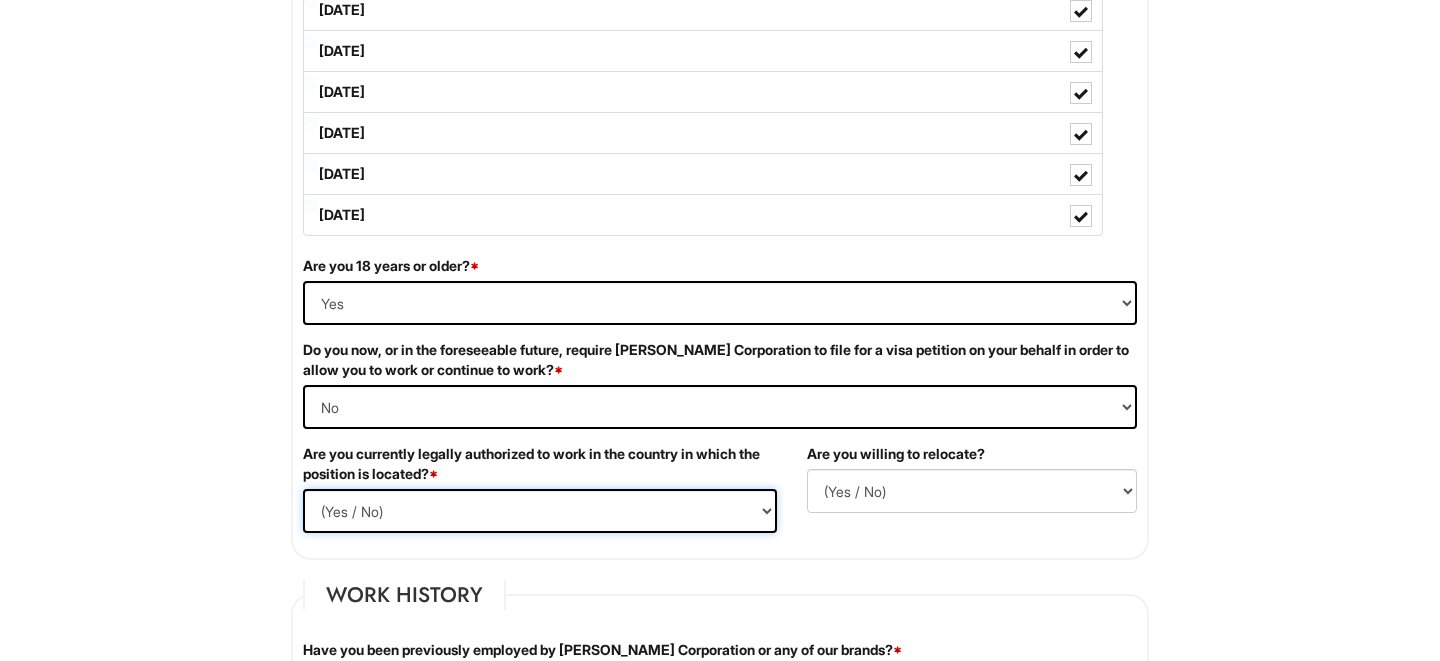 select on "Yes" 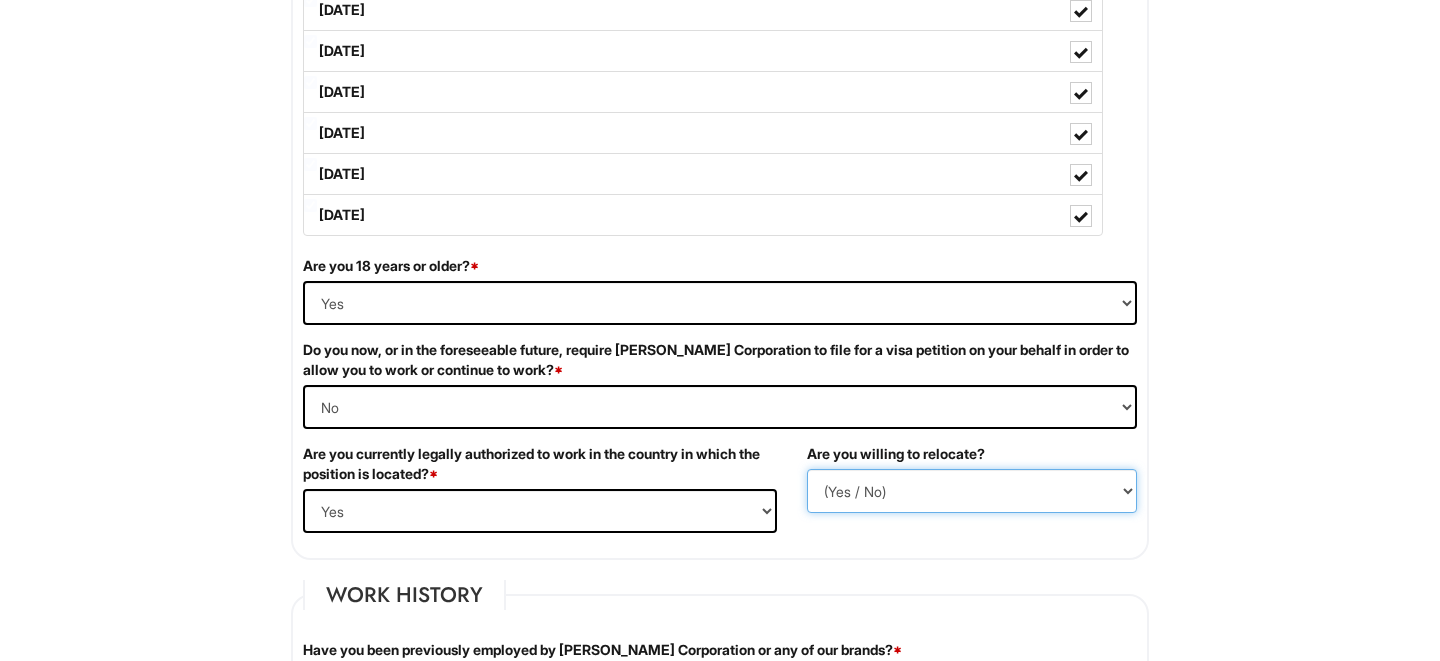 click on "(Yes / No) No Yes" at bounding box center [972, 491] 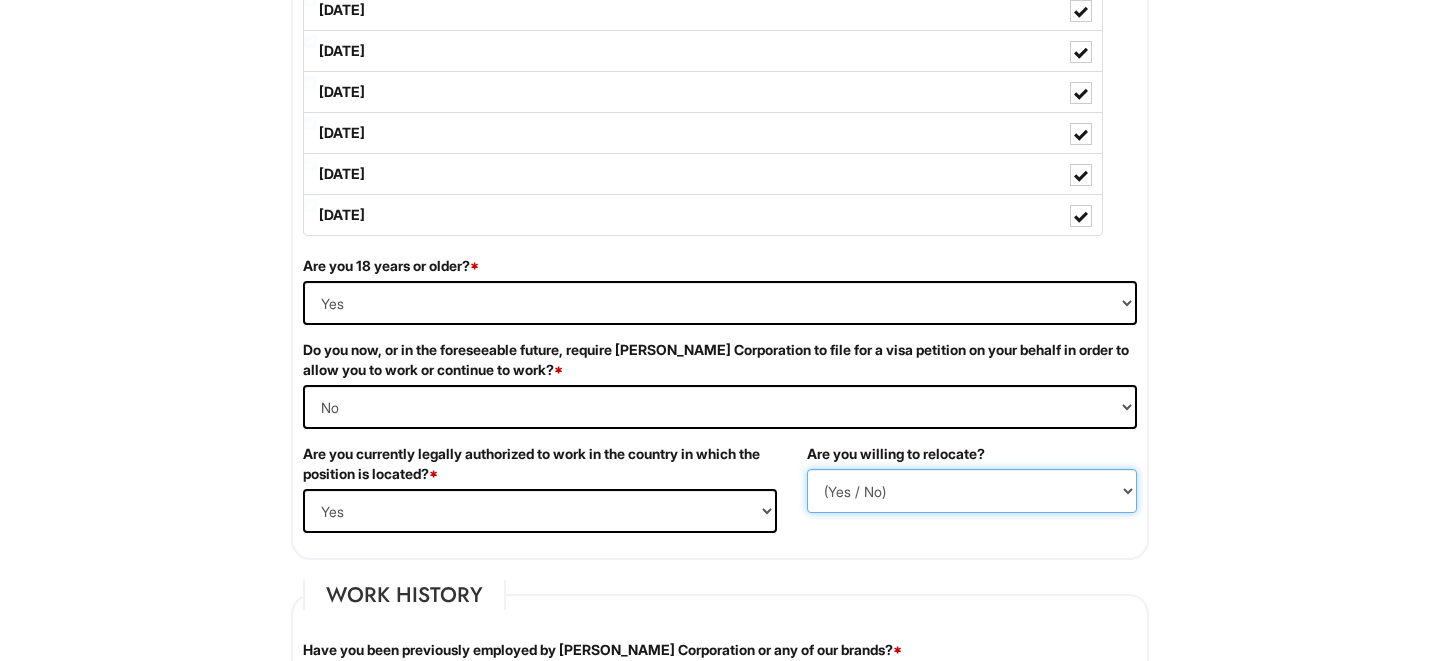 select on "Y" 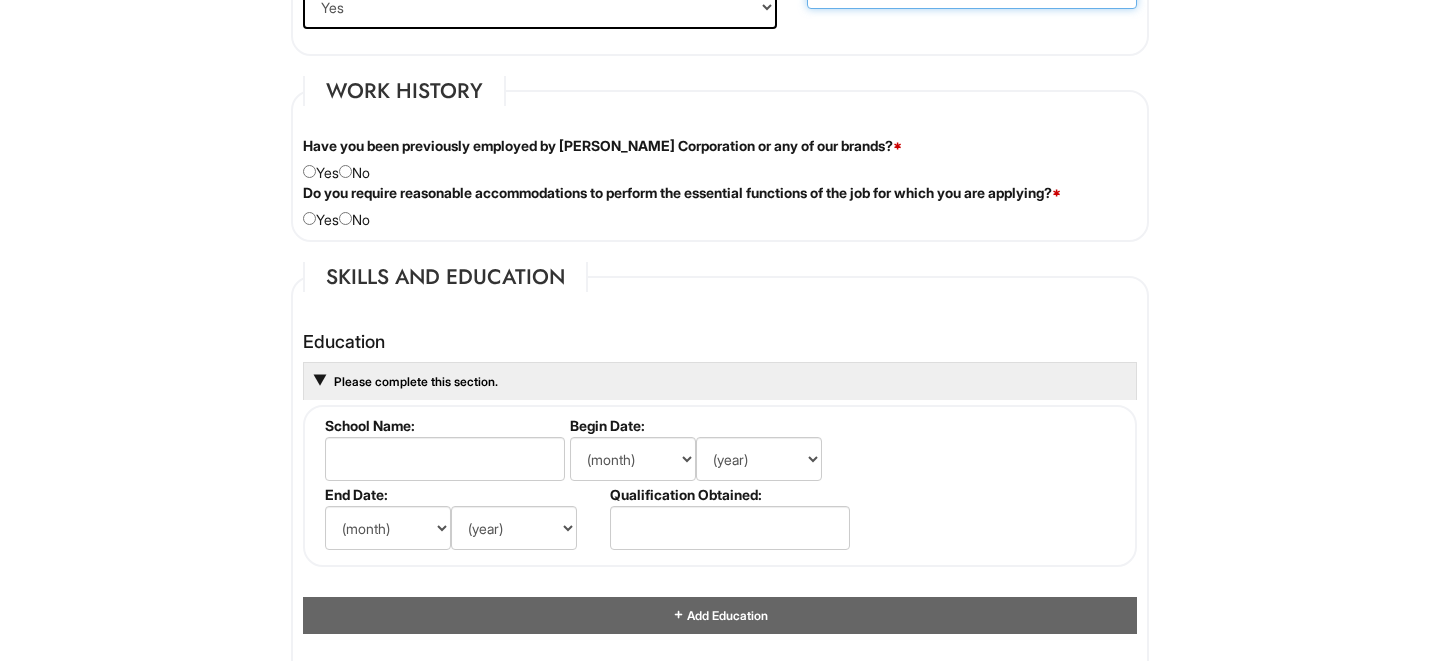 scroll, scrollTop: 1602, scrollLeft: 0, axis: vertical 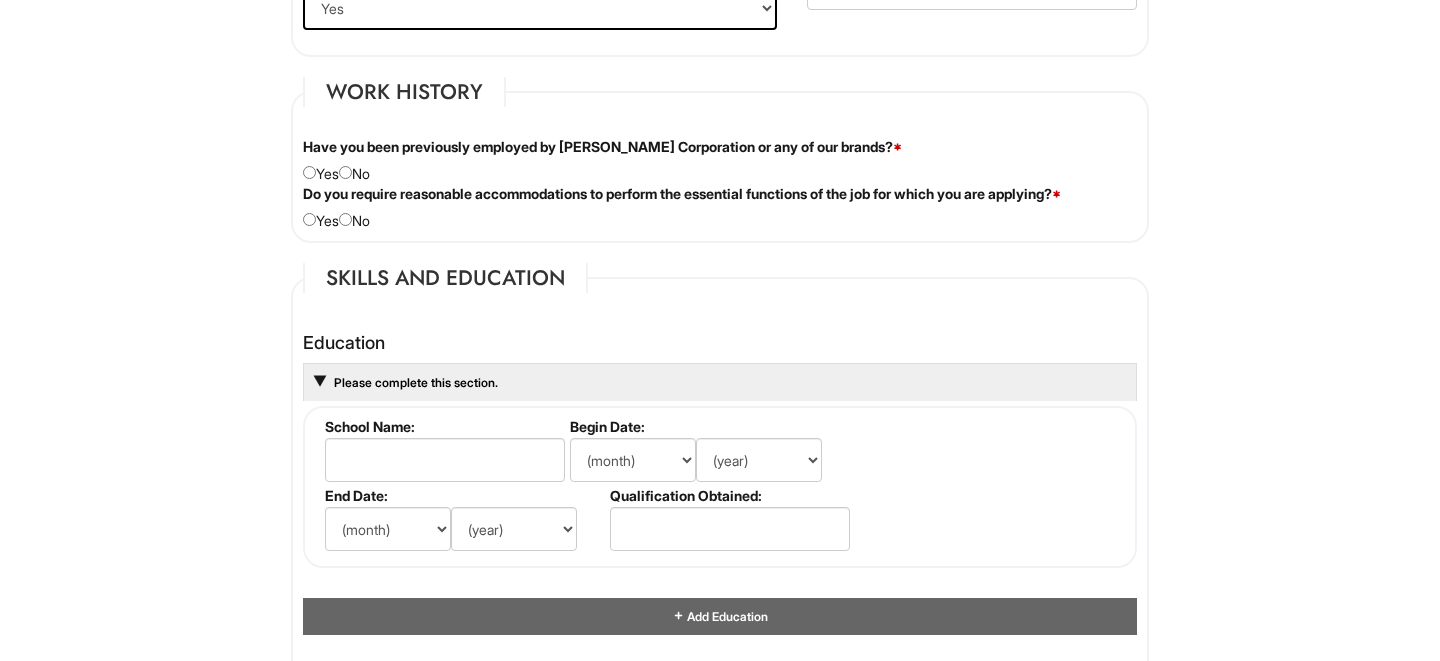 click on "Have you been previously employed by Giorgio Armani Corporation or any of our brands? *    Yes   No" at bounding box center [720, 160] 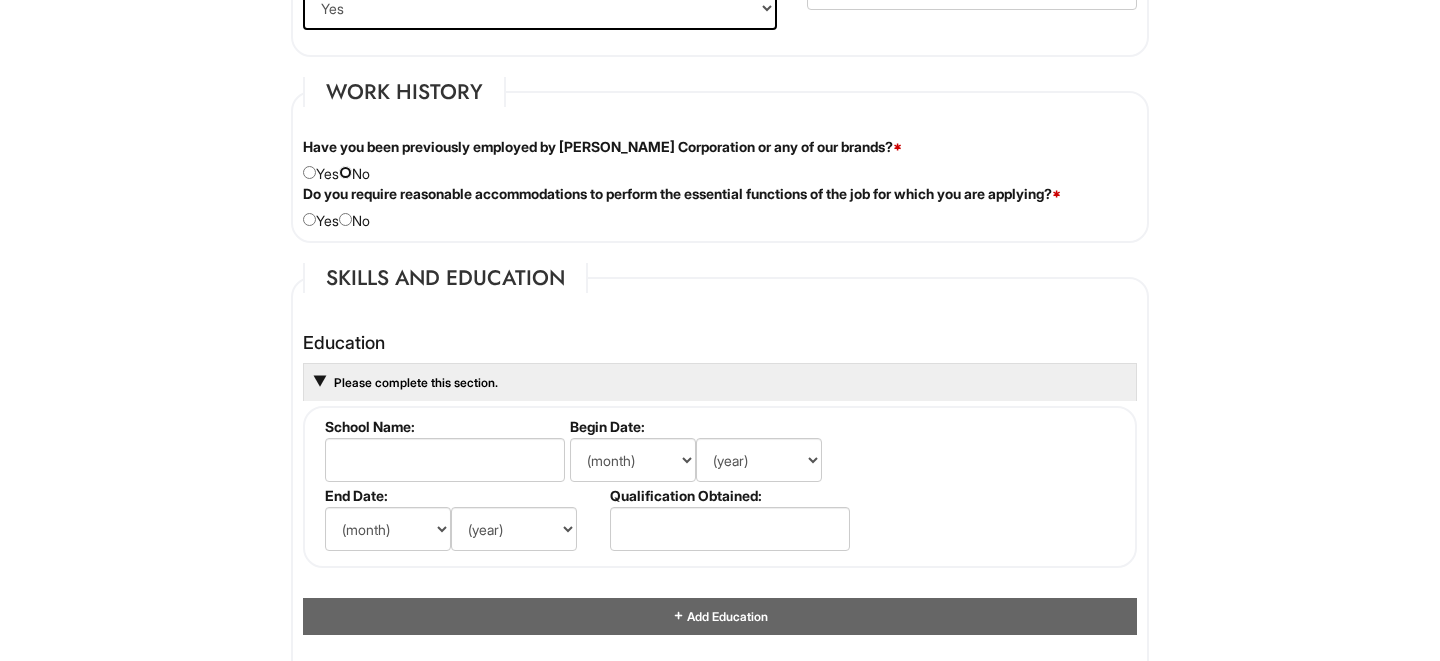 click at bounding box center (345, 172) 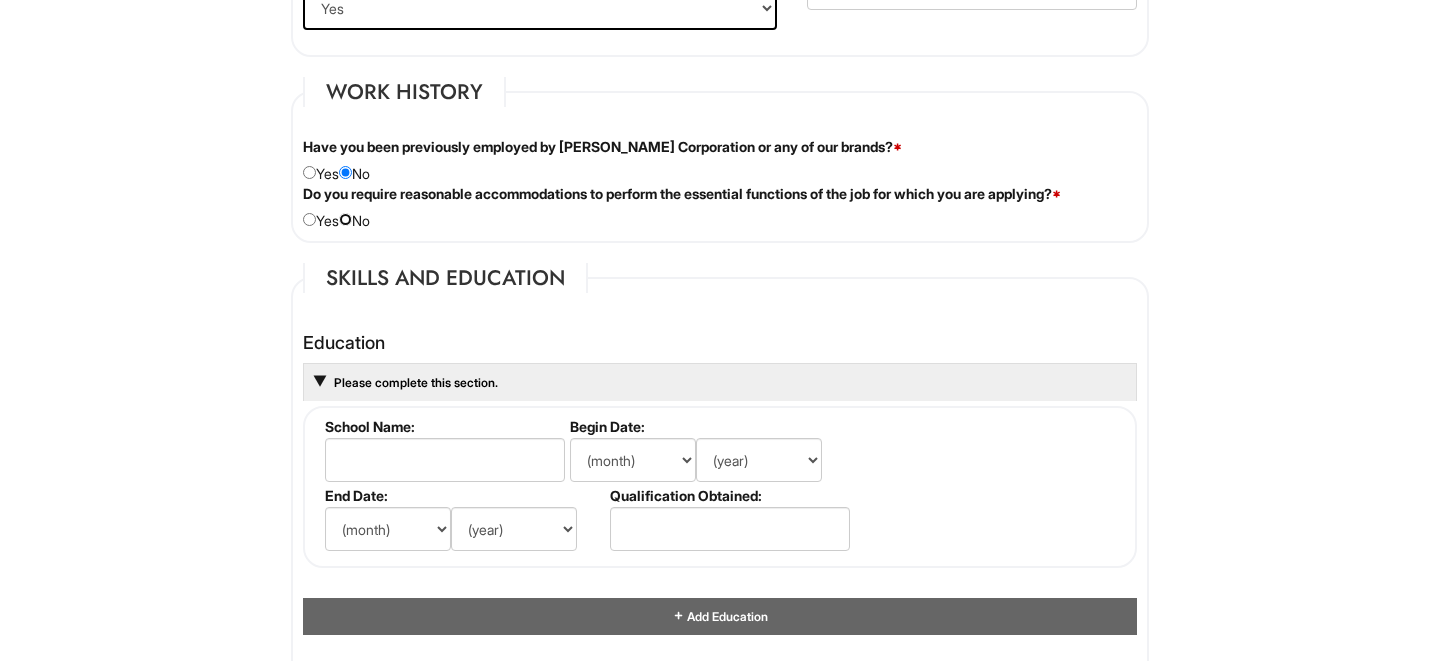 click at bounding box center [345, 219] 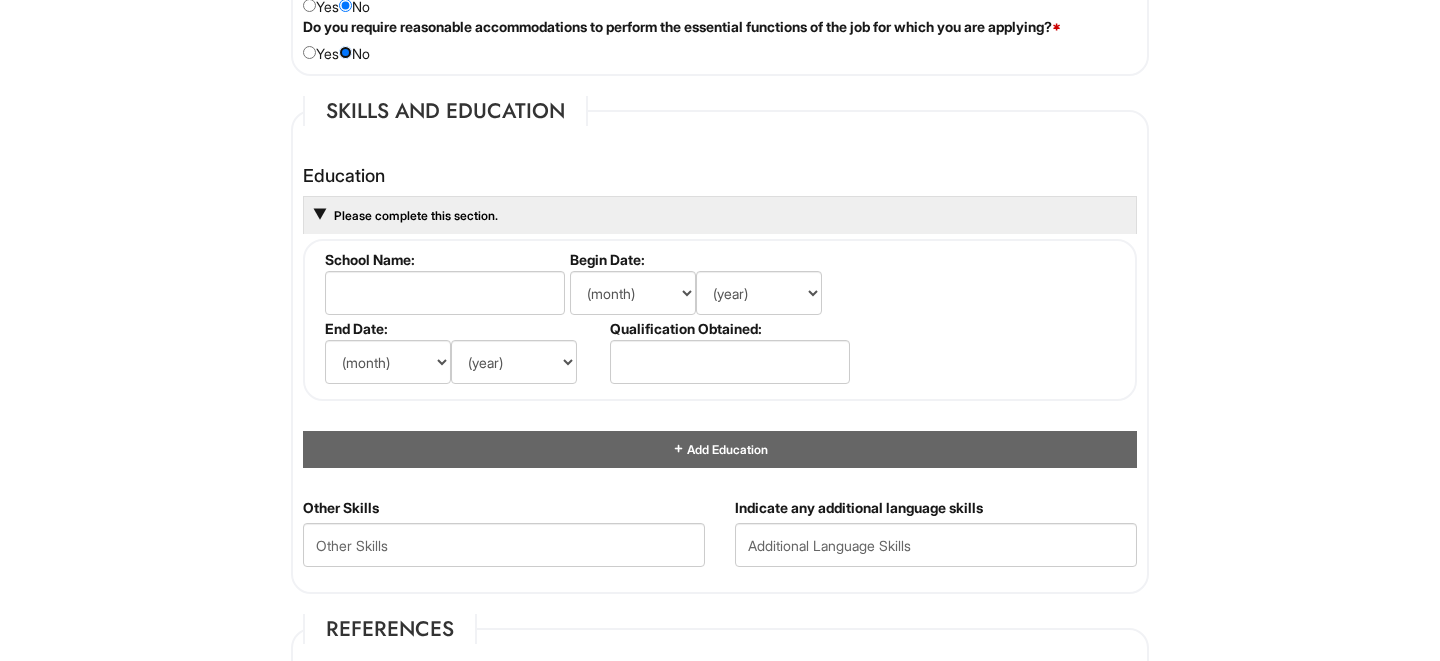 scroll, scrollTop: 1771, scrollLeft: 0, axis: vertical 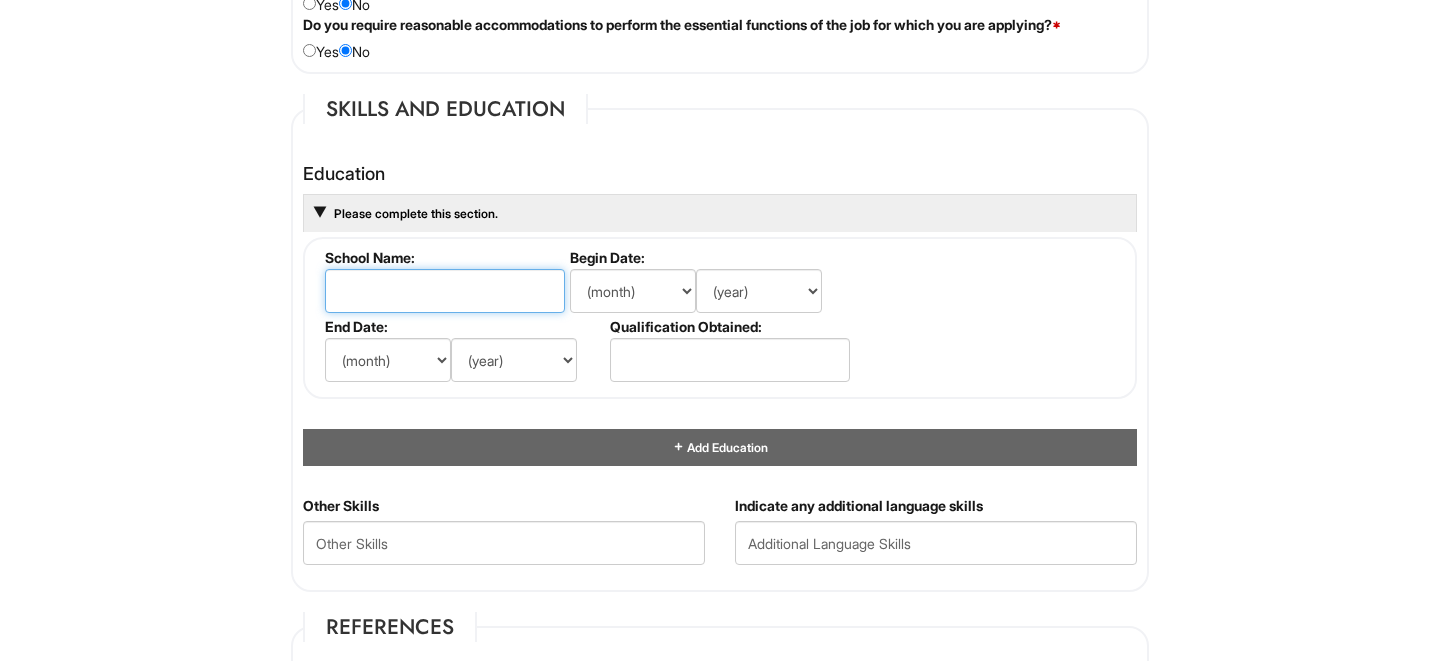 click at bounding box center [445, 291] 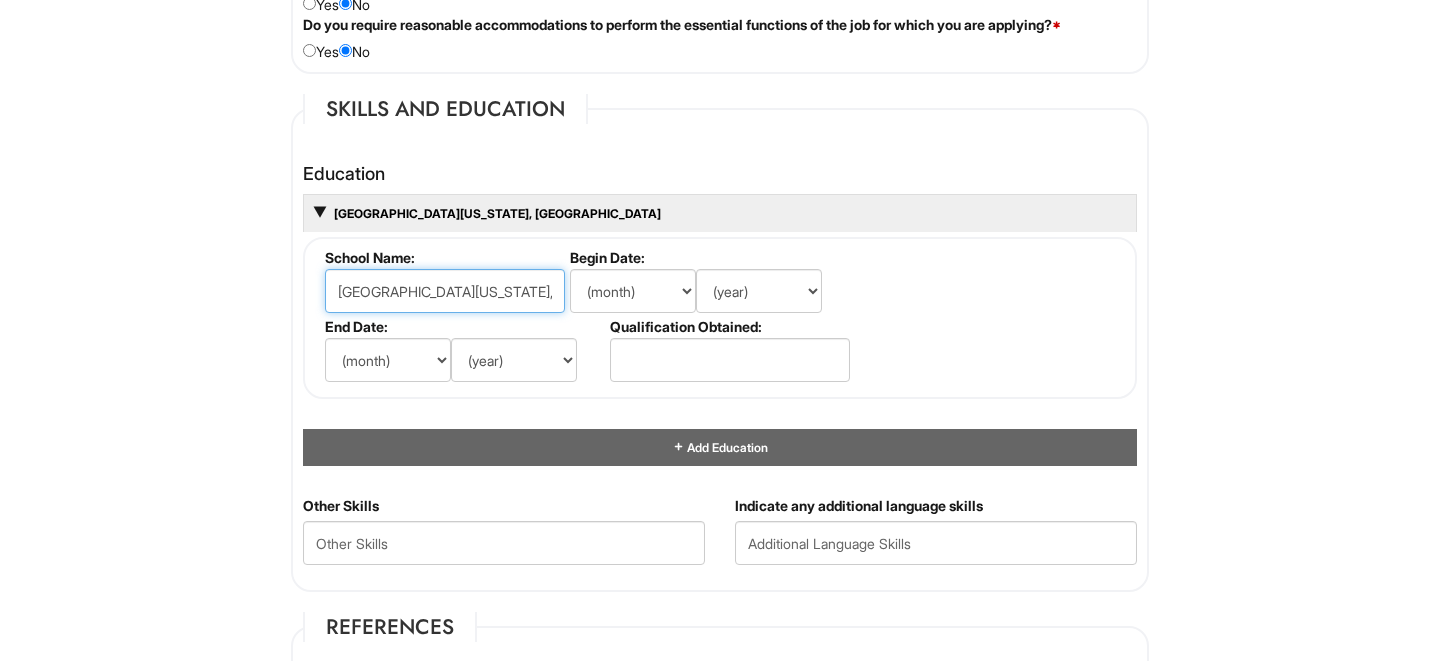 scroll, scrollTop: 0, scrollLeft: 0, axis: both 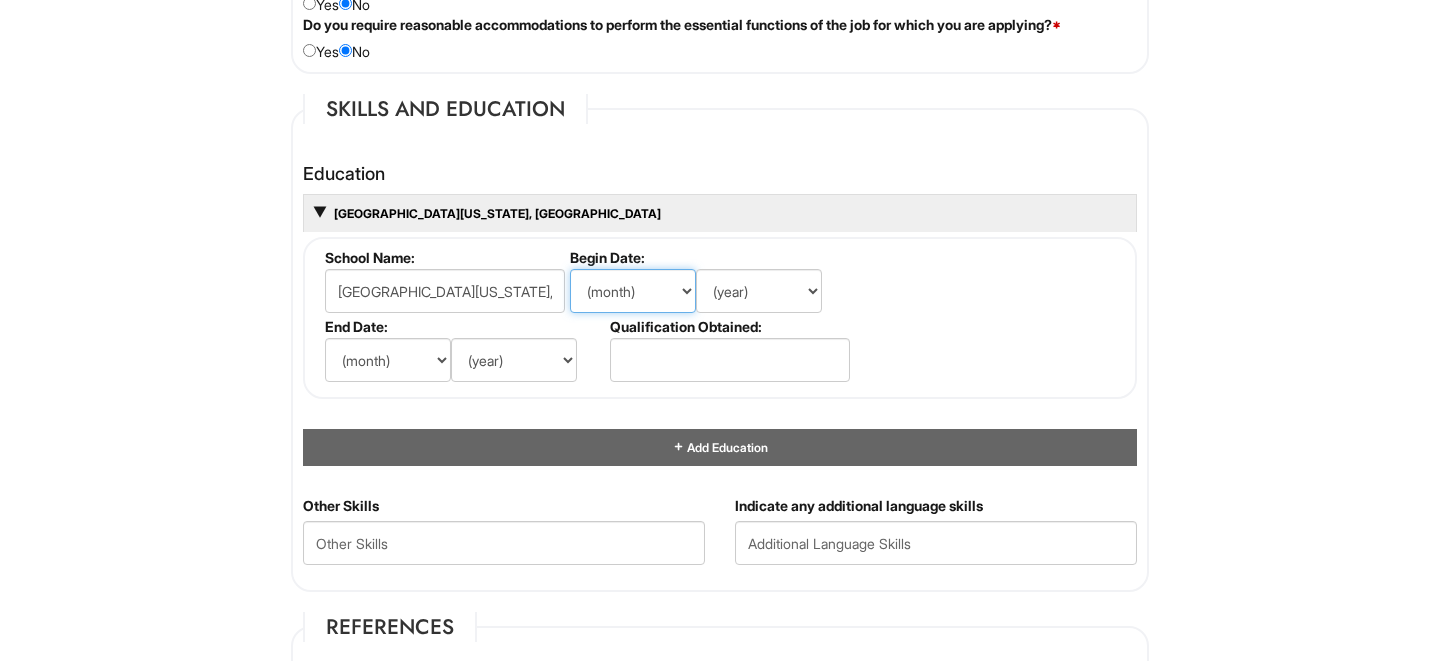click on "(month) Jan Feb Mar Apr May Jun Jul Aug Sep Oct Nov Dec" at bounding box center (633, 291) 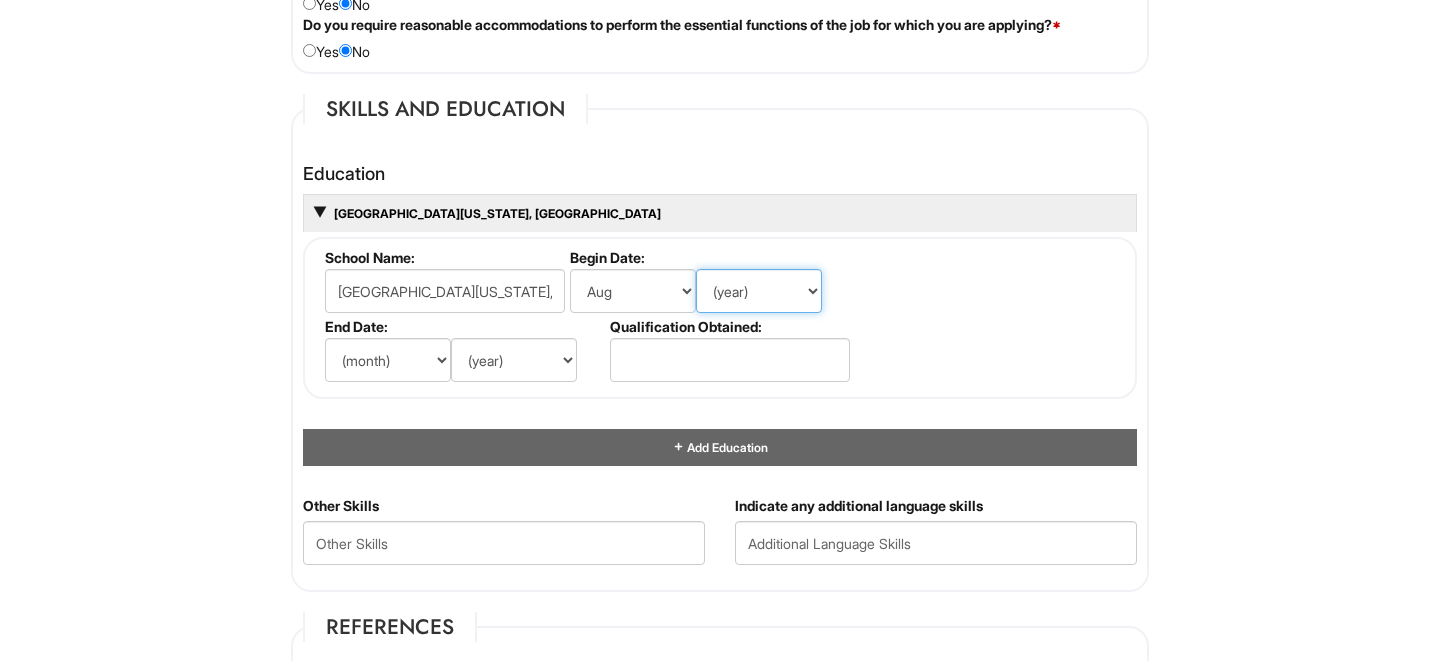 click on "(year) 2029 2028 2027 2026 2025 2024 2023 2022 2021 2020 2019 2018 2017 2016 2015 2014 2013 2012 2011 2010 2009 2008 2007 2006 2005 2004 2003 2002 2001 2000 1999 1998 1997 1996 1995 1994 1993 1992 1991 1990 1989 1988 1987 1986 1985 1984 1983 1982 1981 1980 1979 1978 1977 1976 1975 1974 1973 1972 1971 1970 1969 1968 1967 1966 1965 1964 1963 1962 1961 1960 1959 1958 1957 1956 1955 1954 1953 1952 1951 1950 1949 1948 1947 1946  --  2030 2031 2032 2033 2034 2035 2036 2037 2038 2039 2040 2041 2042 2043 2044 2045 2046 2047 2048 2049 2050 2051 2052 2053 2054 2055 2056 2057 2058 2059 2060 2061 2062 2063 2064" at bounding box center (759, 291) 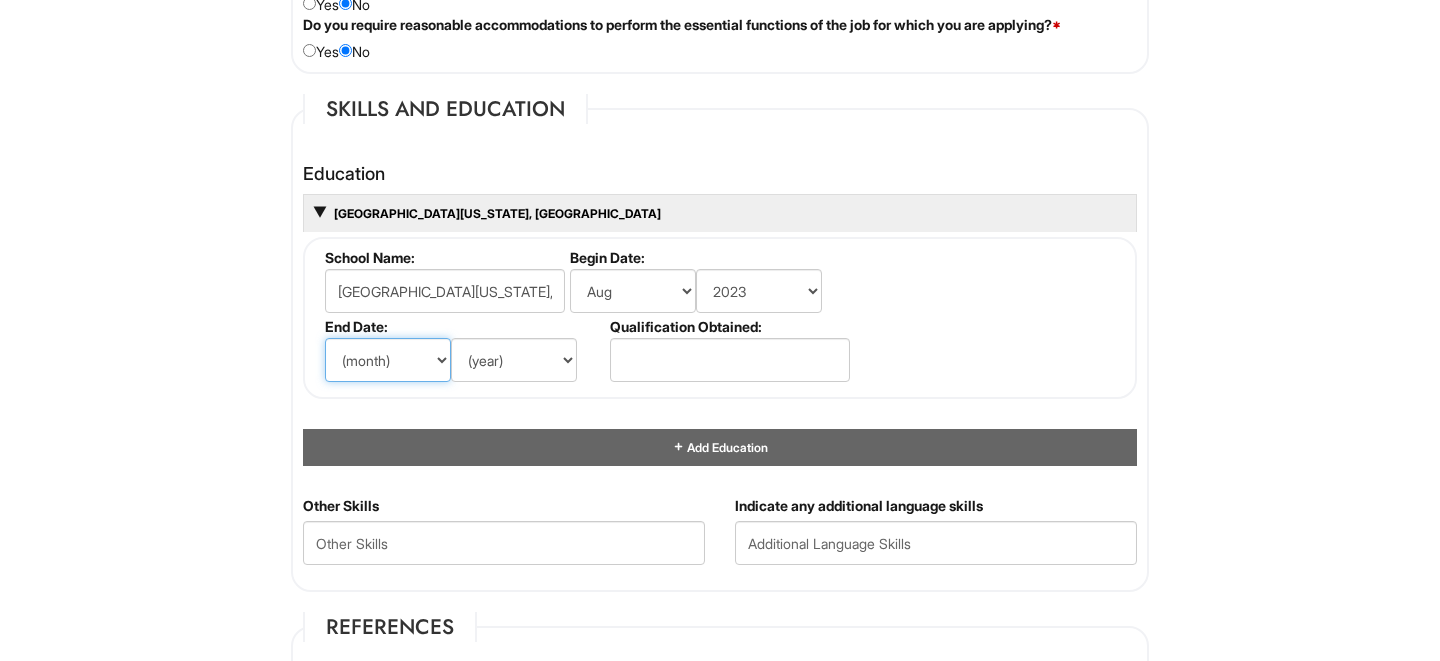 click on "(month) Jan Feb Mar Apr May Jun Jul Aug Sep Oct Nov Dec" at bounding box center [388, 360] 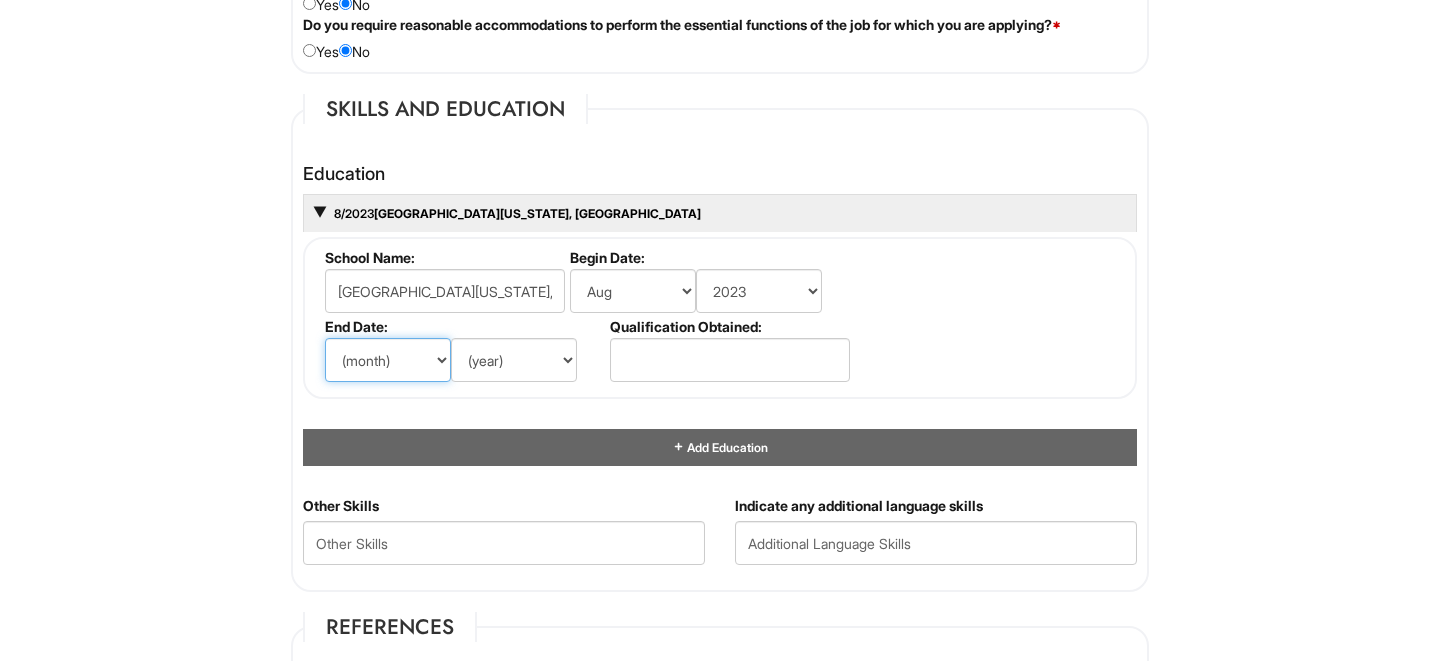 select on "12" 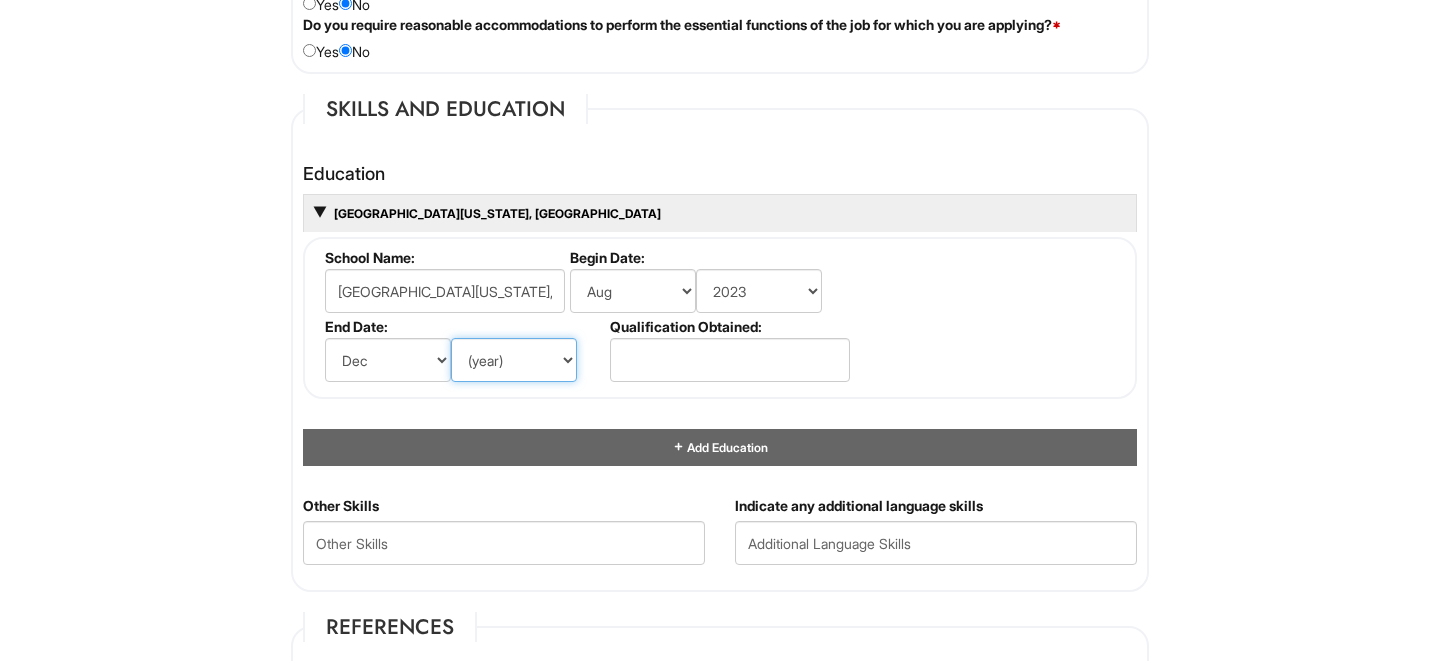 click on "(year) 2029 2028 2027 2026 2025 2024 2023 2022 2021 2020 2019 2018 2017 2016 2015 2014 2013 2012 2011 2010 2009 2008 2007 2006 2005 2004 2003 2002 2001 2000 1999 1998 1997 1996 1995 1994 1993 1992 1991 1990 1989 1988 1987 1986 1985 1984 1983 1982 1981 1980 1979 1978 1977 1976 1975 1974 1973 1972 1971 1970 1969 1968 1967 1966 1965 1964 1963 1962 1961 1960 1959 1958 1957 1956 1955 1954 1953 1952 1951 1950 1949 1948 1947 1946  --  2030 2031 2032 2033 2034 2035 2036 2037 2038 2039 2040 2041 2042 2043 2044 2045 2046 2047 2048 2049 2050 2051 2052 2053 2054 2055 2056 2057 2058 2059 2060 2061 2062 2063 2064" at bounding box center [514, 360] 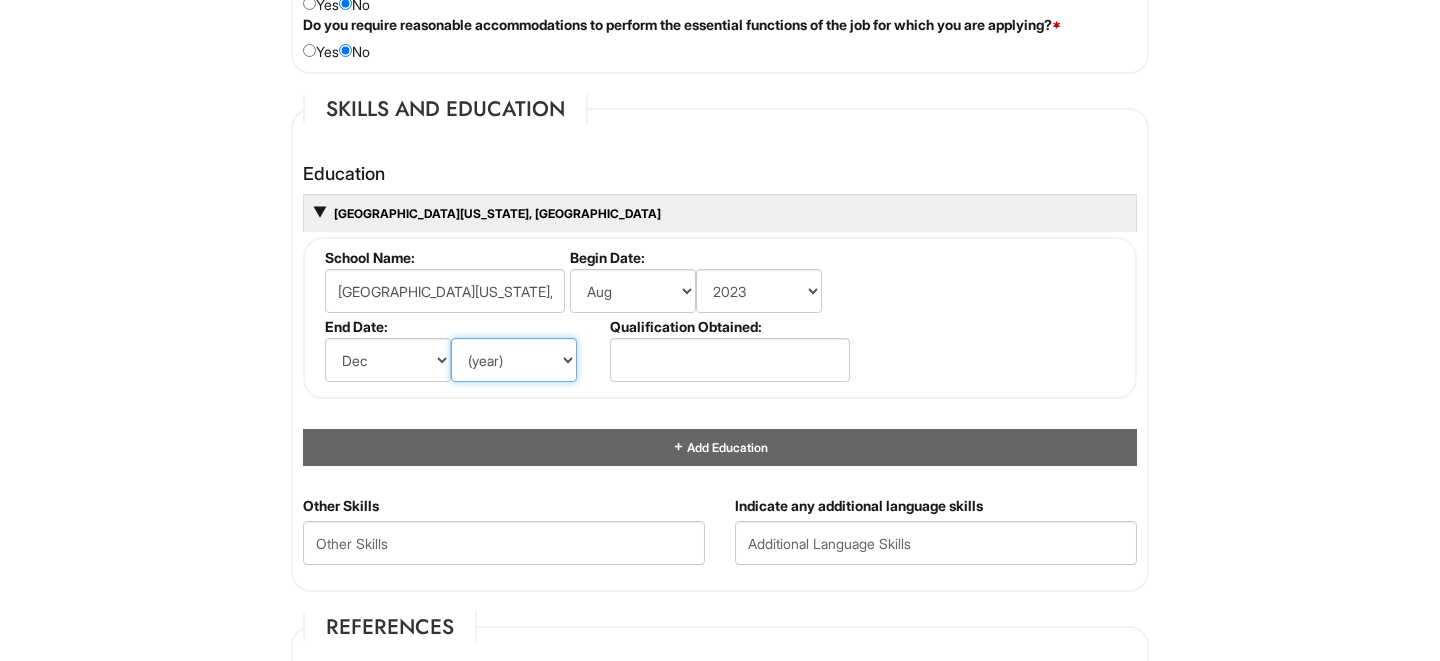 select on "2025" 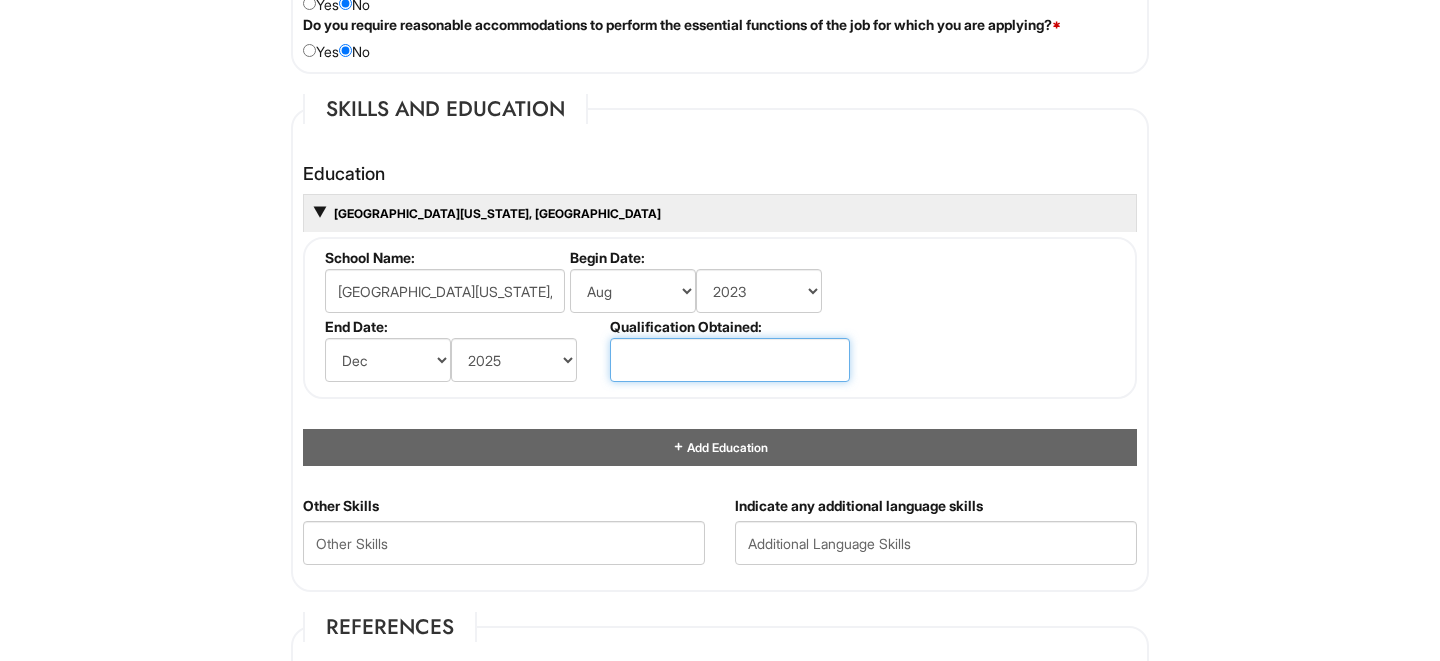 click at bounding box center [730, 360] 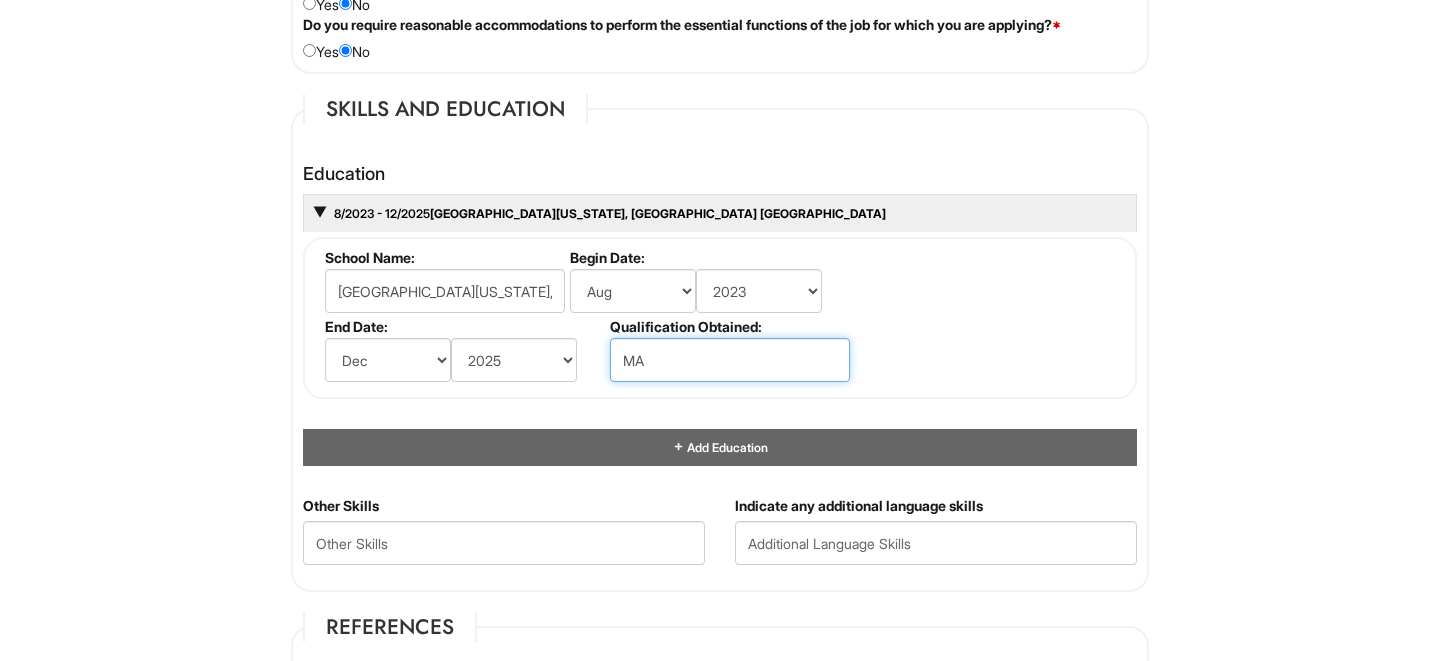 type on "M" 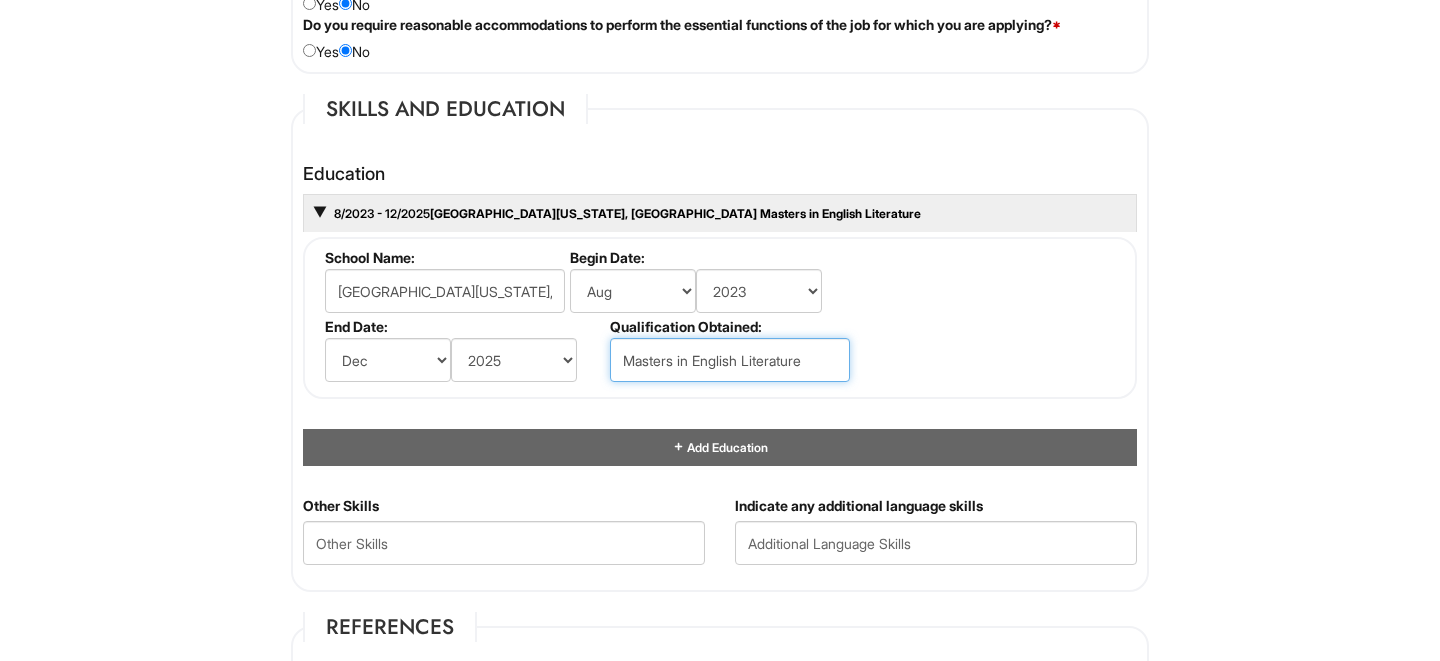 type on "Masters in English Literature" 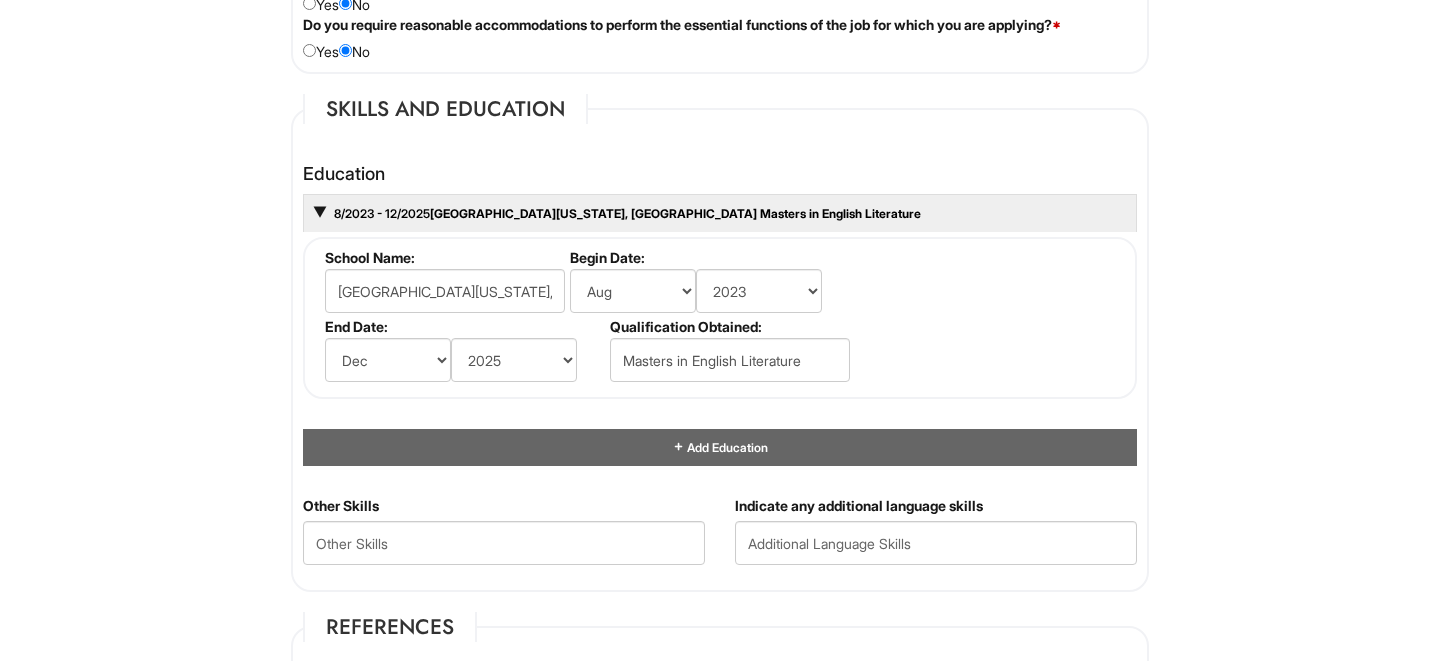 click on "Education
8/2023 - 12/2025  University of Nevada, Las Vegas Masters in English Literature
School Name:
University of Nevada, Las Vegas
Begin Date:
(month) Jan Feb Mar Apr May Jun Jul Aug Sep Oct Nov Dec (year) 2029 2028 2027 2026 2025 2024 2023 2022 2021 2020 2019 2018 2017 2016 2015 2014 2013 2012 2011 2010 2009 2008 2007 2006 2005 2004 2003 2002 2001 2000 1999 1998 1997 1996 1995 1994 1993 1992 1991 1990 1989 1988 1987 1986 1985 1984 1983 1982 1981 1980 1979 1978 1977 1976 1975 1974 1973 1972 1971 1970 1969 1968 1967 1966 1965 1964 1963 1962 1961 1960 1959 1958 1957 1956 1955 1954 1953 1952 1951 1950 1949 1948 1947 1946  --  2030 2031 2032 2033 2034 2035 2036 2037 2038 2039 2040 2041 2042 2043 2044 2045 2046 2047 2048 2049 2050 2051 2052 2053 2054 2055 2056 2057 2058 2059 2060 2061 2062 2063 2064
End Date:
(month) Jan Feb Mar Apr May Jun Jul Aug Sep Oct Nov Dec (year) 2029 2028 2027 2026 2025 2024 2023 2022 2021 2020 2019 2018 2017 2016 2015 2014 2013 2012" at bounding box center [720, 315] 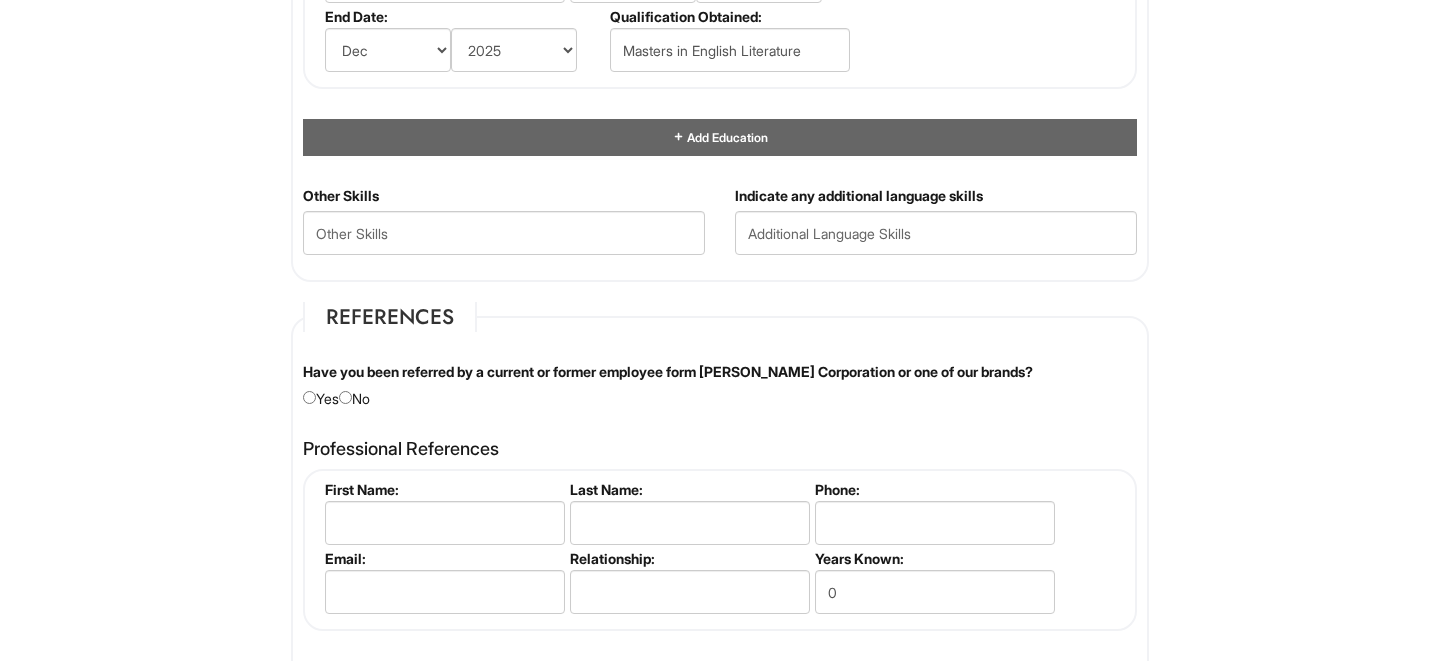 scroll, scrollTop: 2085, scrollLeft: 0, axis: vertical 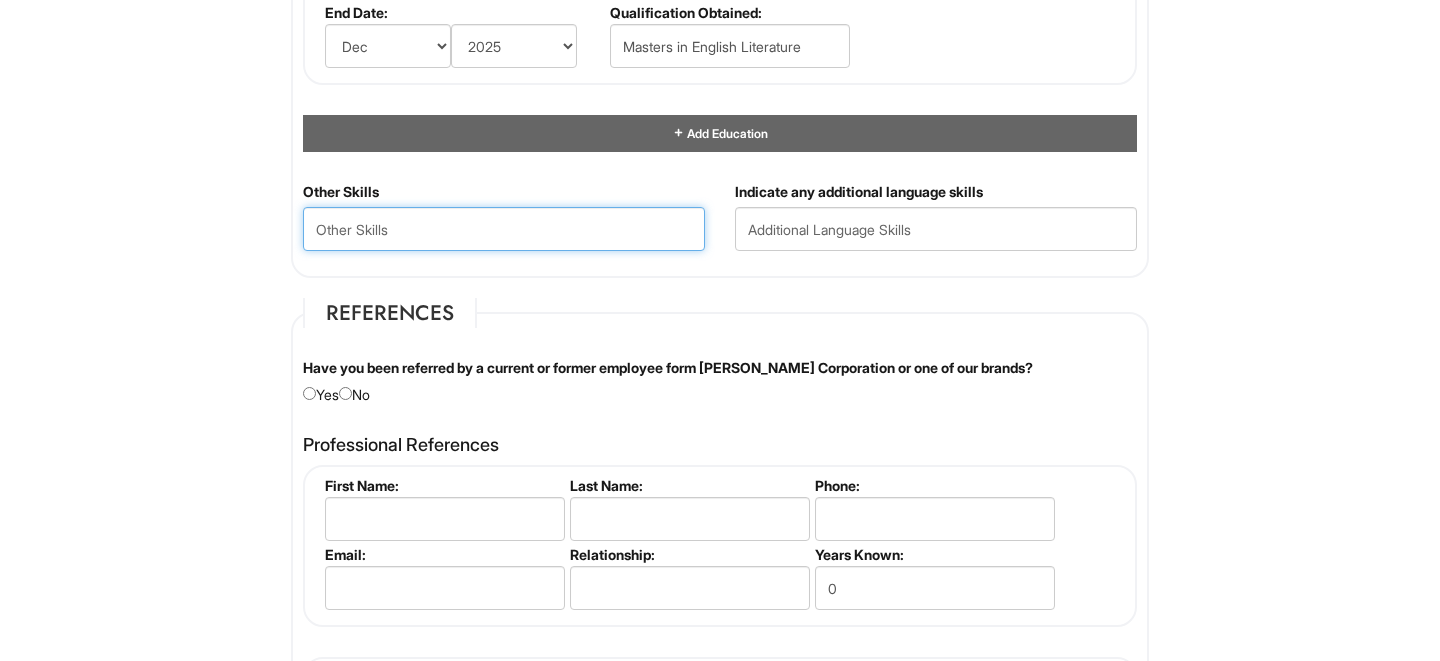 click at bounding box center [504, 229] 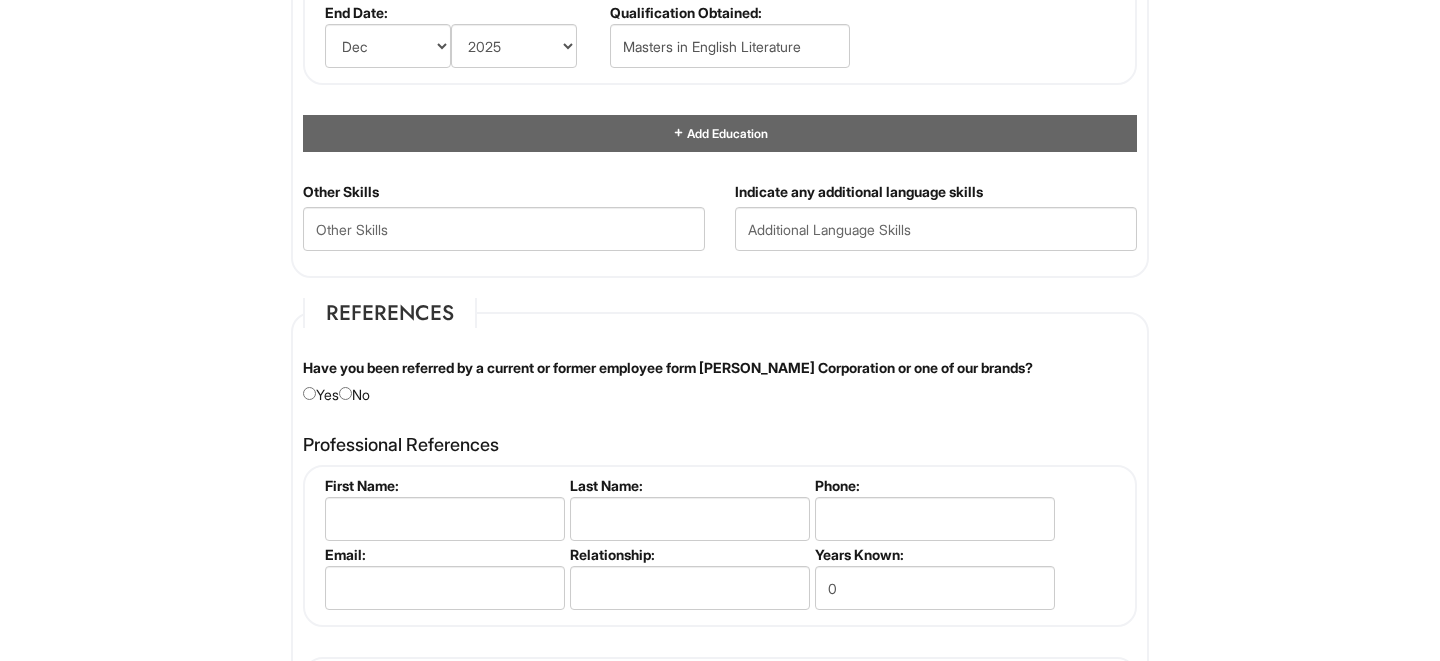 click on "Indicate any additional language skills" at bounding box center (936, 224) 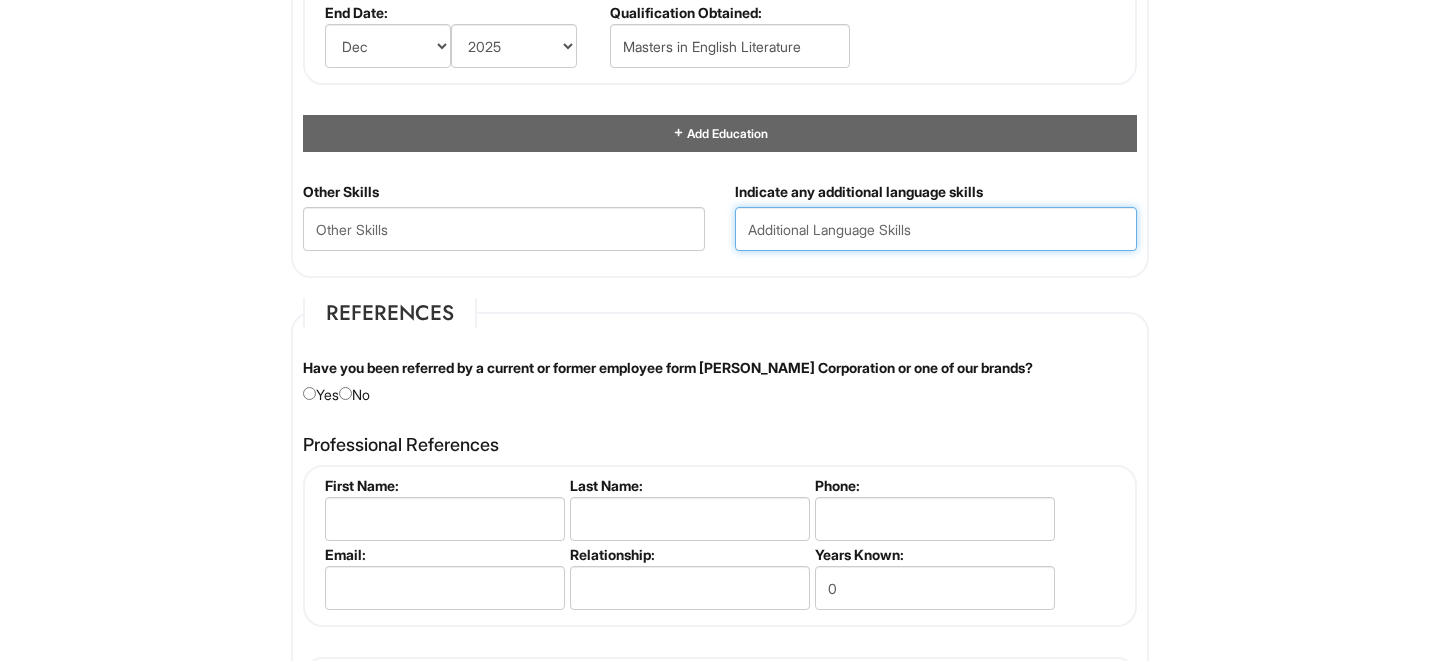 click at bounding box center [936, 229] 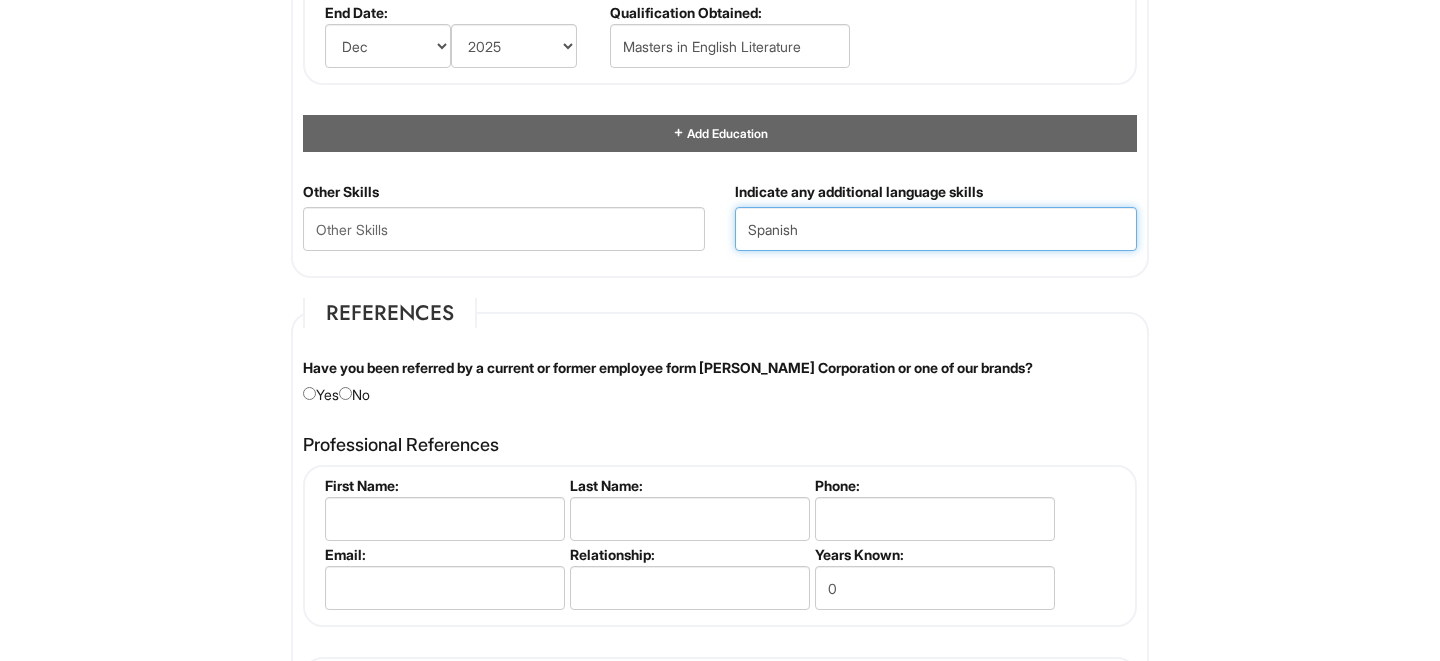 type on "Spanish" 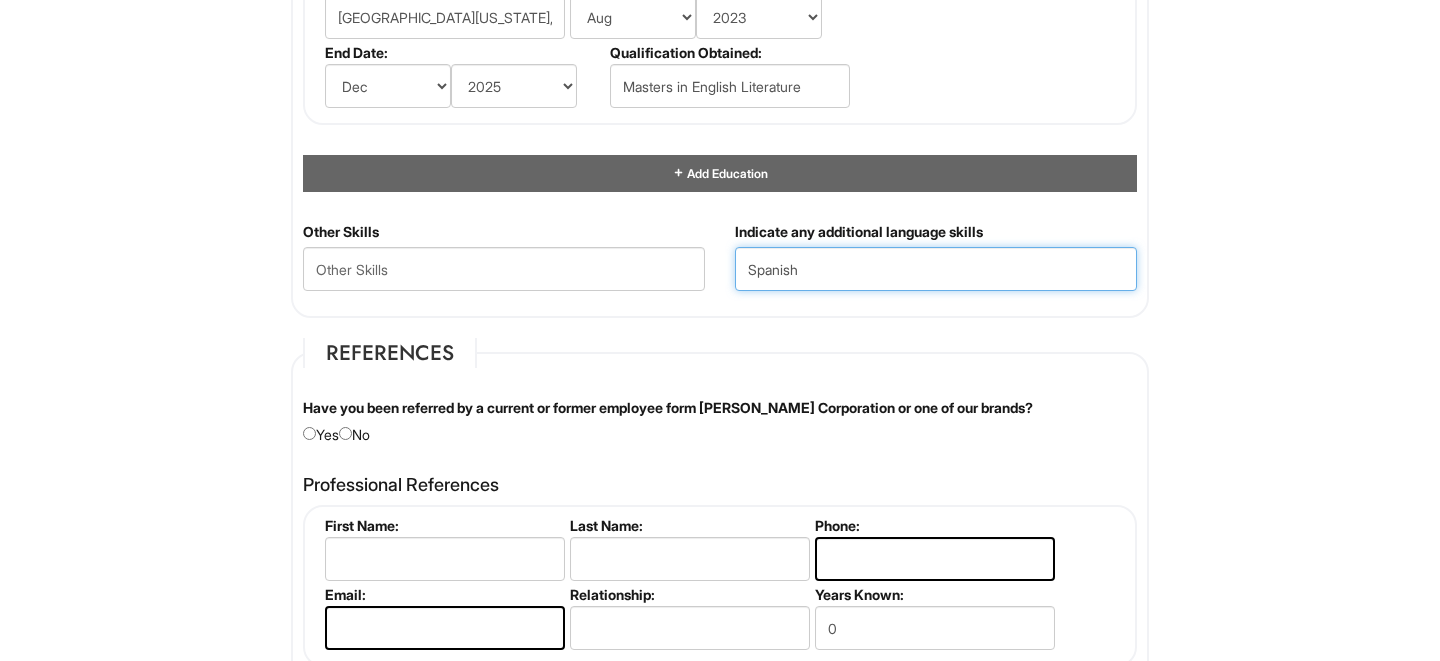 scroll, scrollTop: 122, scrollLeft: 0, axis: vertical 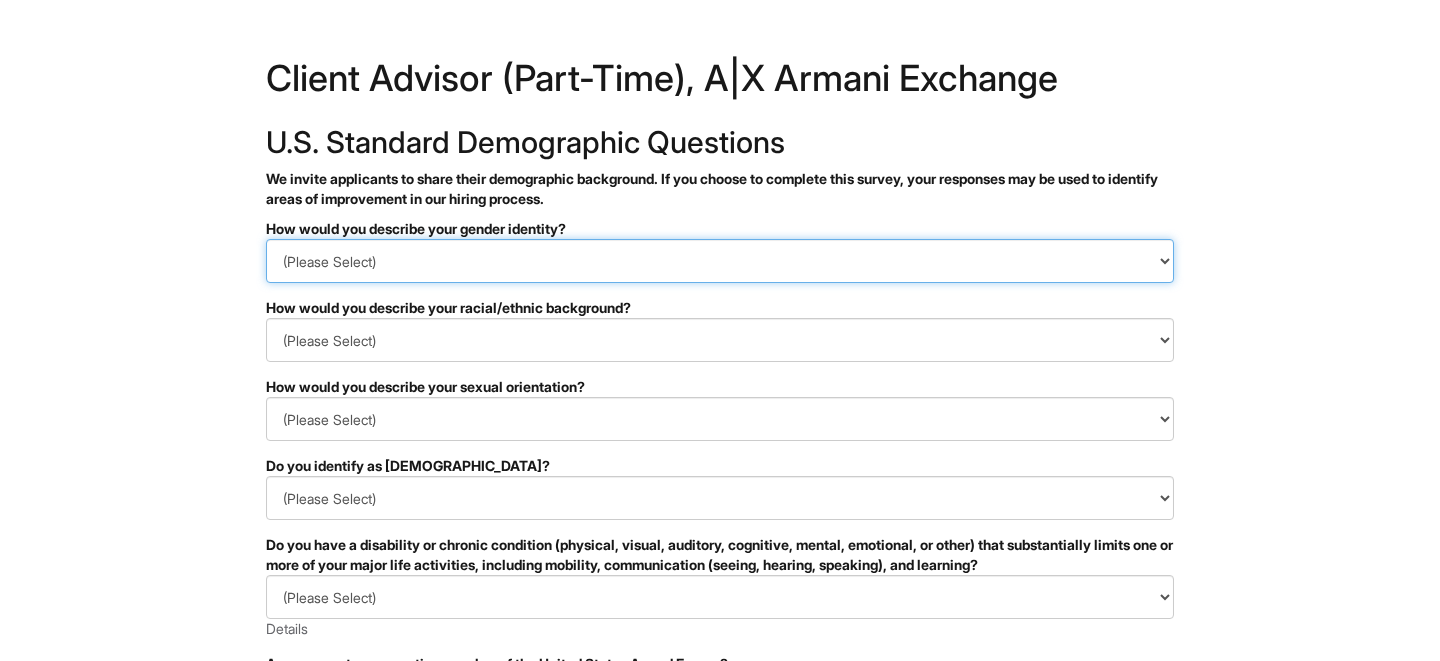 click on "(Please Select) Man Woman [DEMOGRAPHIC_DATA] I prefer to self-describe I don't wish to answer" at bounding box center (720, 261) 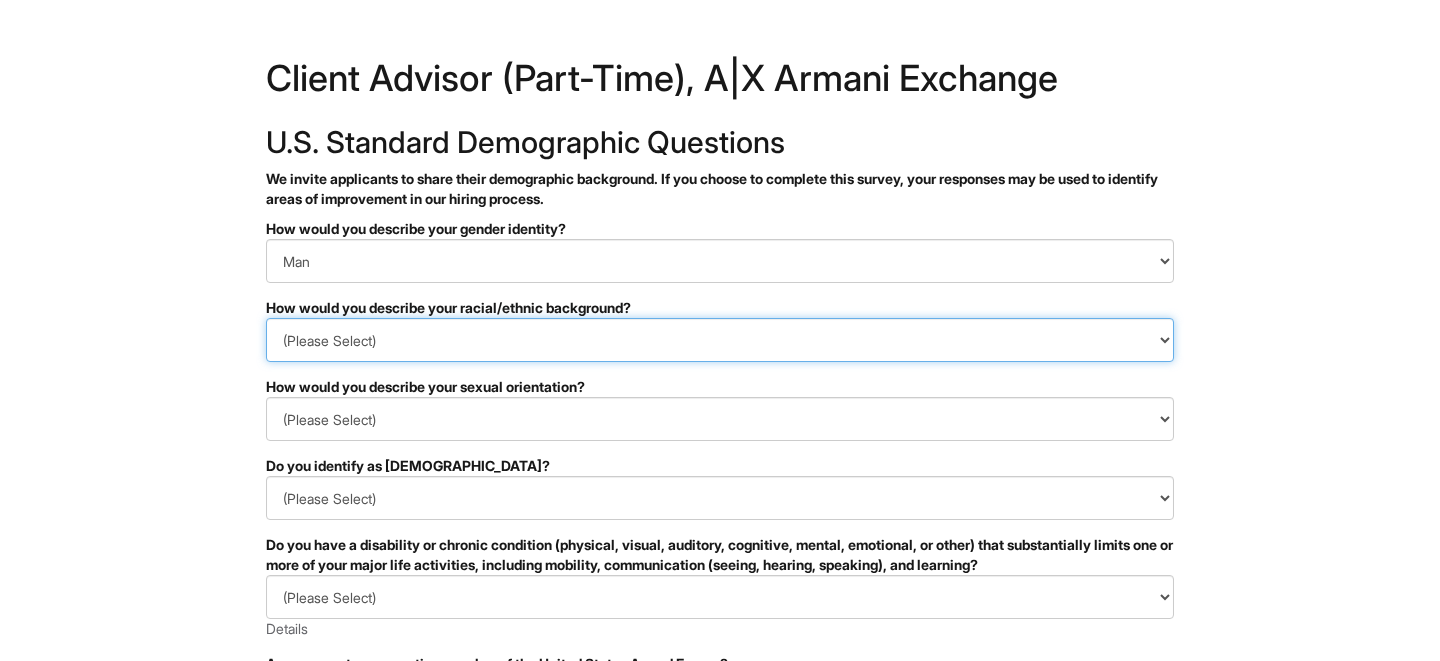 click on "(Please Select) [DEMOGRAPHIC_DATA] or of [DEMOGRAPHIC_DATA] descent    [DEMOGRAPHIC_DATA]    Hispanic, [DEMOGRAPHIC_DATA] or of [DEMOGRAPHIC_DATA] Origin    Indigenous, [DEMOGRAPHIC_DATA] or [US_STATE][DEMOGRAPHIC_DATA]    Middle Eastern or [DEMOGRAPHIC_DATA] or [DEMOGRAPHIC_DATA]    [DEMOGRAPHIC_DATA]    Southeast Asian    White or [DEMOGRAPHIC_DATA]    I prefer to self-describe    I don't wish to answer" at bounding box center [720, 340] 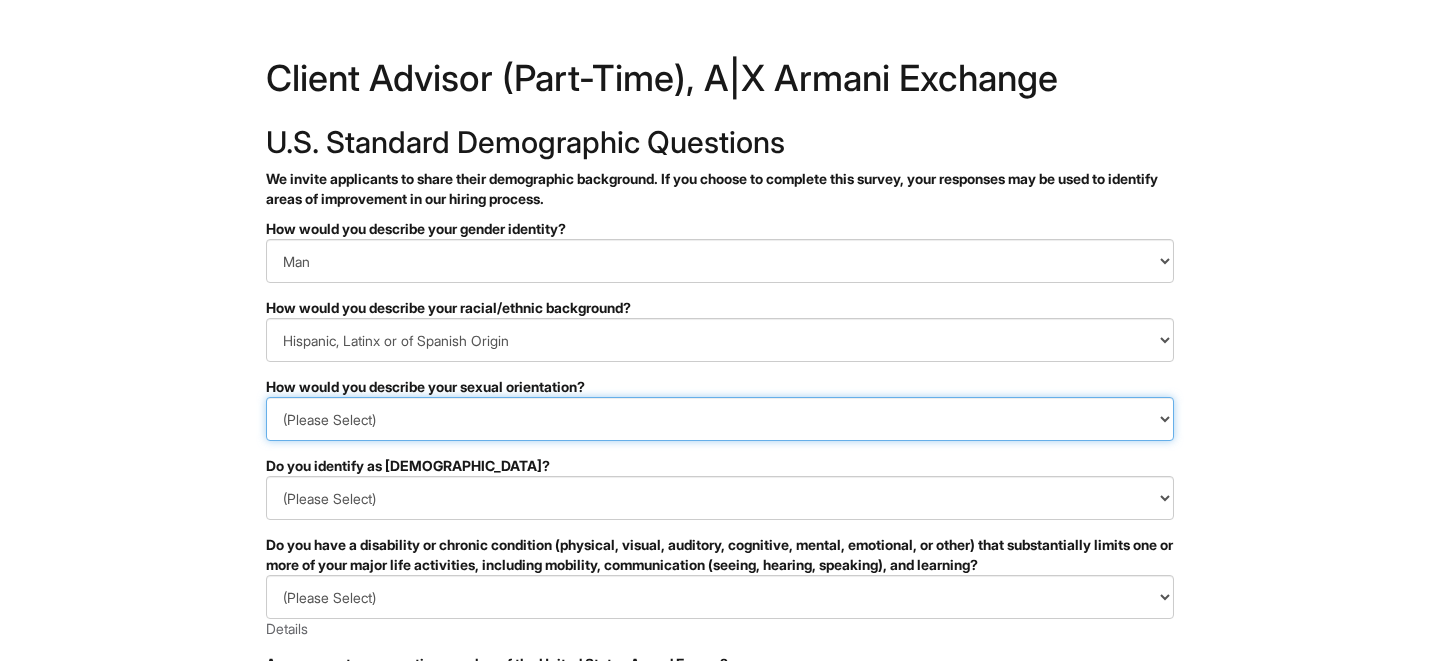 click on "(Please Select) [DEMOGRAPHIC_DATA] [DEMOGRAPHIC_DATA] and/or [DEMOGRAPHIC_DATA] [DEMOGRAPHIC_DATA] [DEMOGRAPHIC_DATA] [DEMOGRAPHIC_DATA] [DEMOGRAPHIC_DATA] I prefer to self-describe I don't wish to answer" at bounding box center (720, 419) 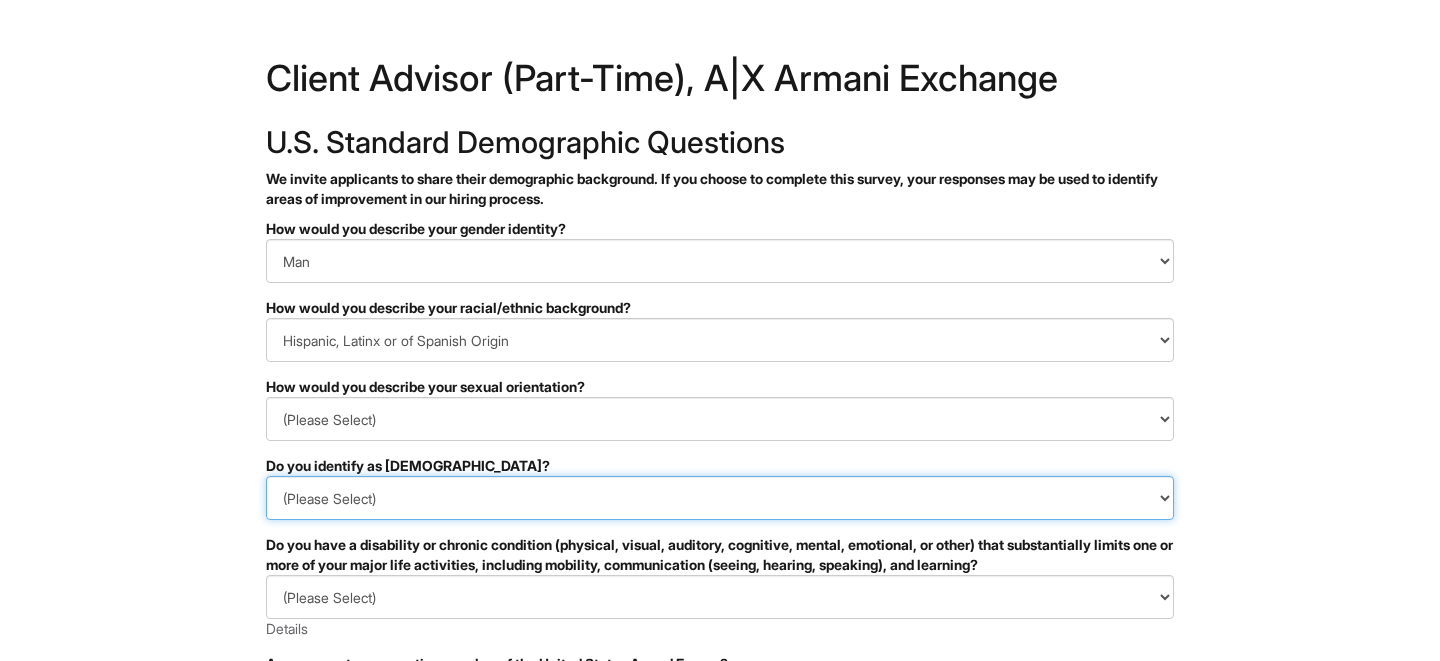 click on "(Please Select) Yes No I prefer to self-describe I don't wish to answer" at bounding box center [720, 498] 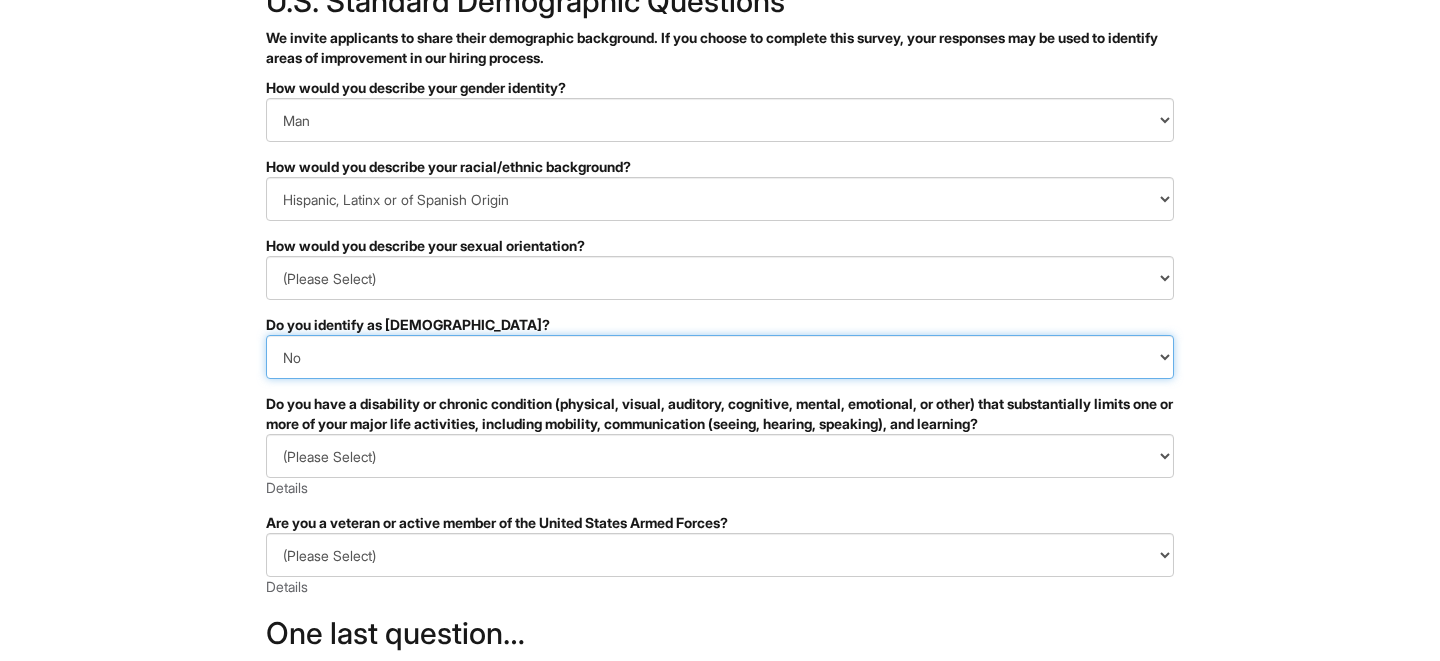 scroll, scrollTop: 227, scrollLeft: 0, axis: vertical 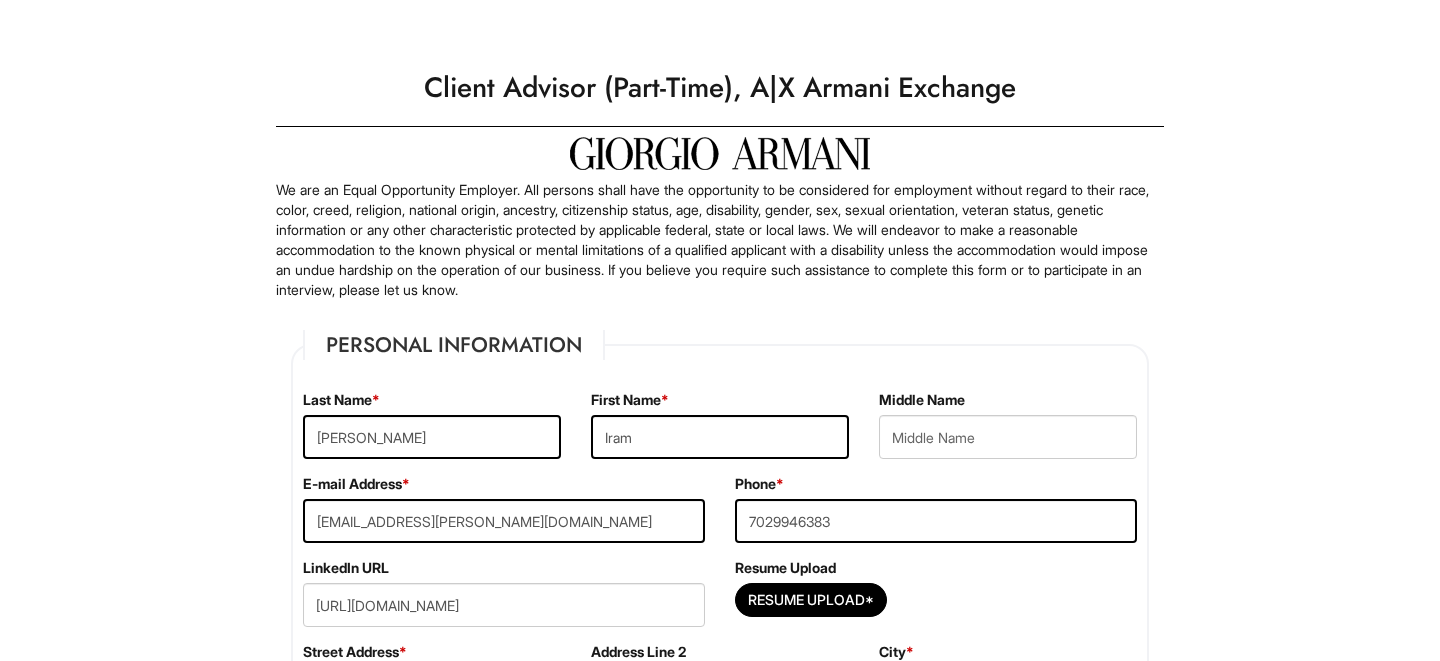 select on "NV" 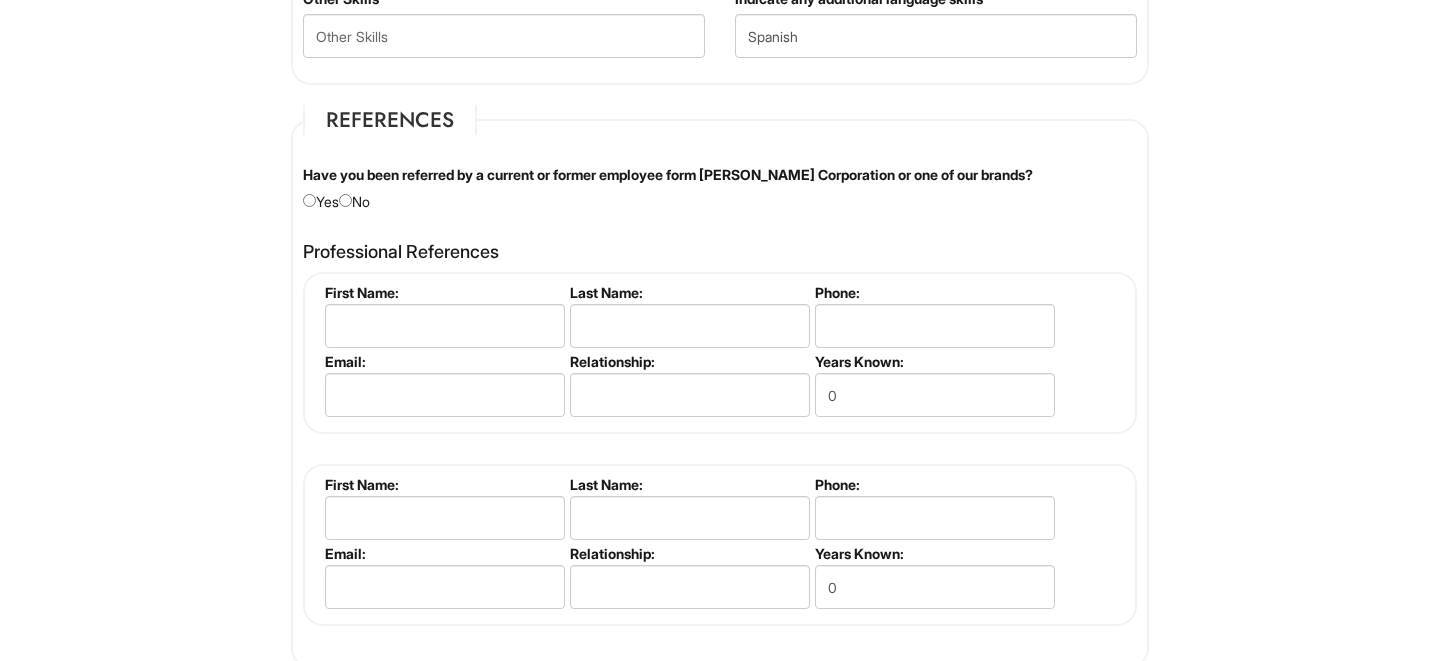 scroll, scrollTop: 2273, scrollLeft: 0, axis: vertical 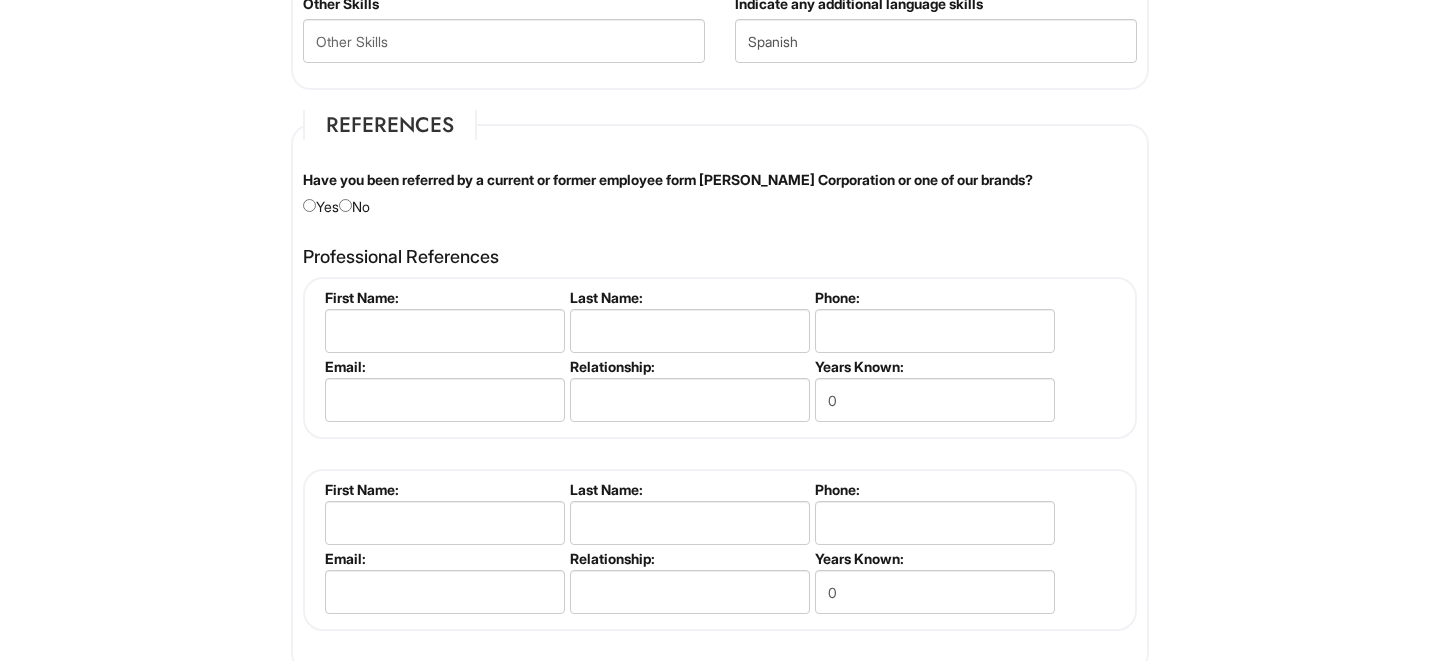 click on "Have you been referred by a current or former employee form Giorgio Armani Corporation or one of our brands?    Yes   No" at bounding box center [720, 193] 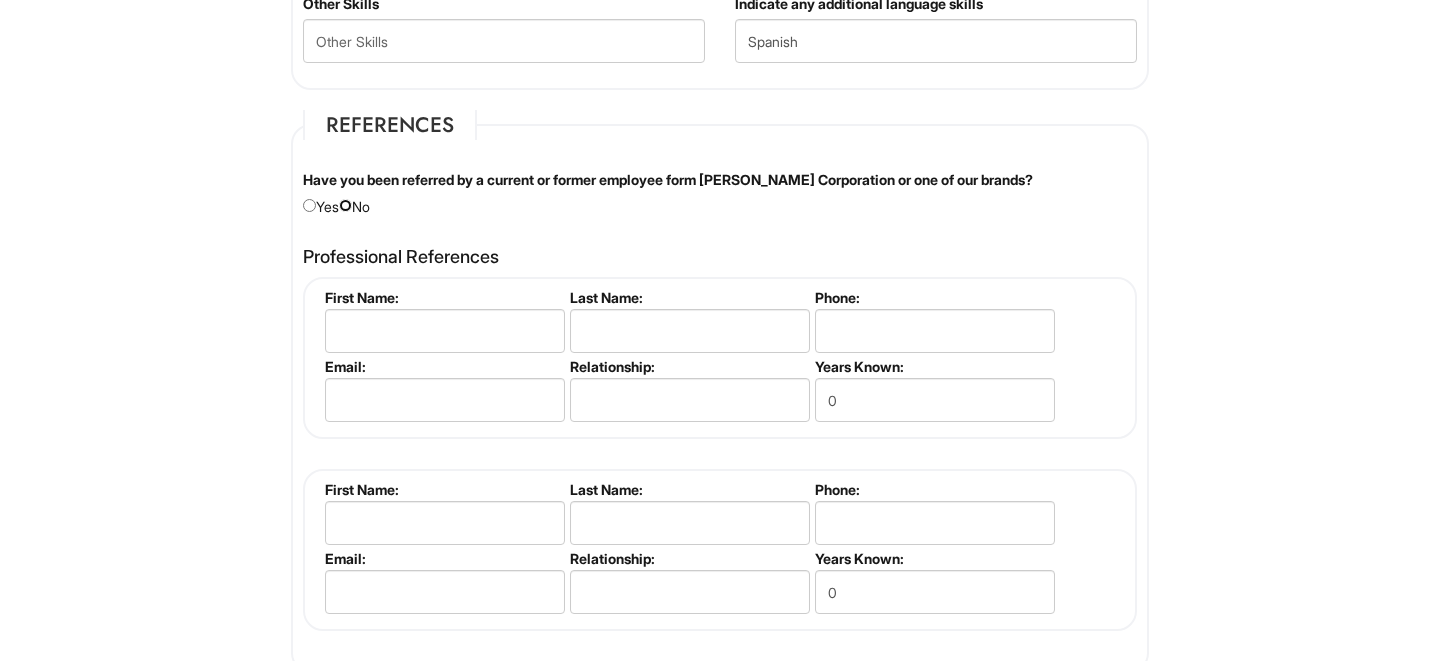 click at bounding box center (345, 205) 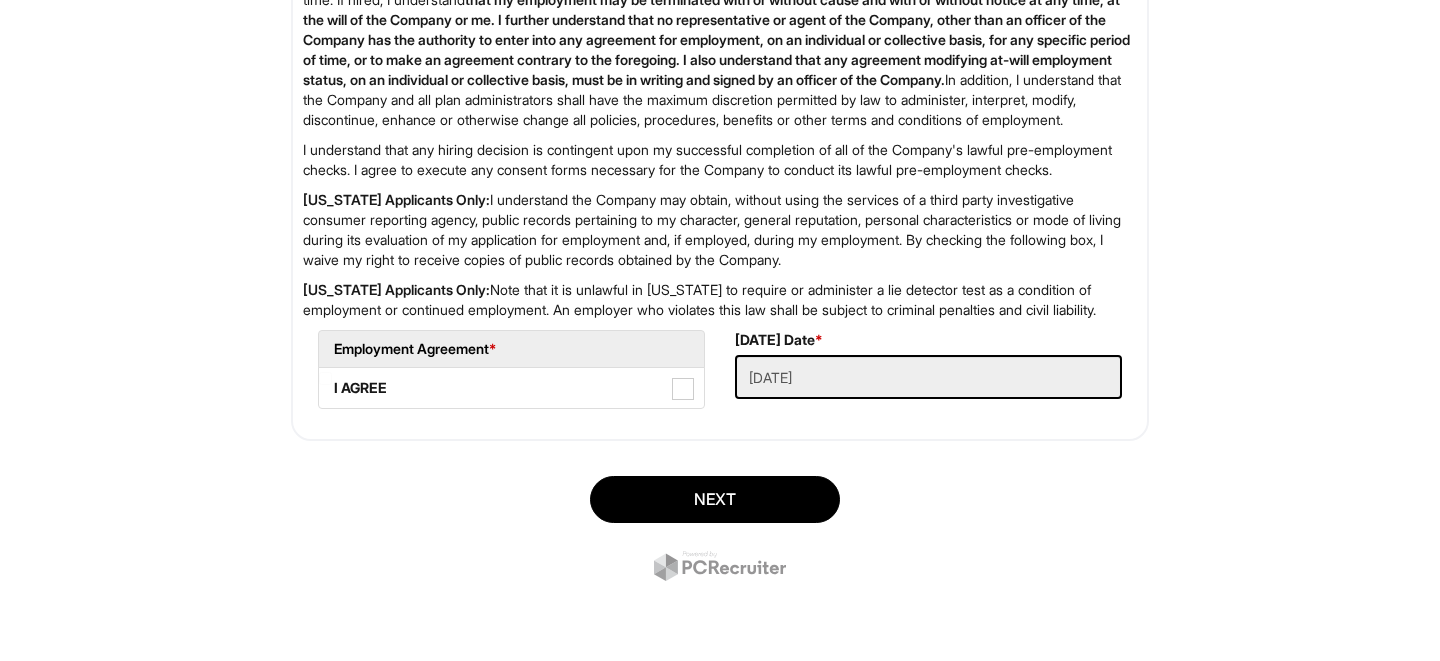 scroll, scrollTop: 3312, scrollLeft: 0, axis: vertical 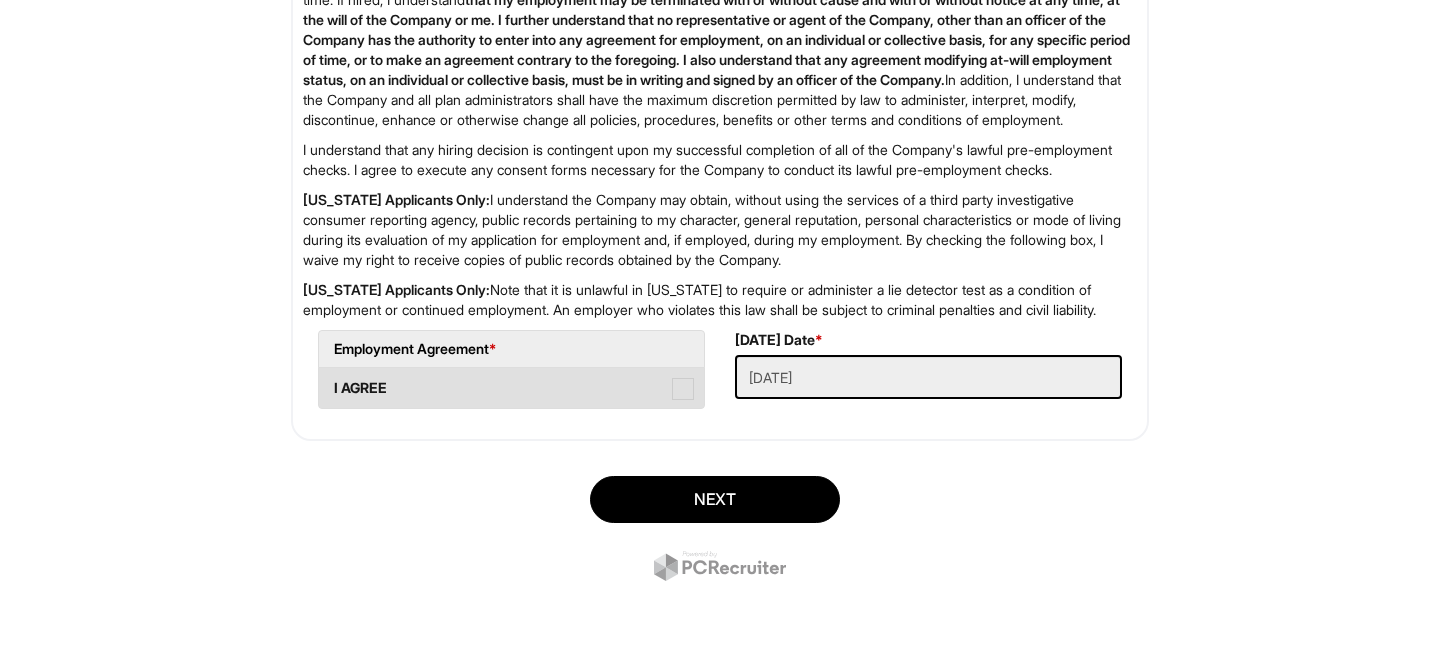 click on "I AGREE" at bounding box center (511, 388) 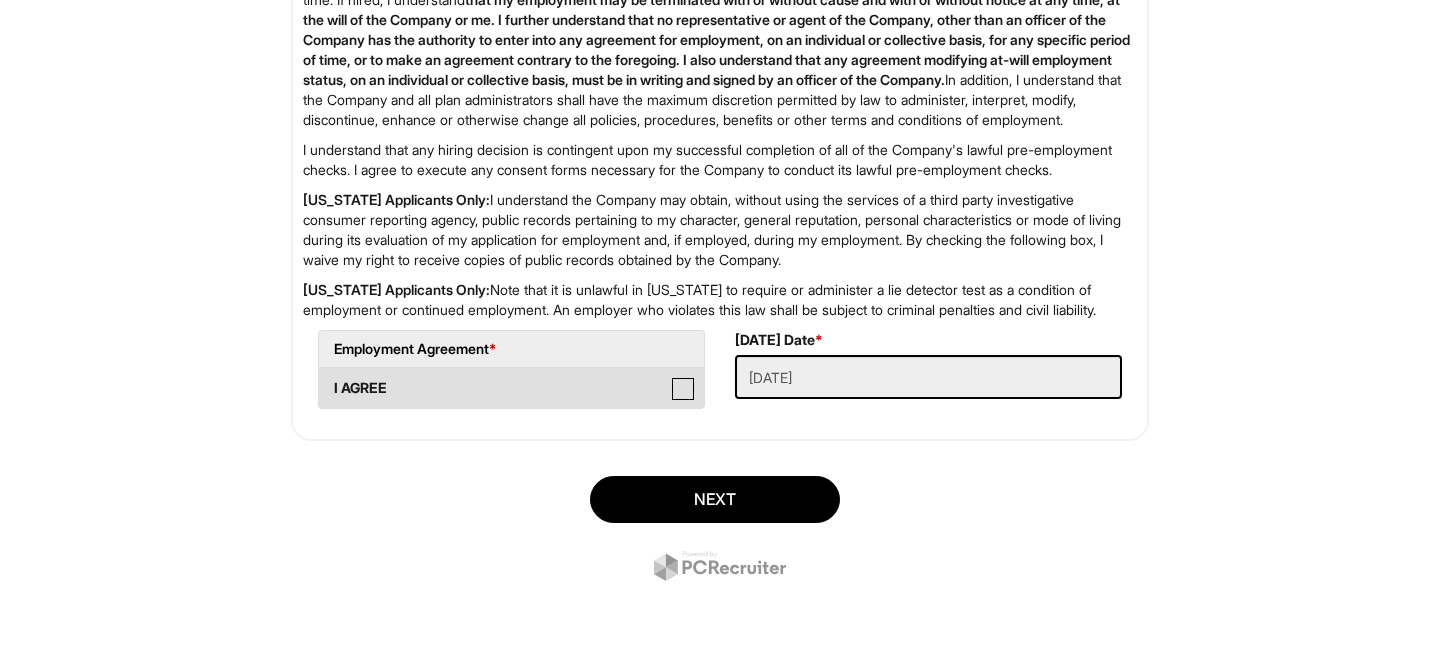 click on "I AGREE" at bounding box center (325, 378) 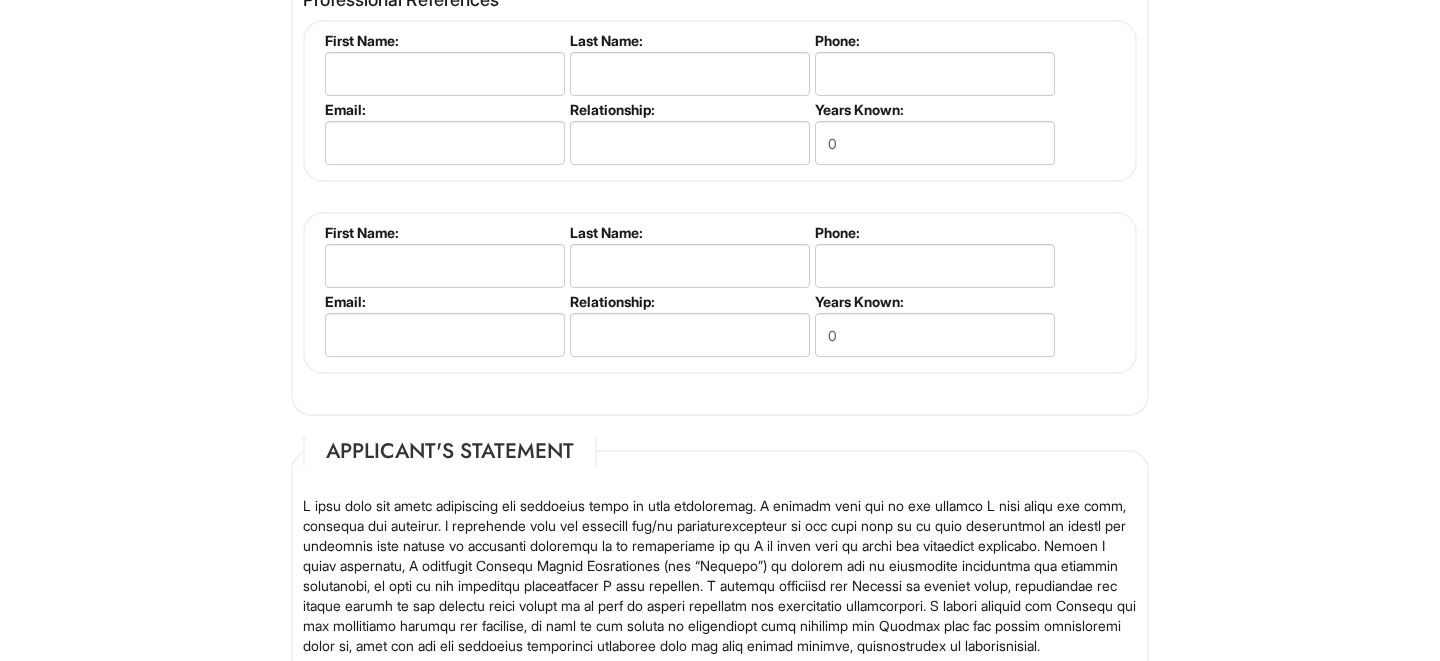 scroll, scrollTop: 2485, scrollLeft: 0, axis: vertical 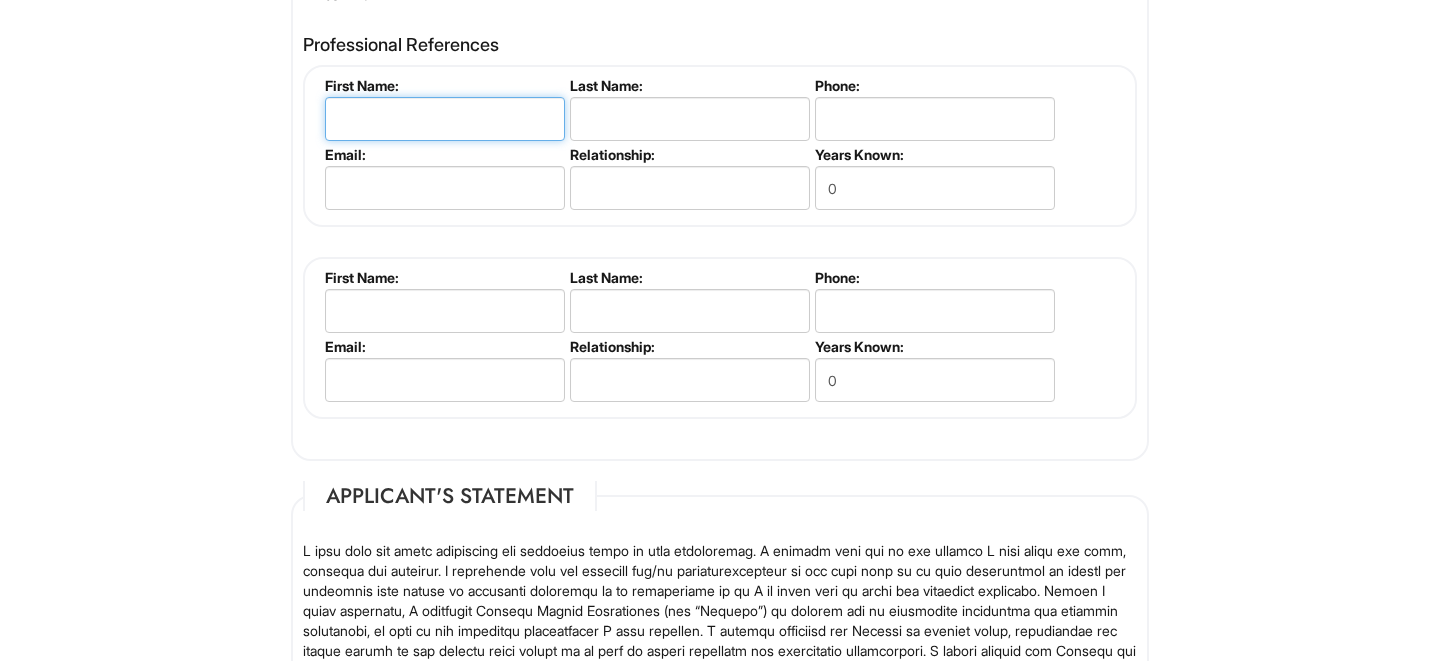 click at bounding box center [445, 119] 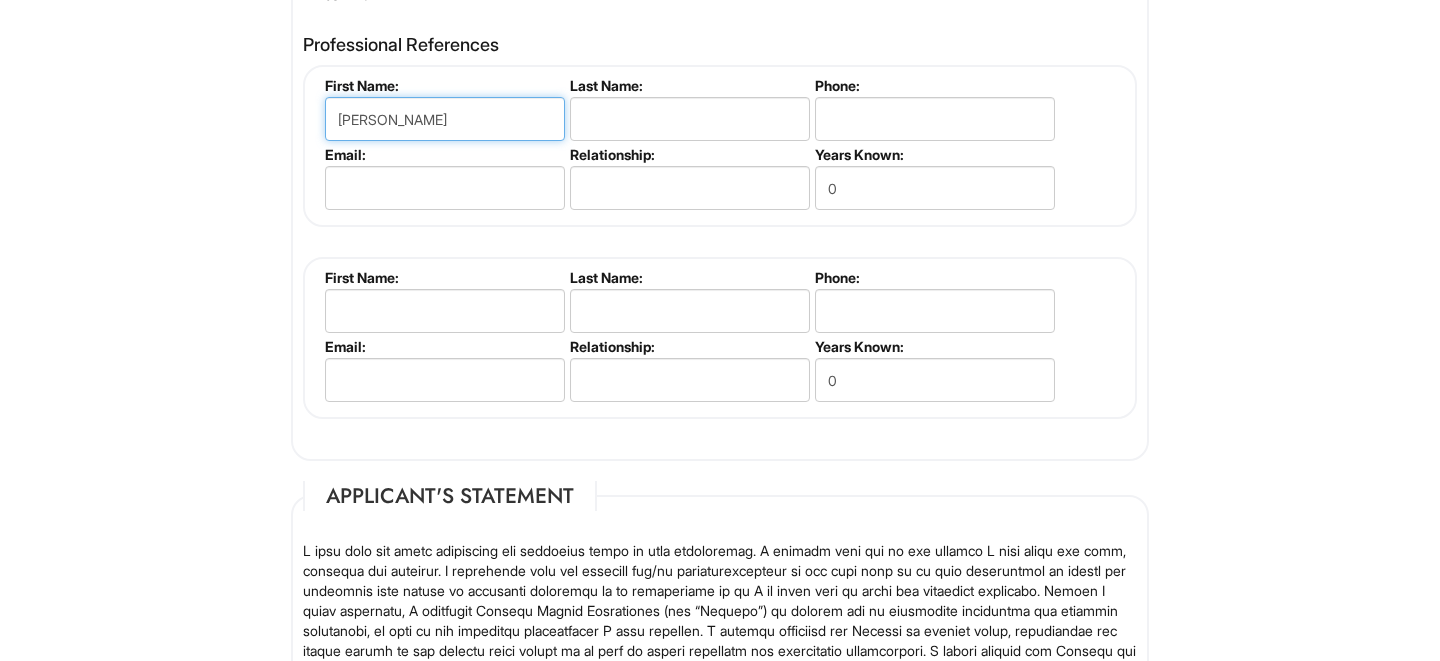 click on "Alexandra" at bounding box center [445, 119] 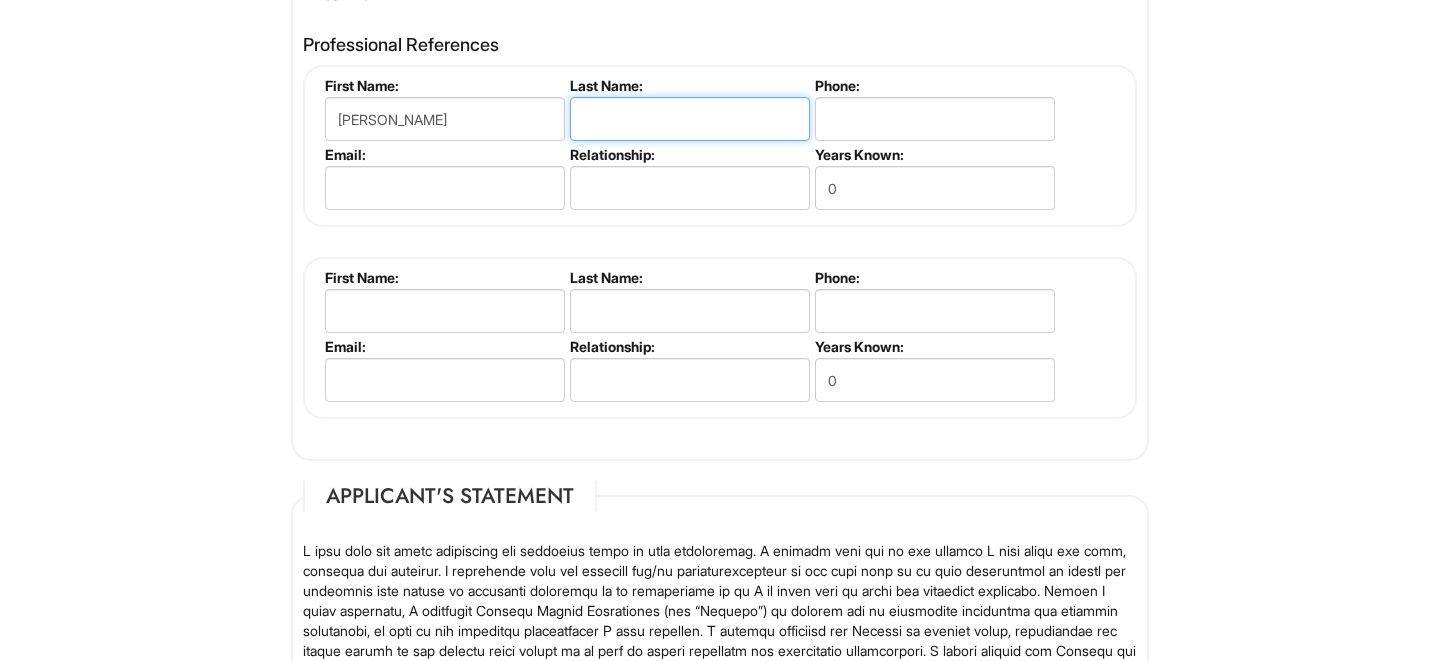 click at bounding box center [690, 119] 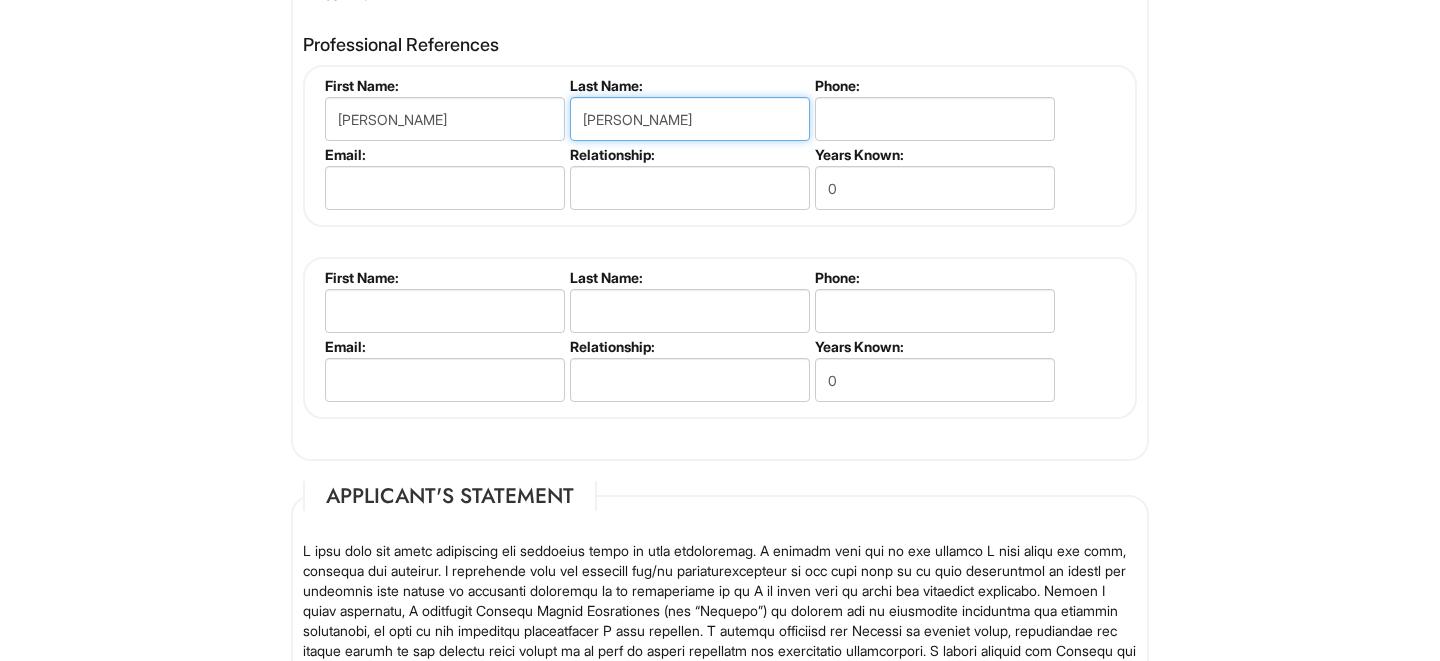 type on "Richards" 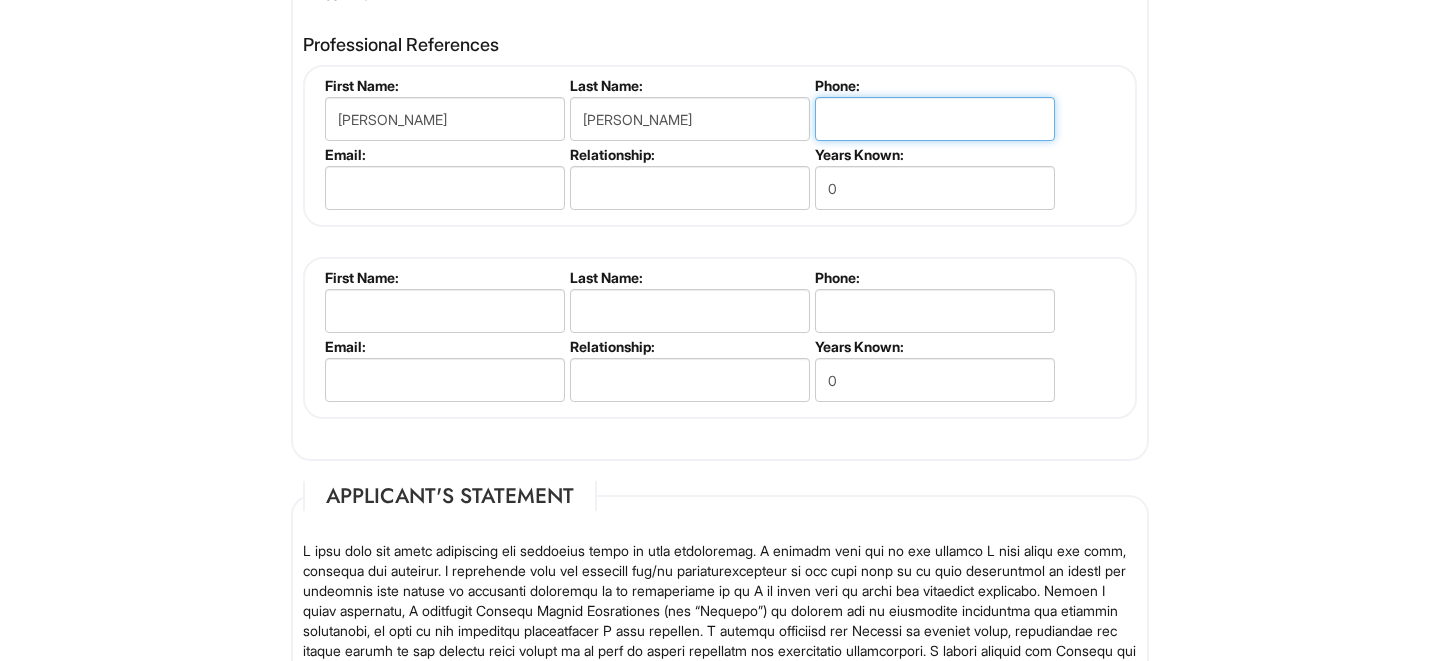 click at bounding box center [935, 119] 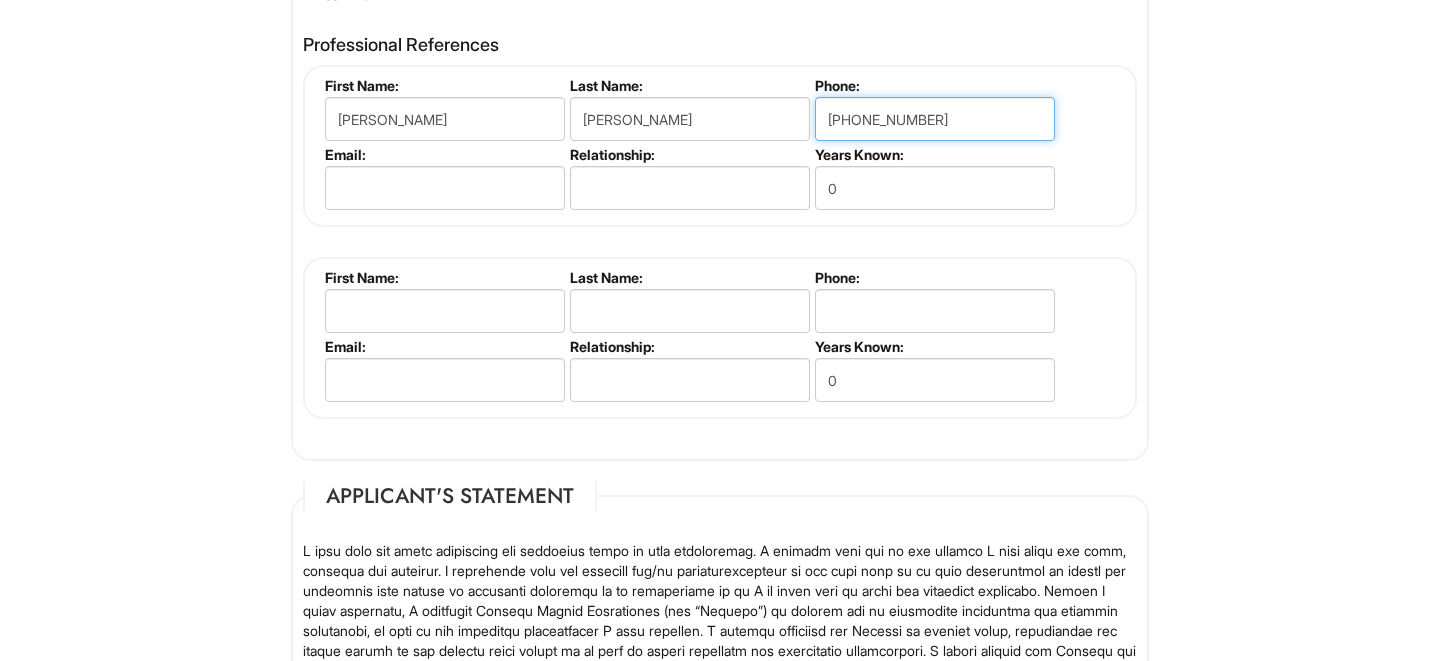 type on "(702) 372-6850" 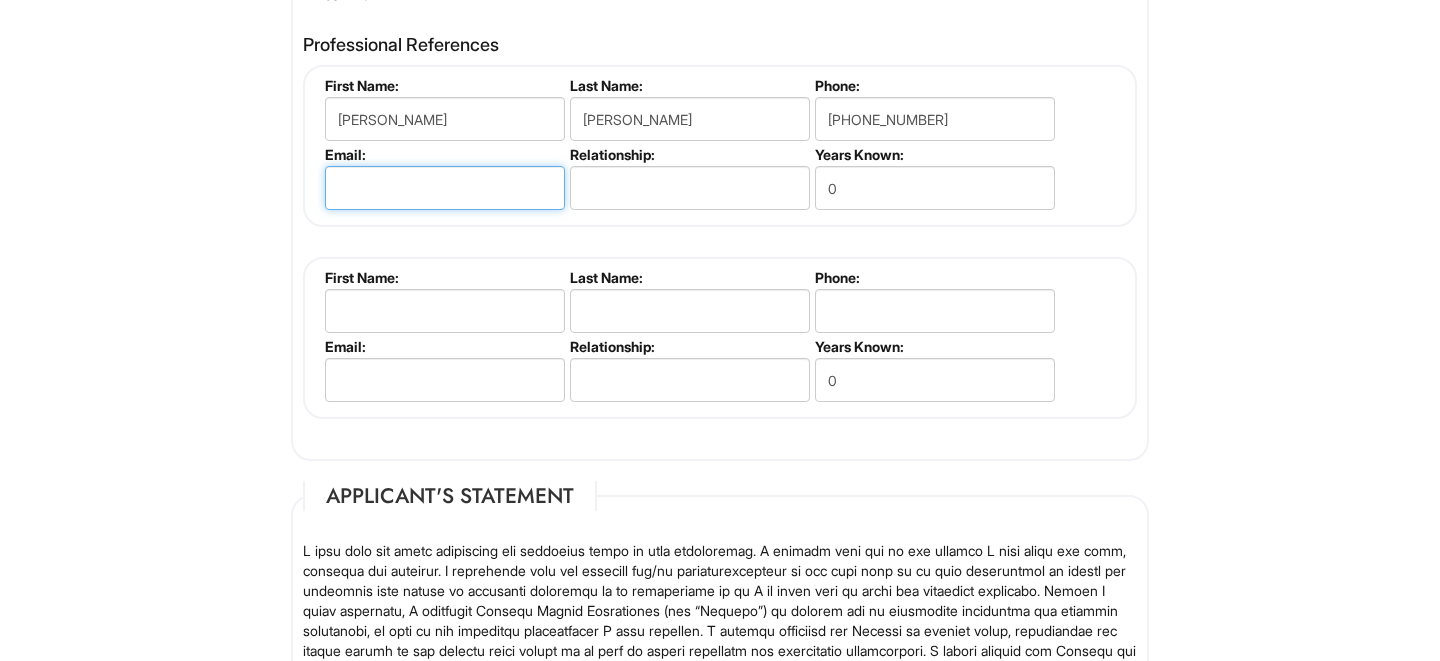 click at bounding box center [445, 188] 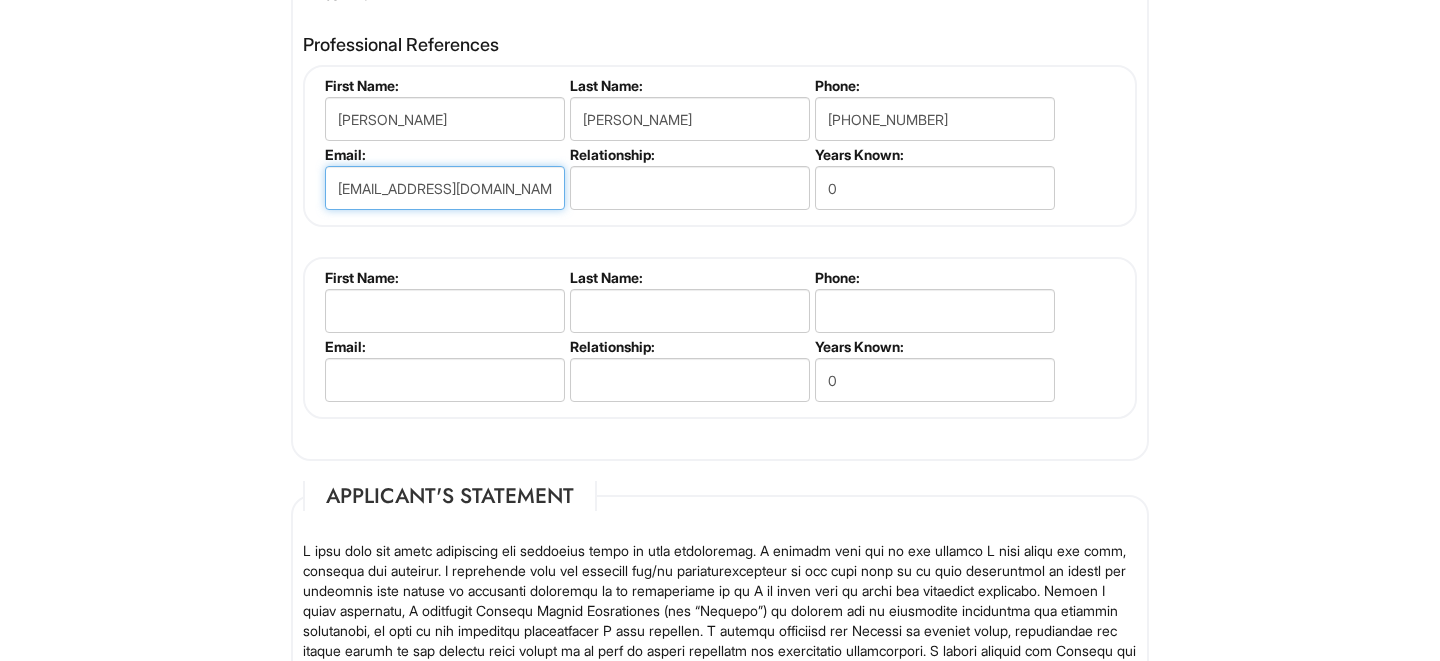 type on "Melissa_richards87@yahoo.com" 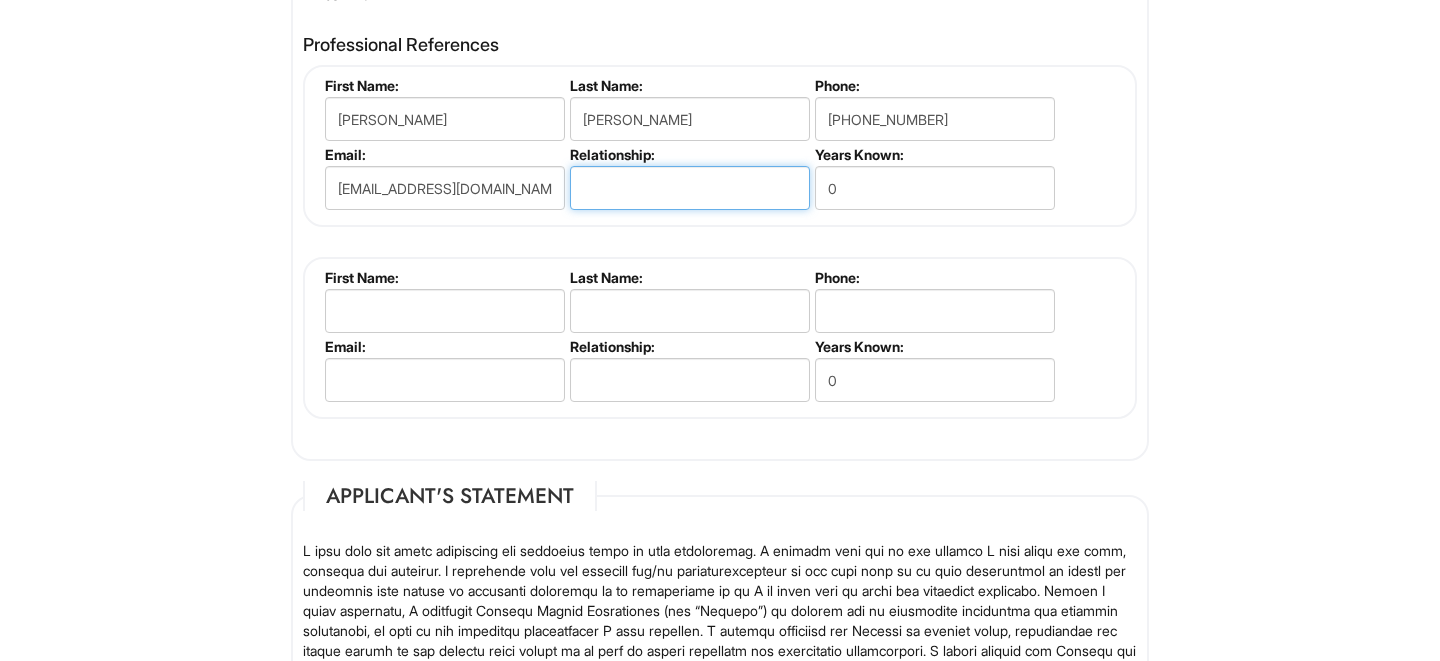 scroll, scrollTop: 0, scrollLeft: 0, axis: both 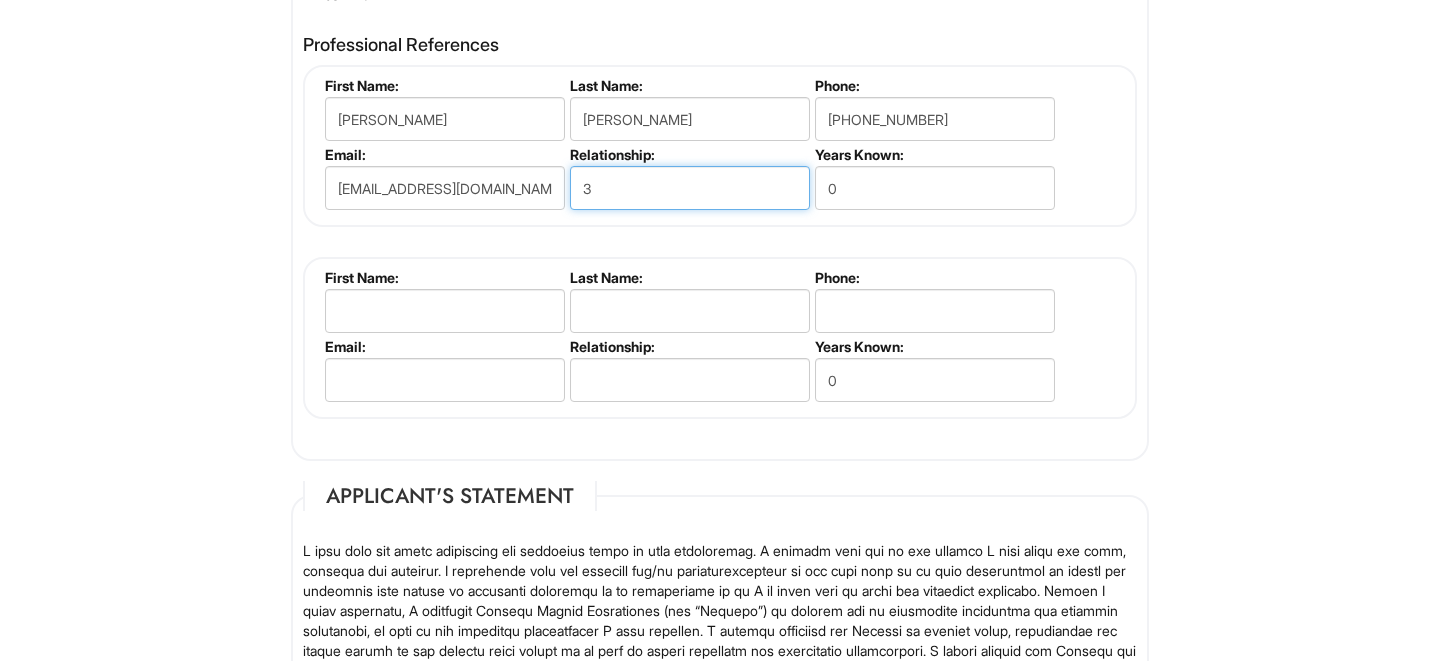 type on "3" 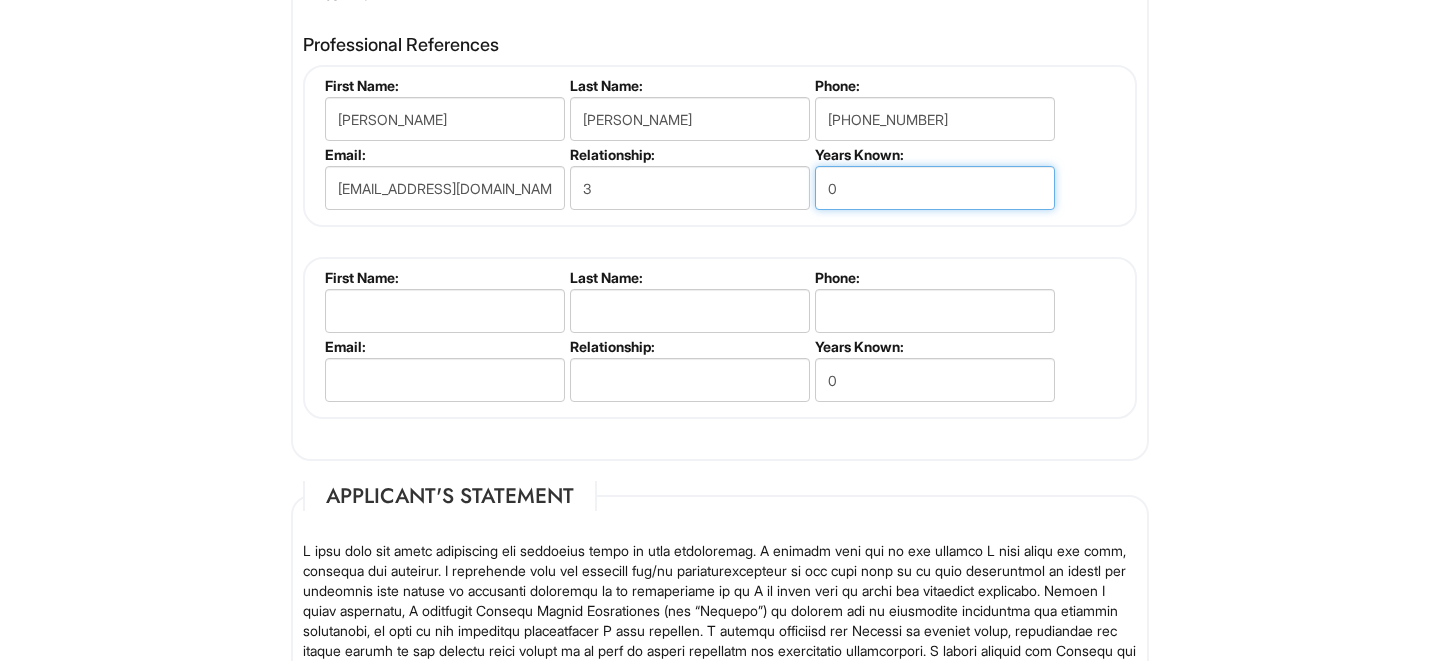 click on "0" at bounding box center [935, 188] 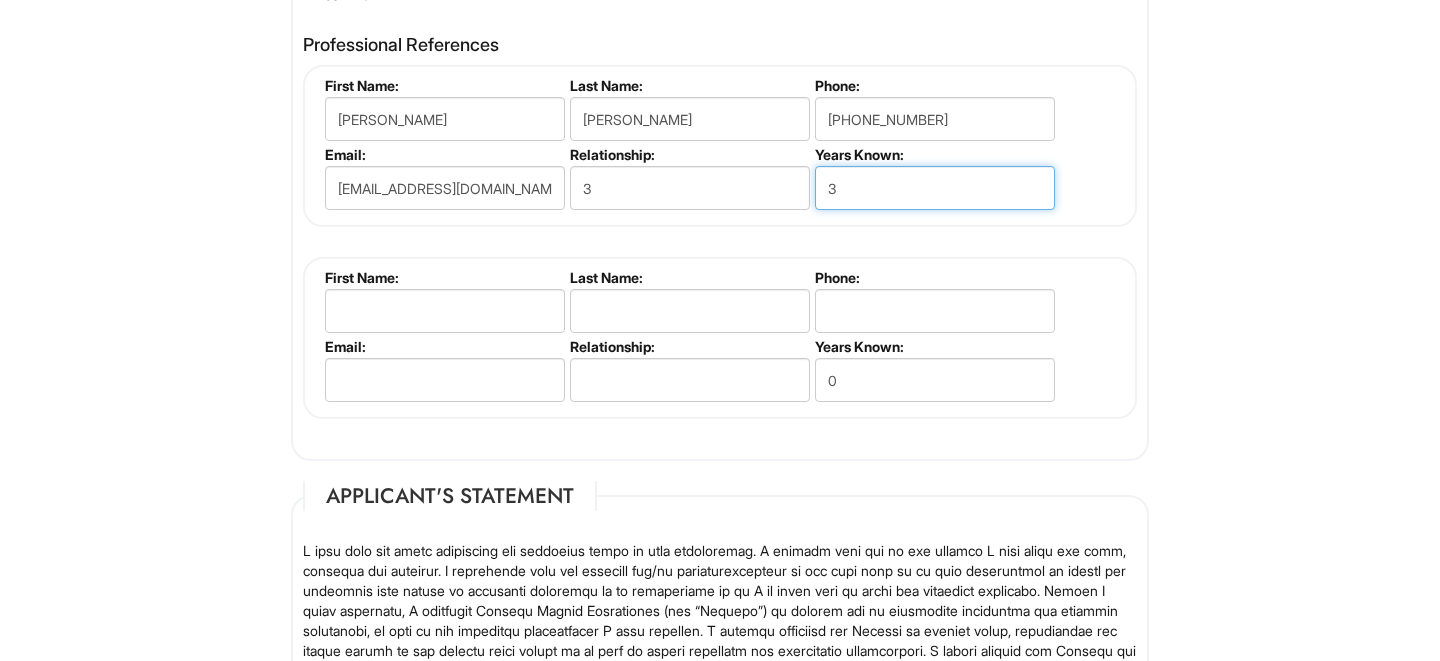 type on "3" 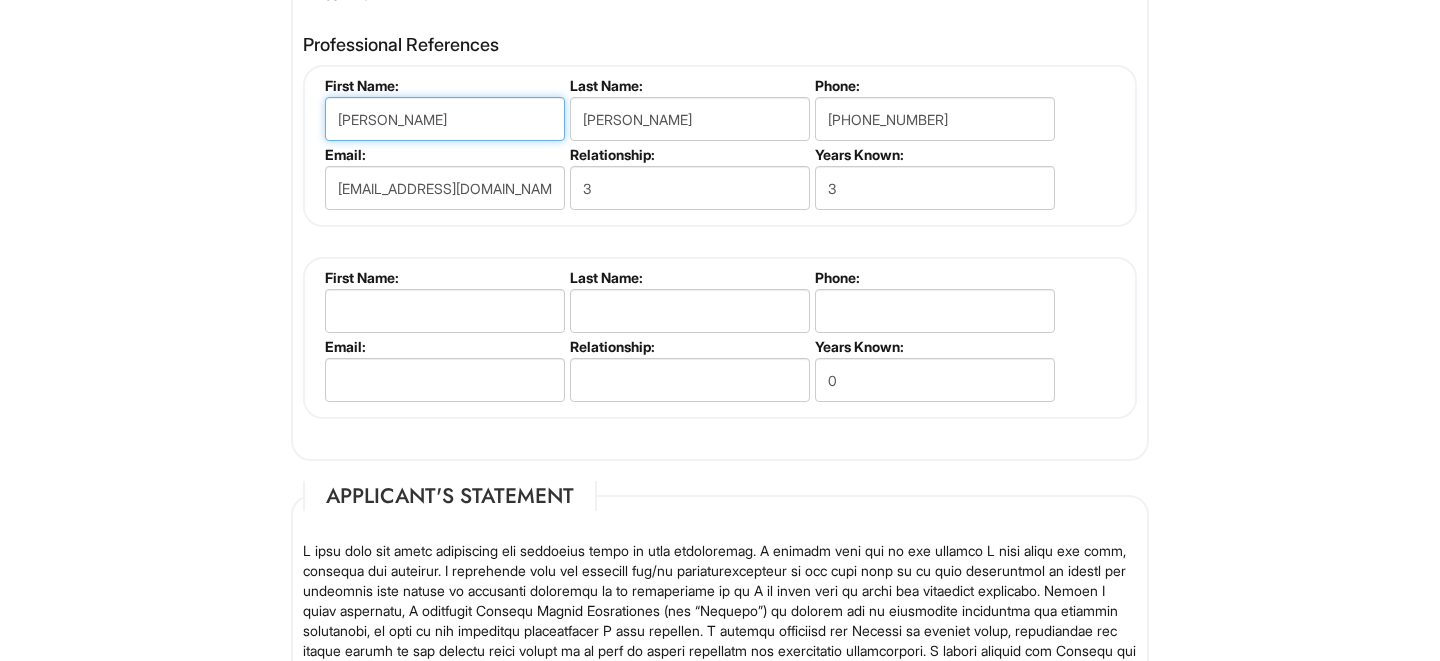 click on "Melissa" at bounding box center [445, 119] 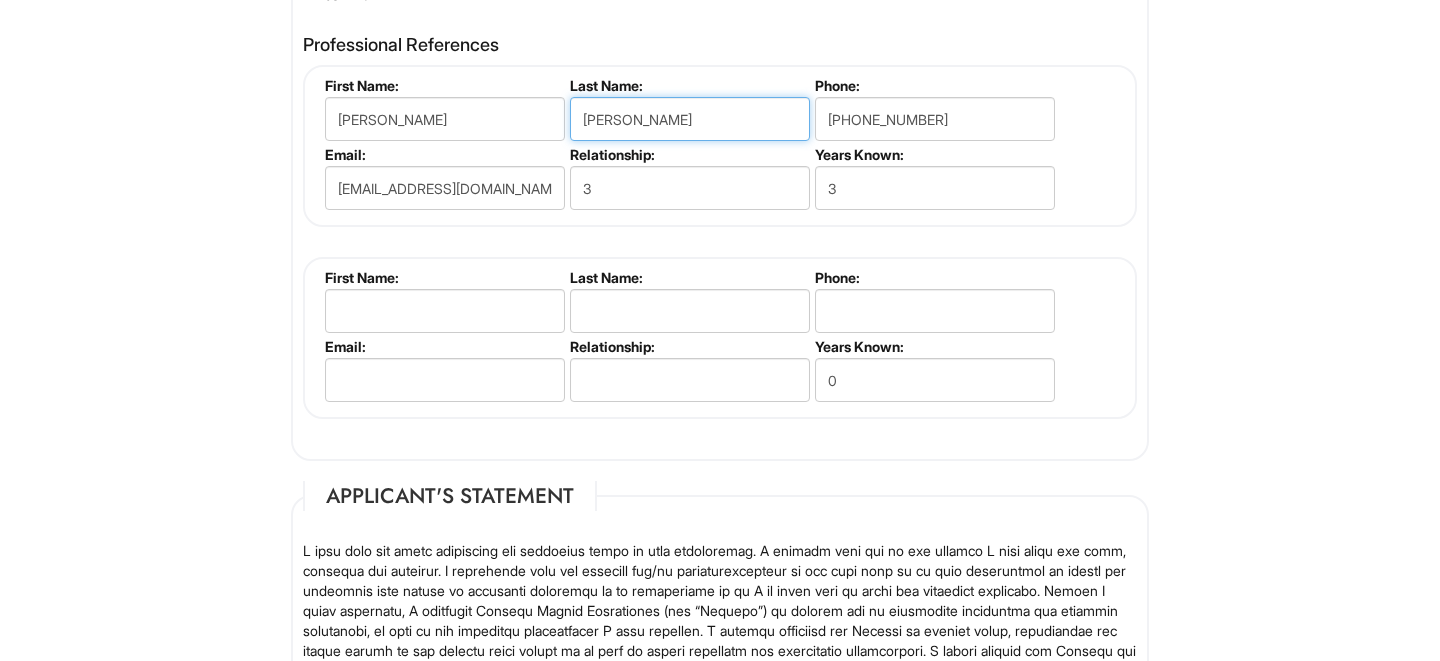 click on "Richards" at bounding box center (690, 119) 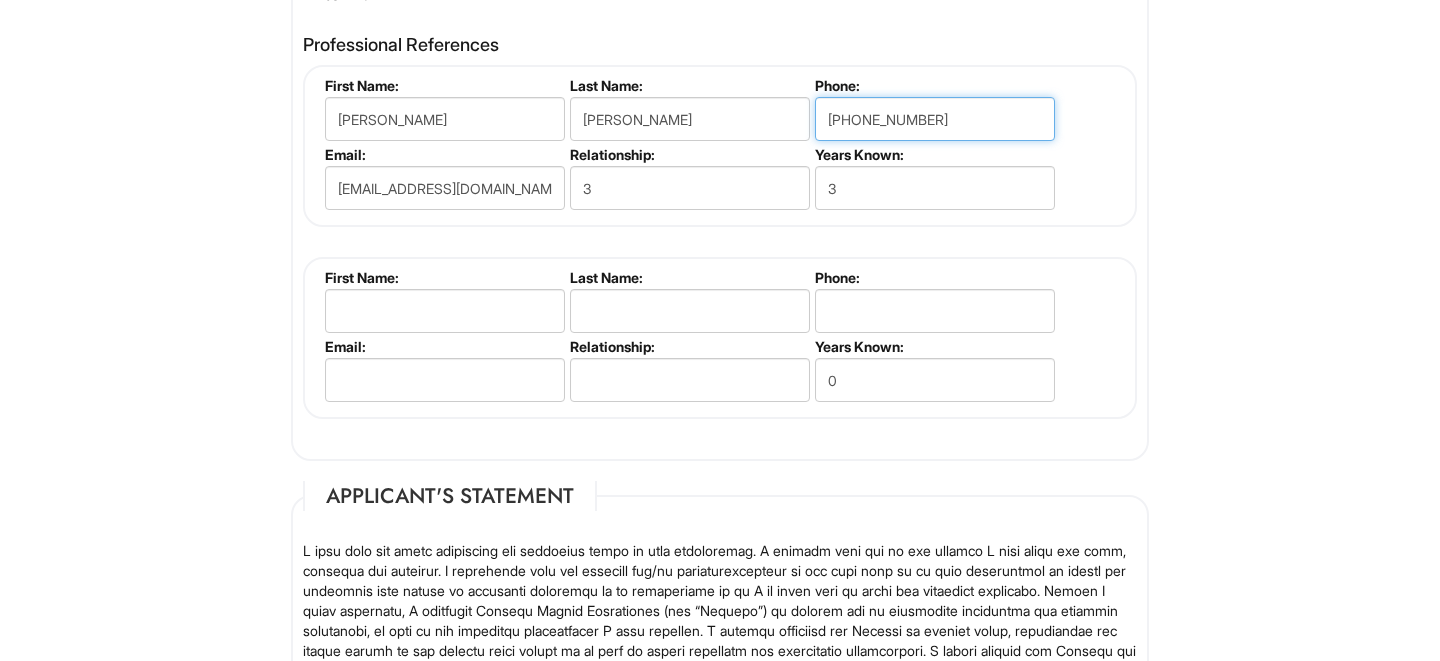 click on "(702) 372-6850" at bounding box center [935, 119] 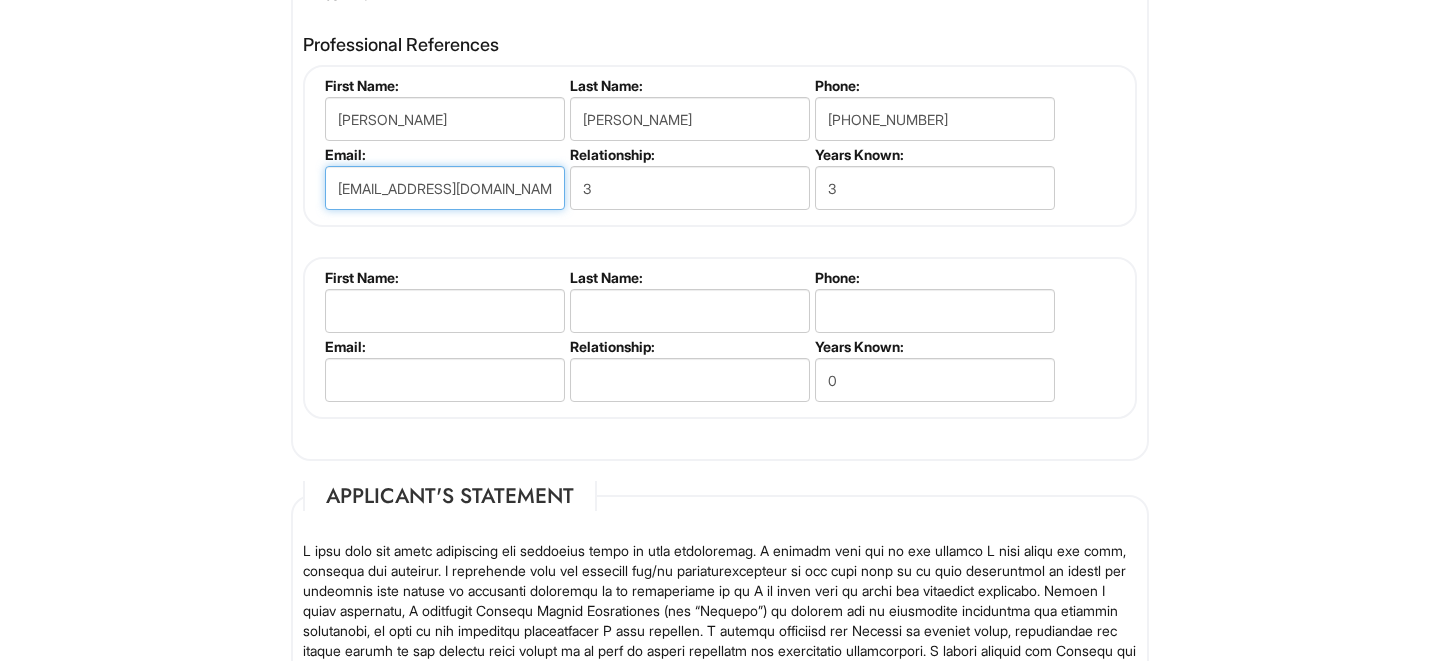 click on "Melissa_richards87@yahoo.com" at bounding box center [445, 188] 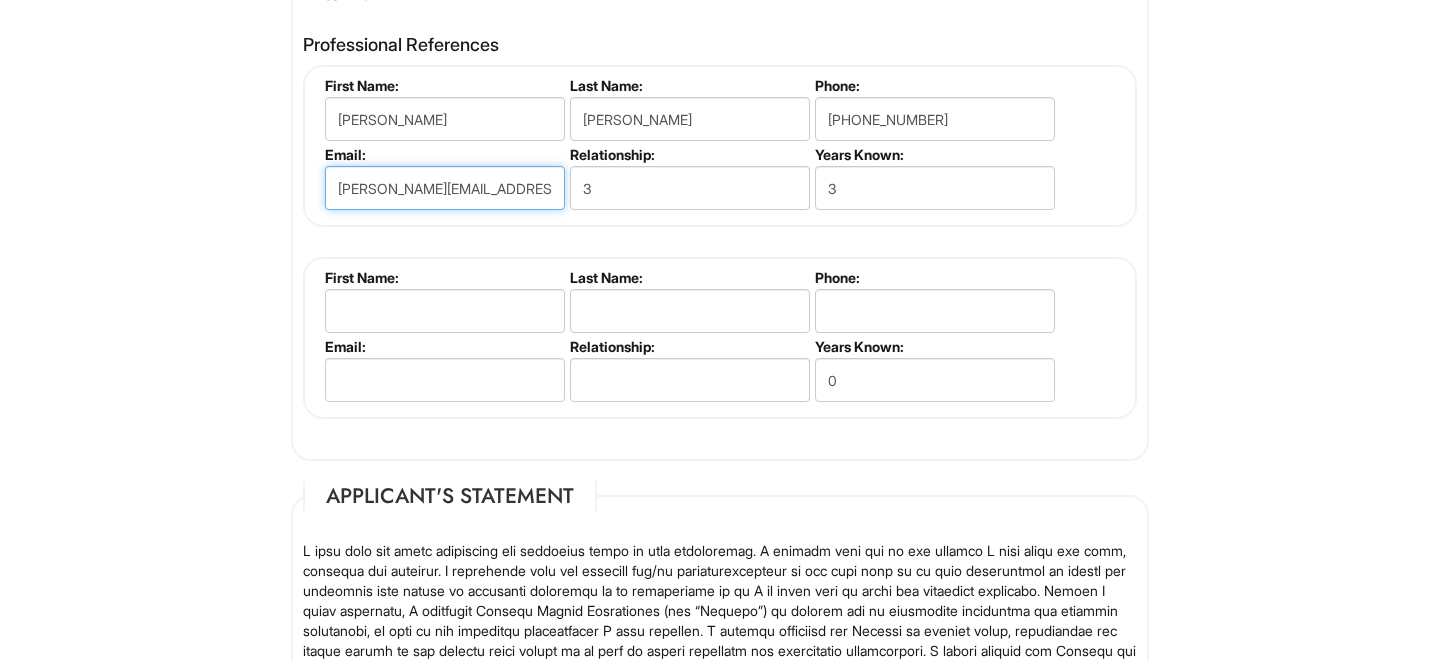scroll, scrollTop: 0, scrollLeft: 13, axis: horizontal 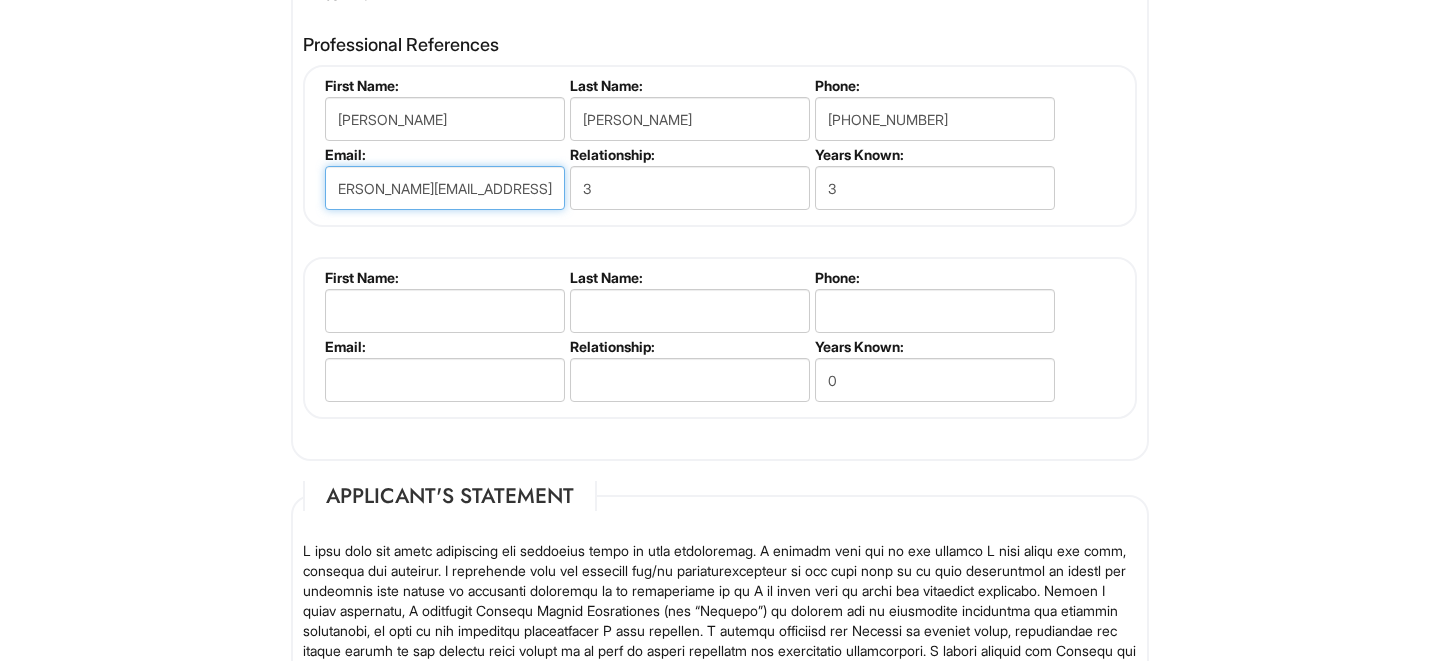 type on "megan.becker-leckrone@unlv.edu" 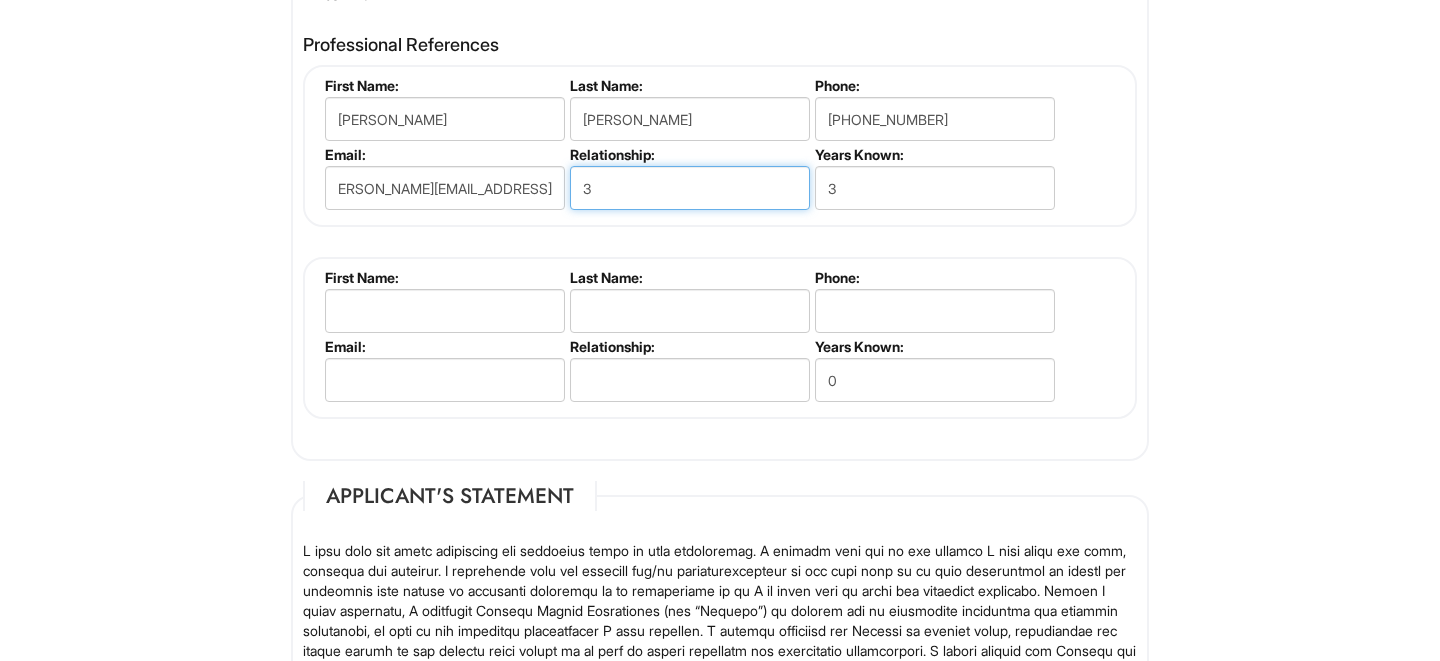 scroll, scrollTop: 0, scrollLeft: 0, axis: both 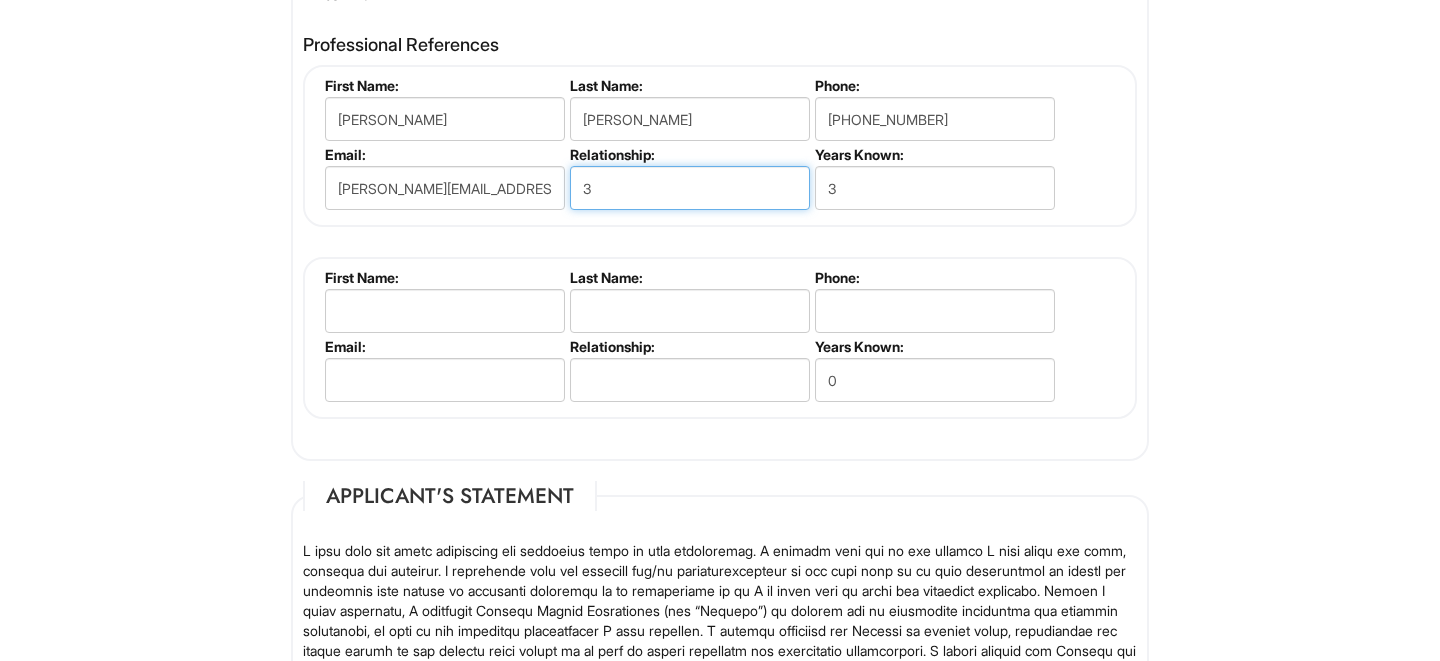 click on "3" at bounding box center [690, 188] 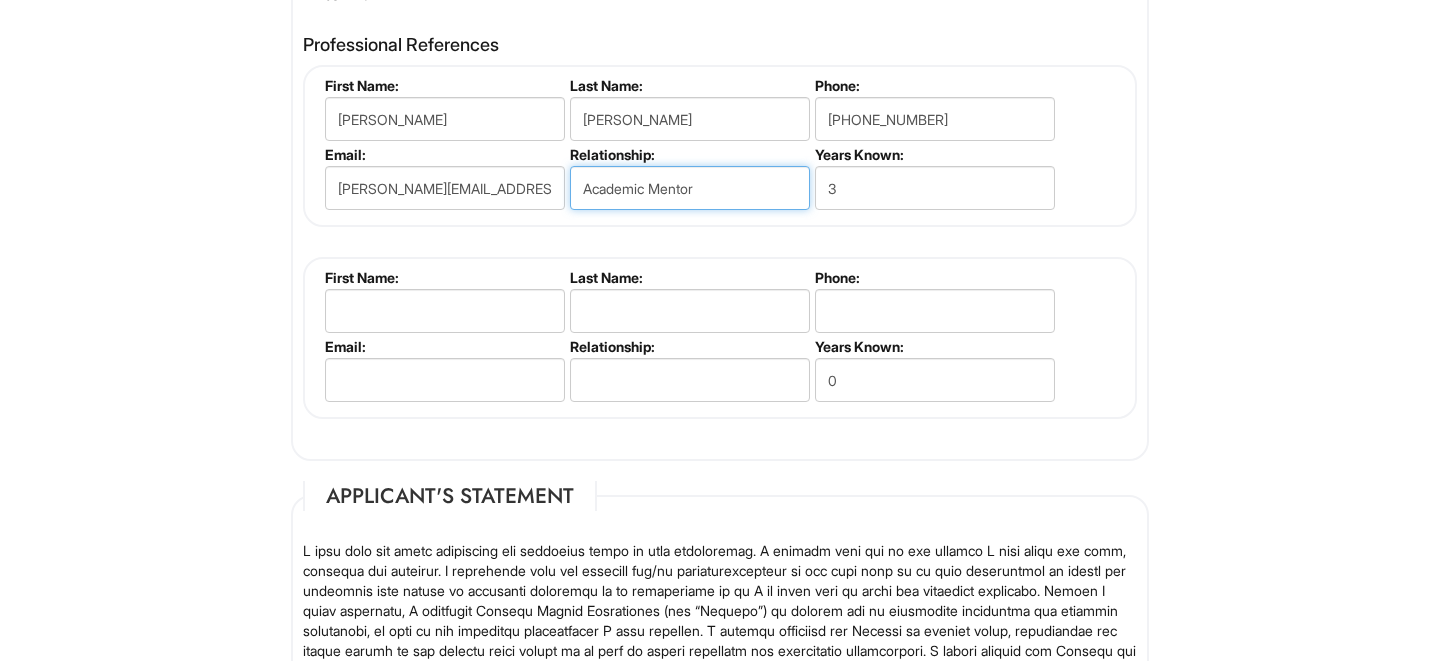 type on "Academic Mentor" 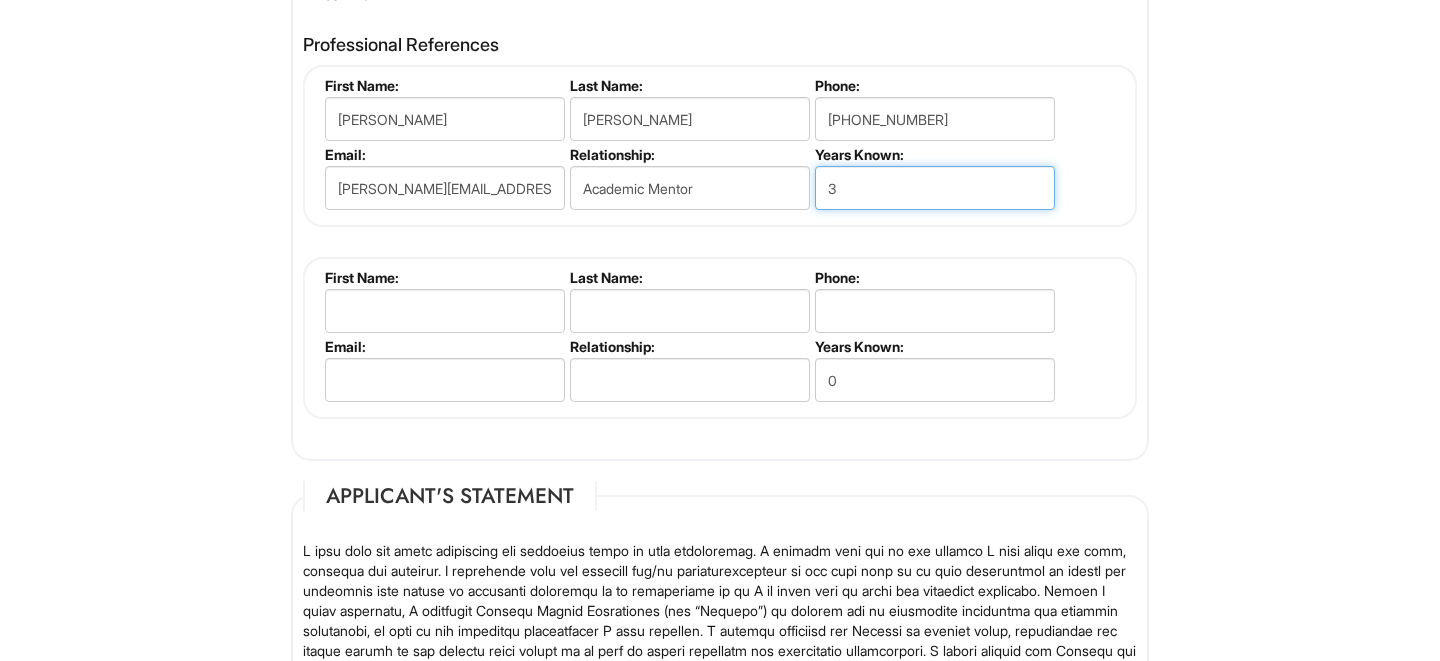 click on "3" at bounding box center (935, 188) 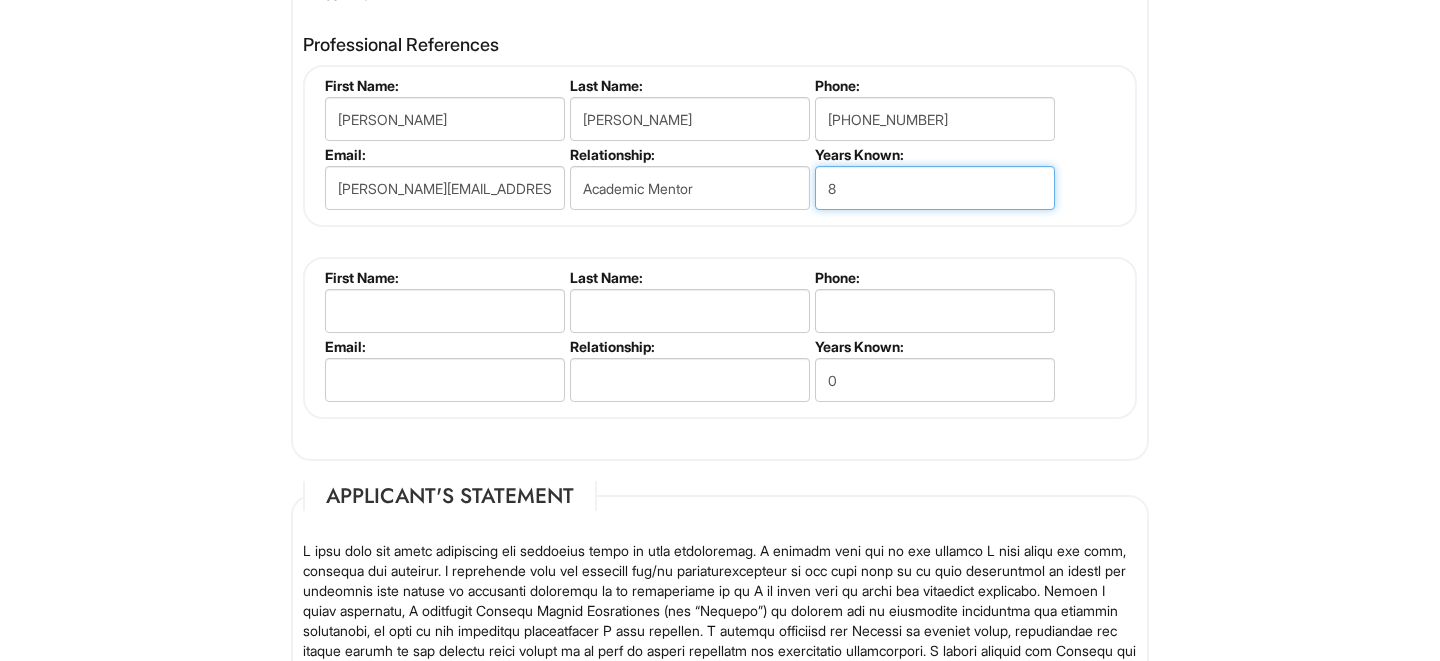 type on "8" 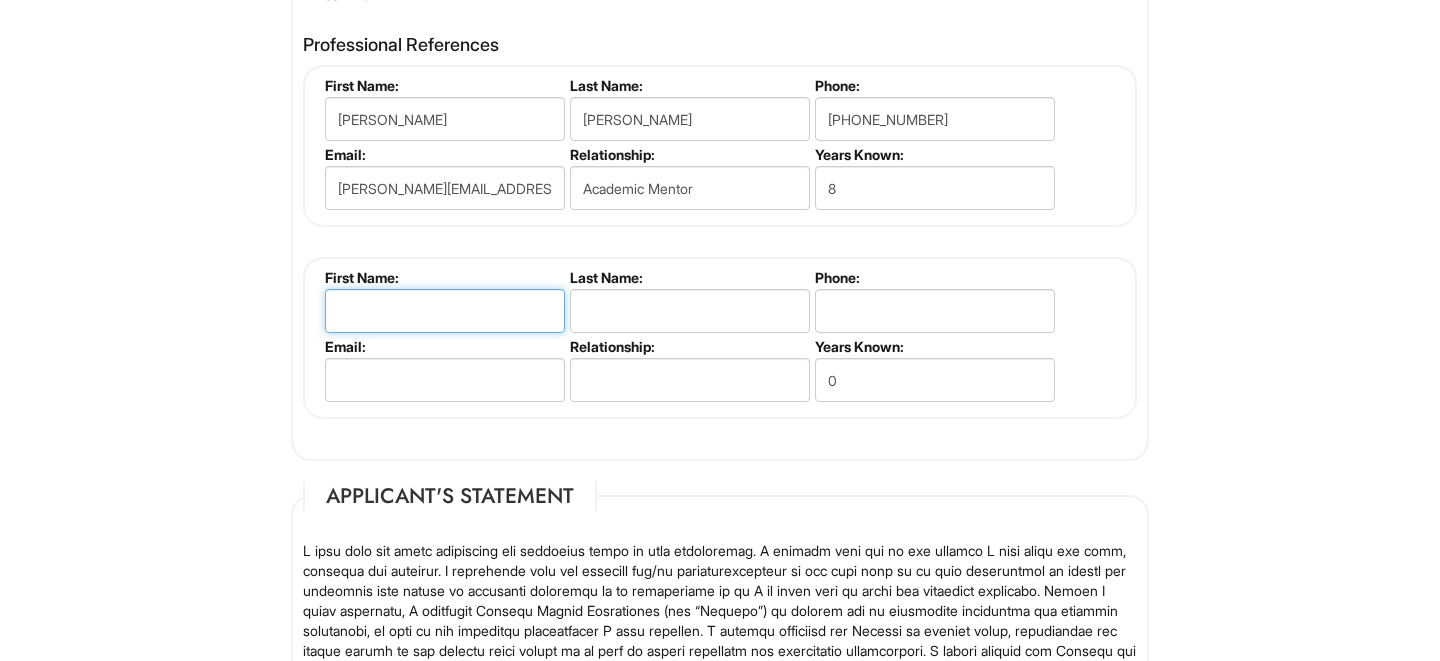 click at bounding box center [445, 311] 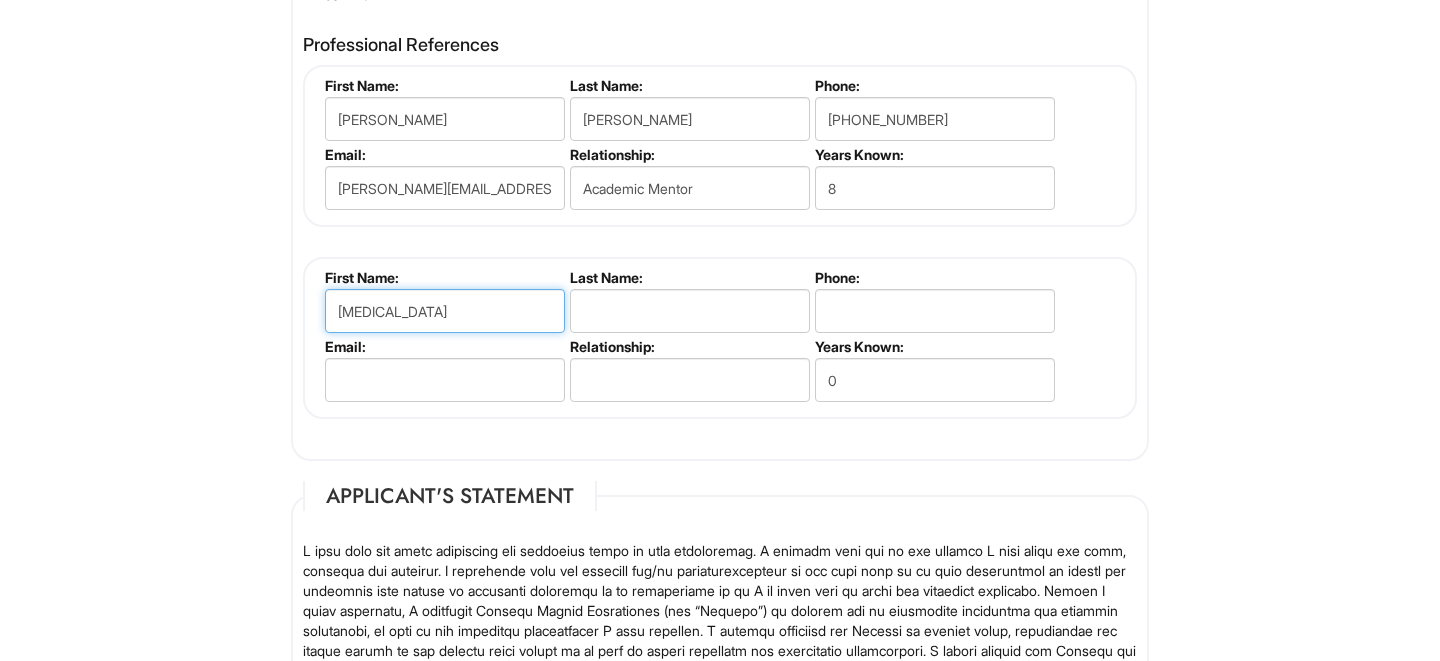 type on "Alora" 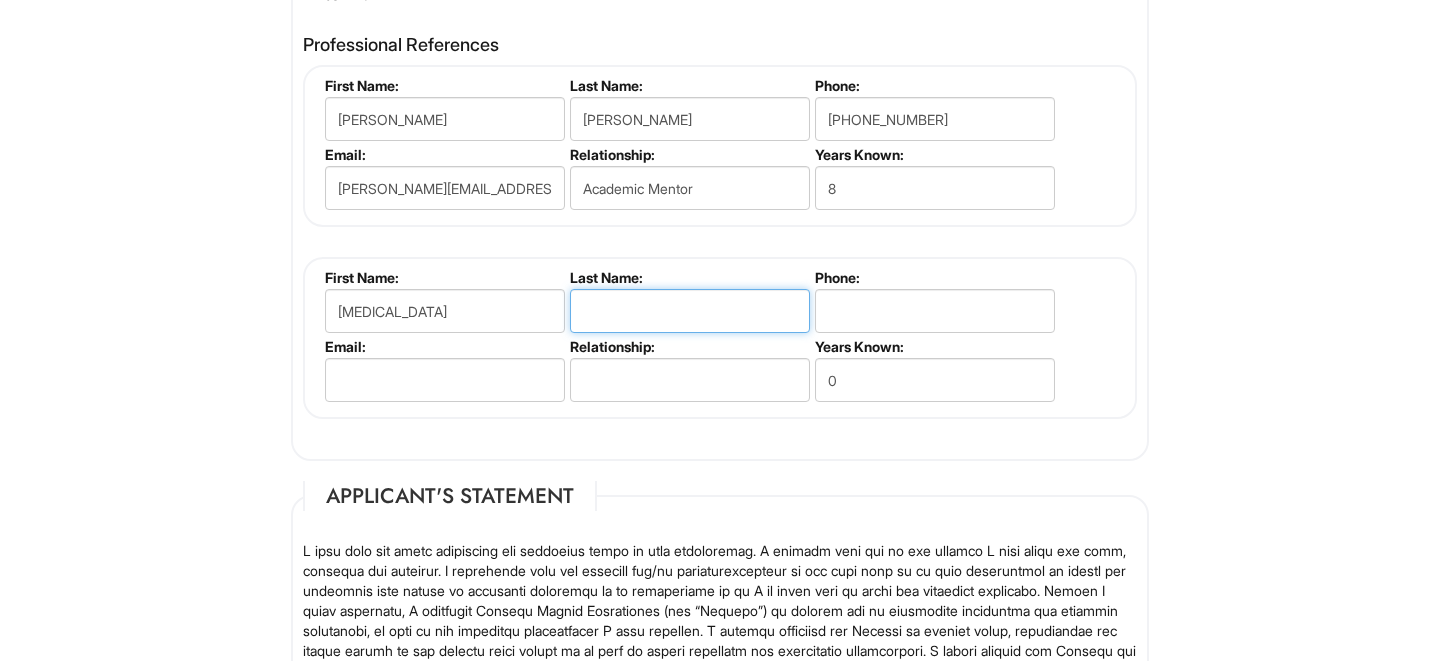 click at bounding box center (690, 311) 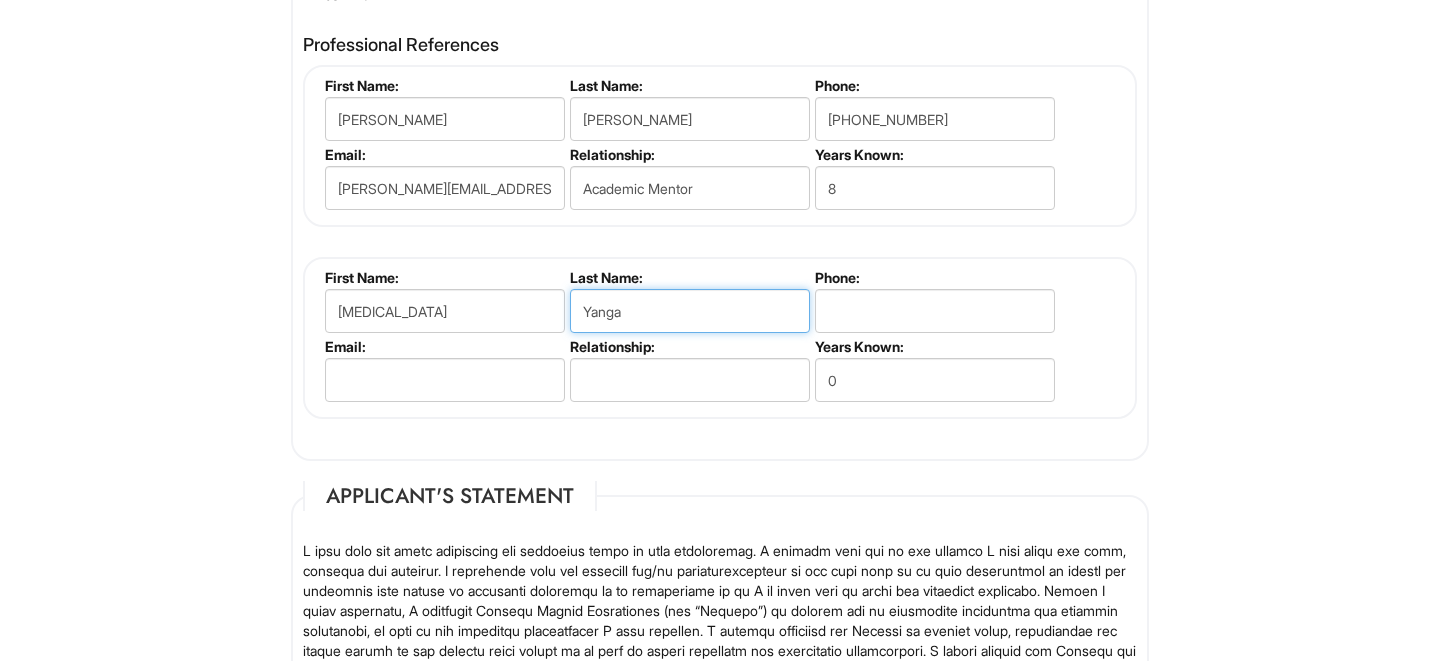 type on "Yanga" 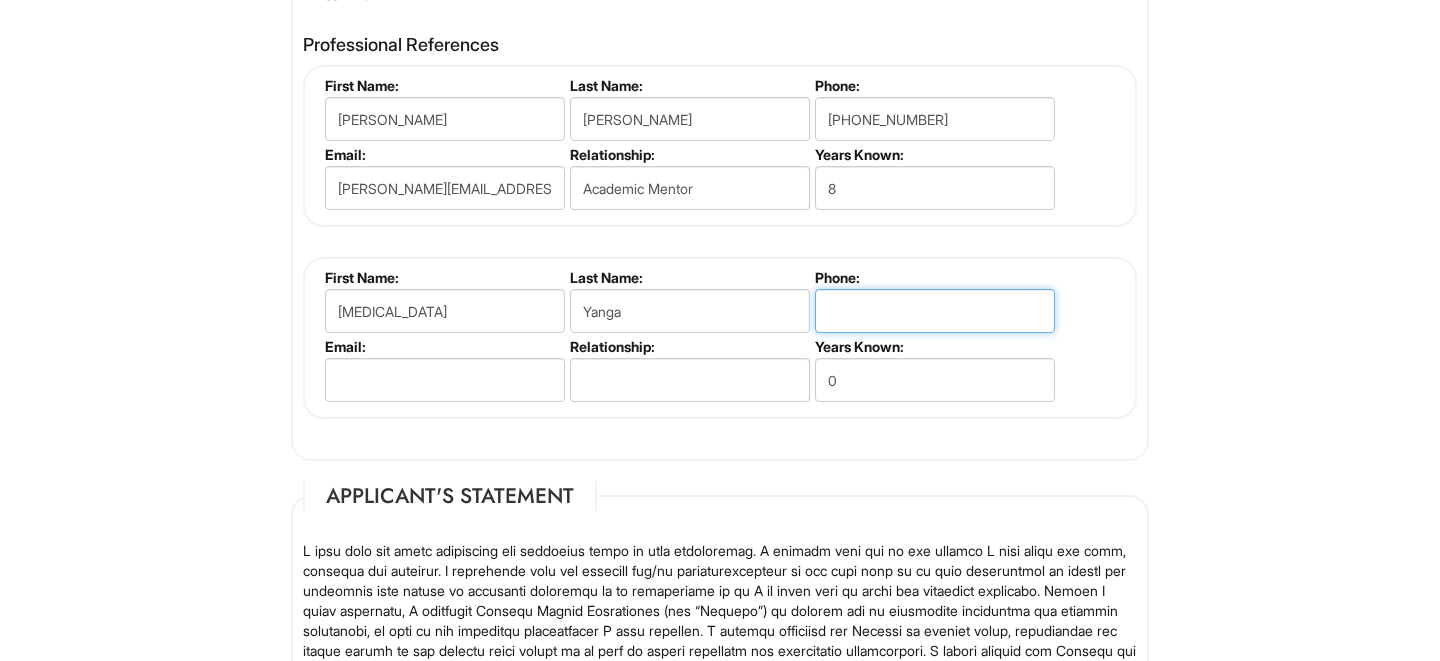 click at bounding box center (935, 311) 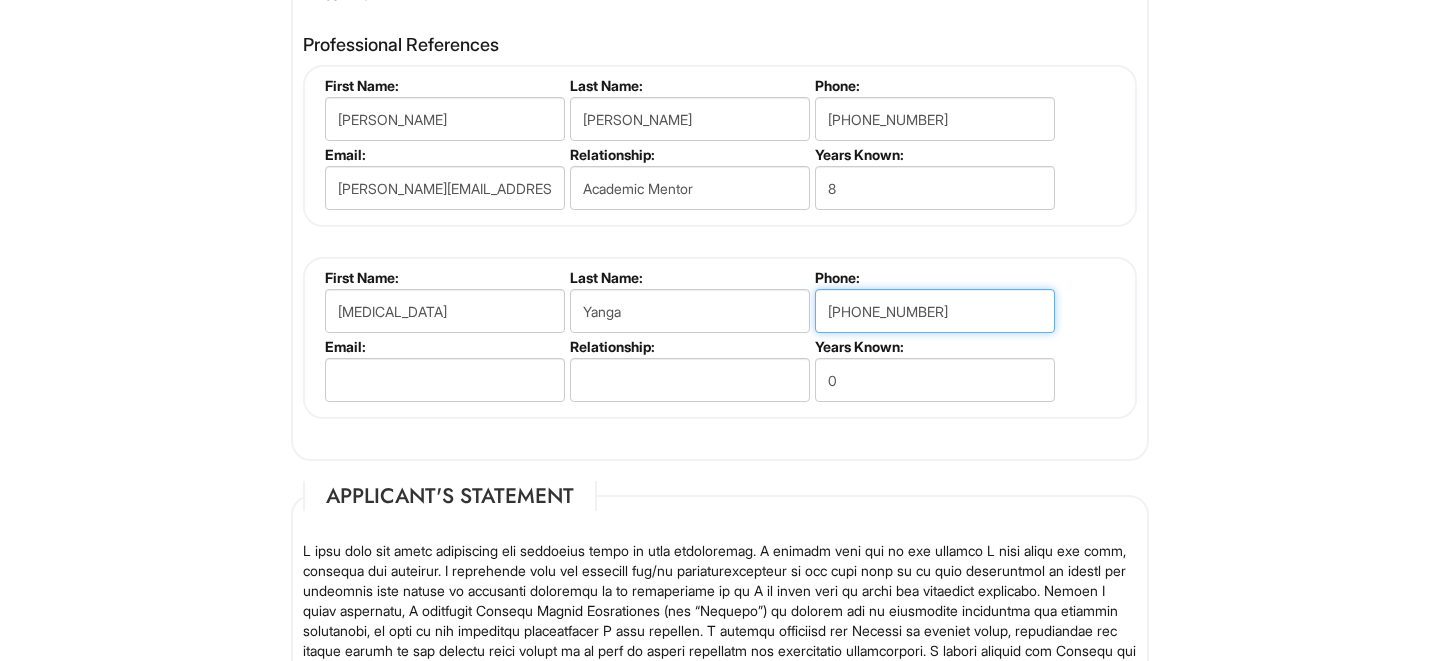 type on "(702) 767-5452" 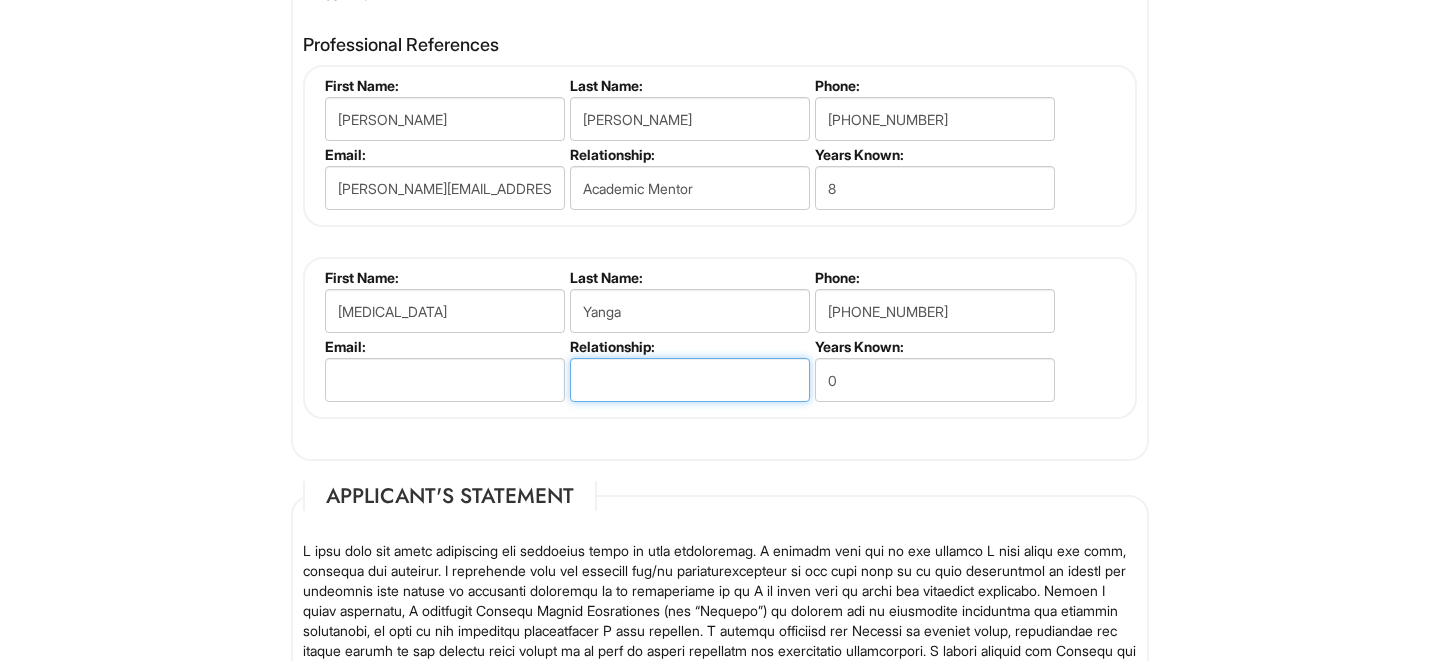 click at bounding box center [690, 380] 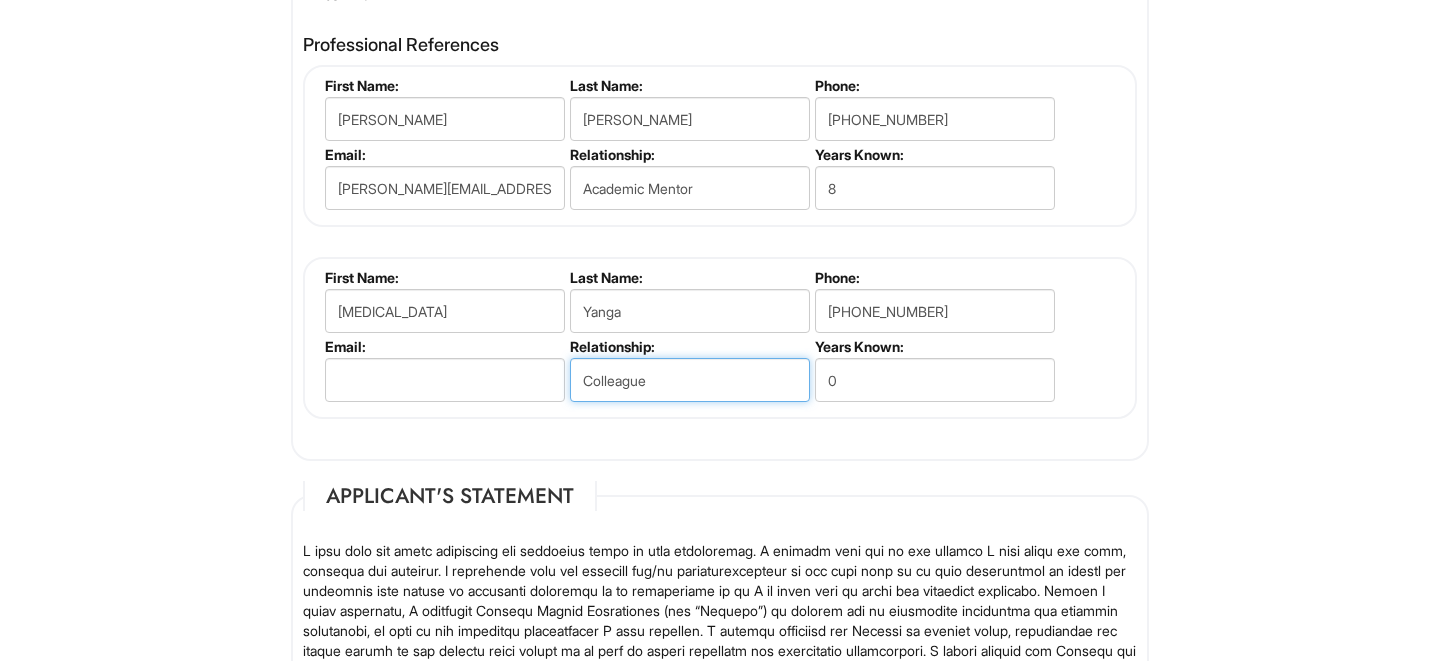 click on "Colleague" at bounding box center (690, 380) 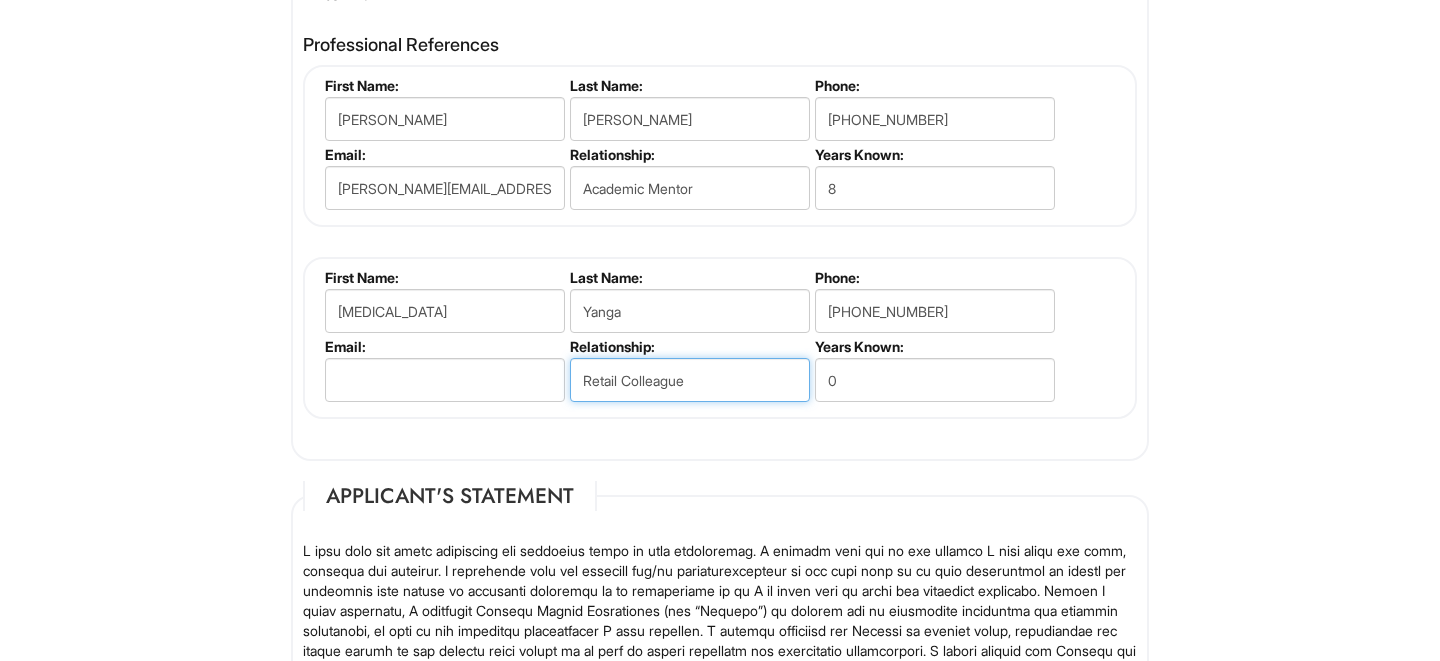 type on "Retail Colleague" 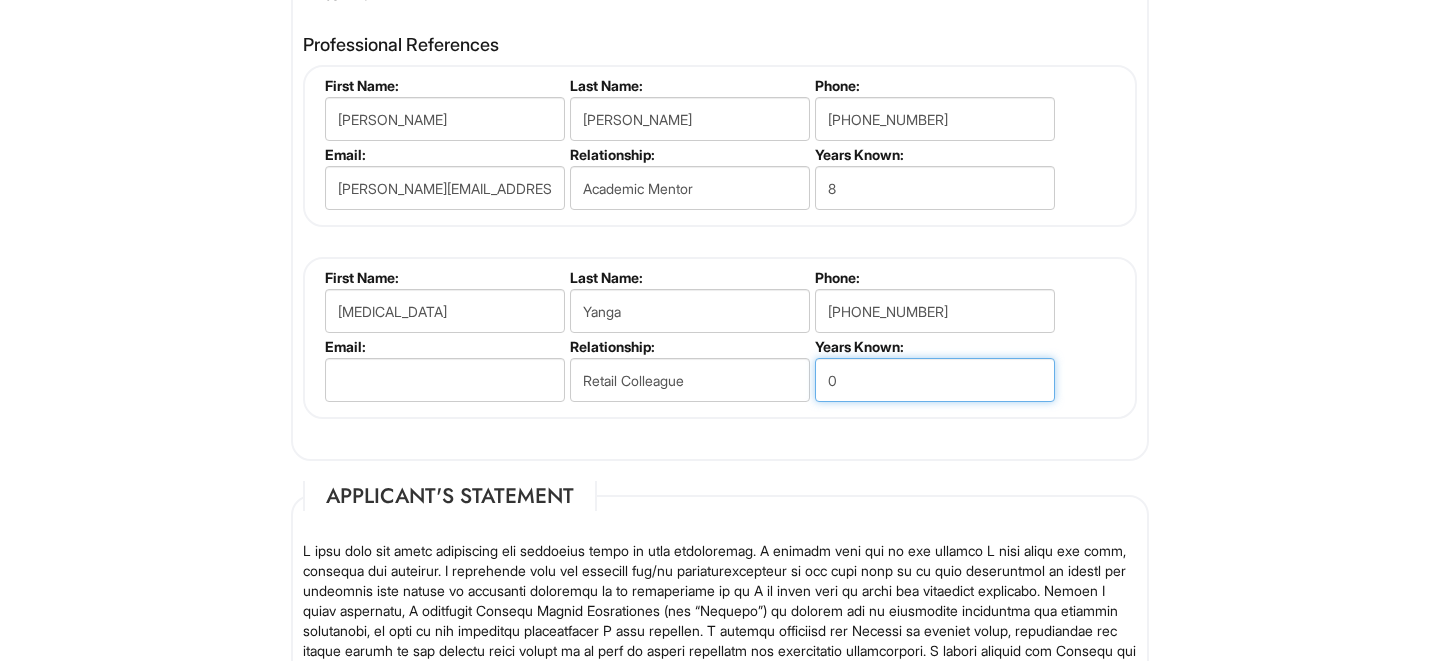 click on "0" at bounding box center (935, 380) 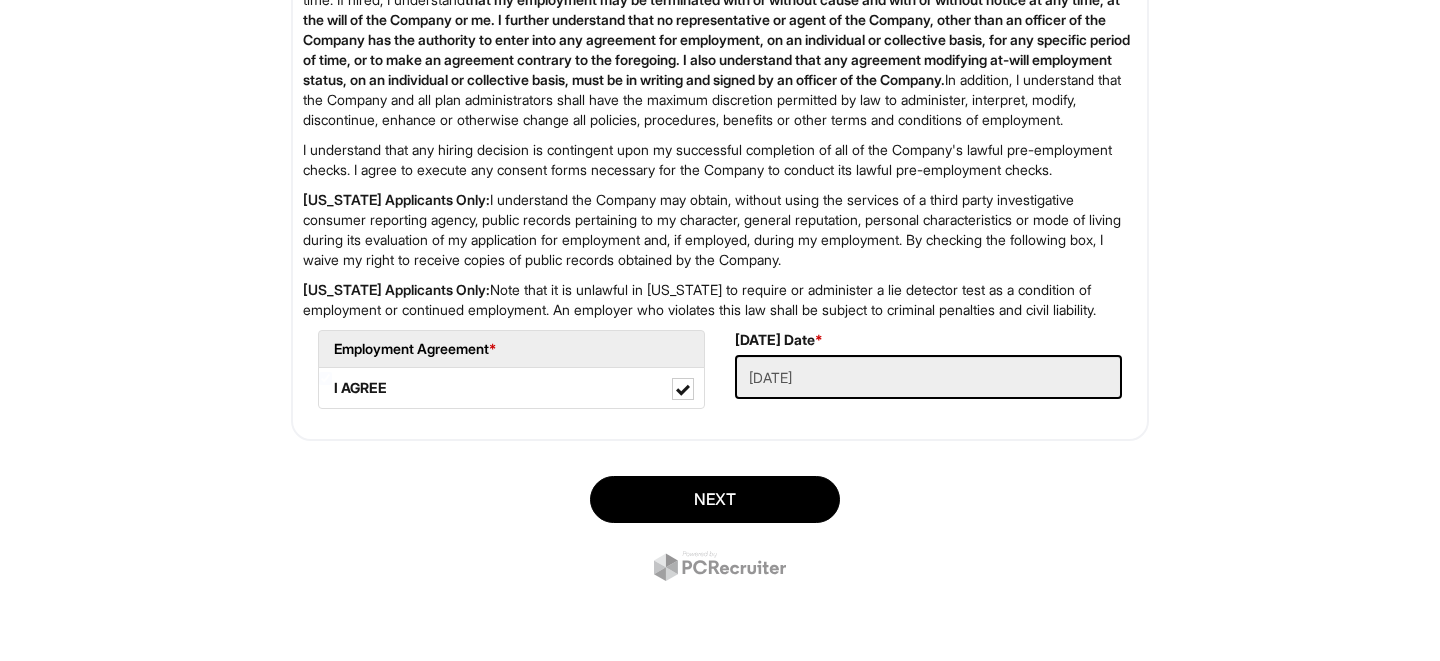 scroll, scrollTop: 3325, scrollLeft: 0, axis: vertical 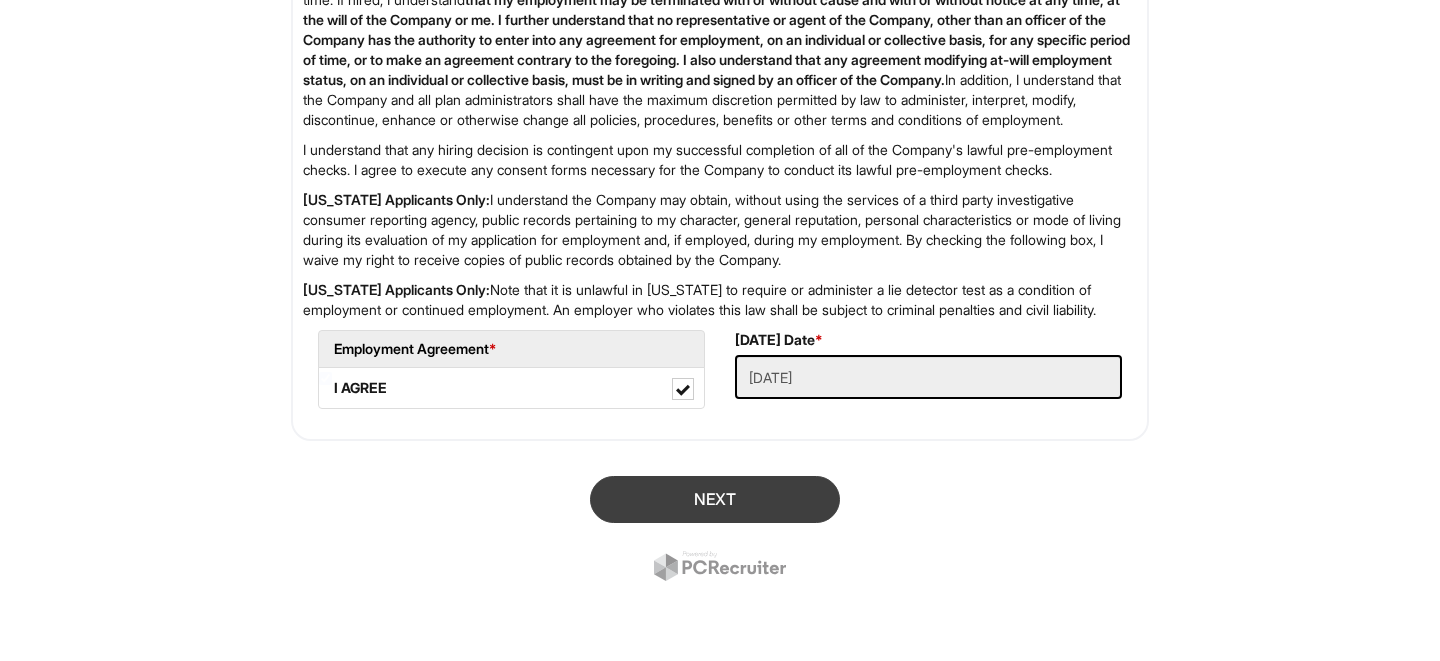 type on "5" 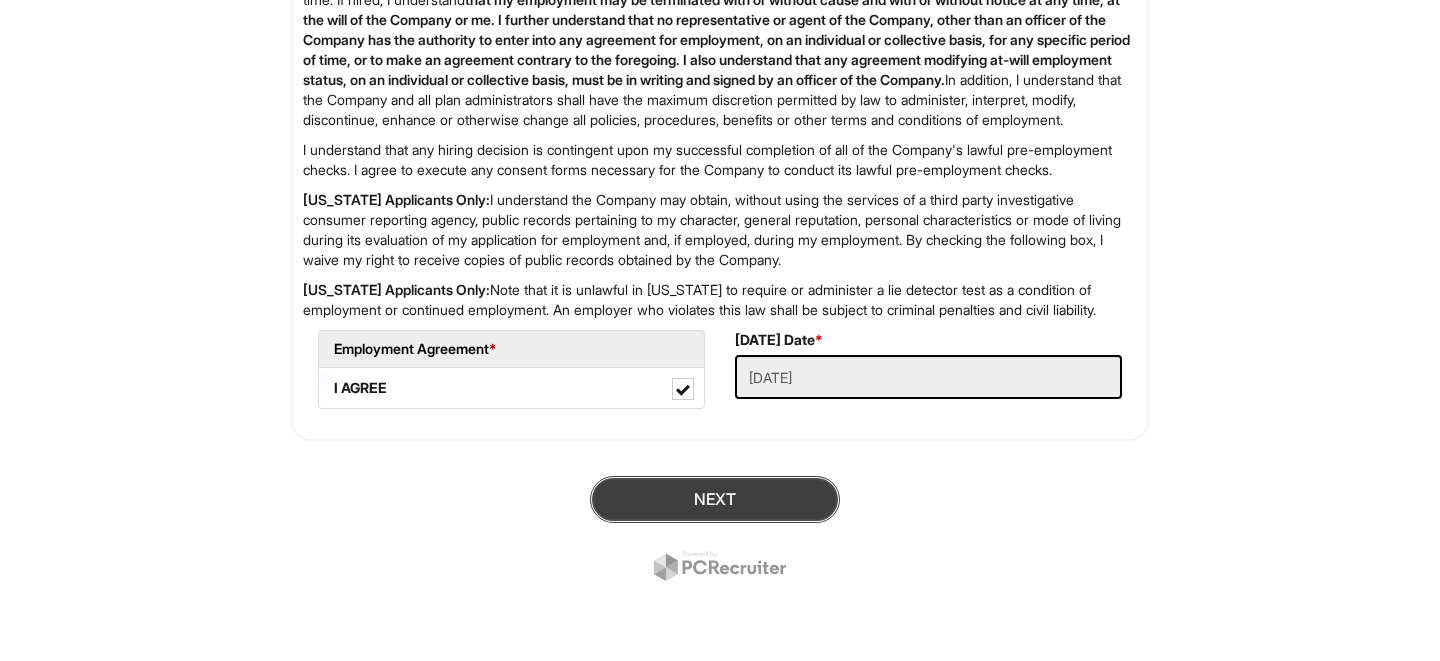 click on "Next" at bounding box center [715, 499] 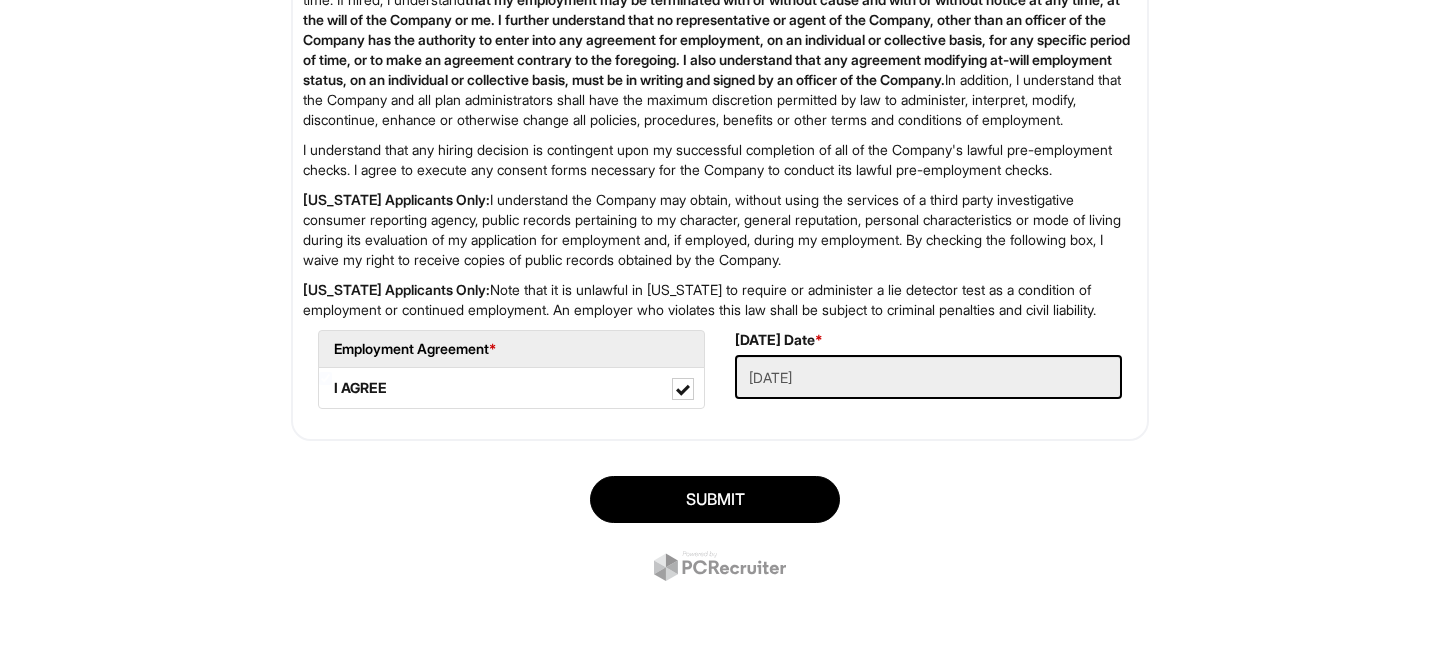 scroll, scrollTop: 3365, scrollLeft: 0, axis: vertical 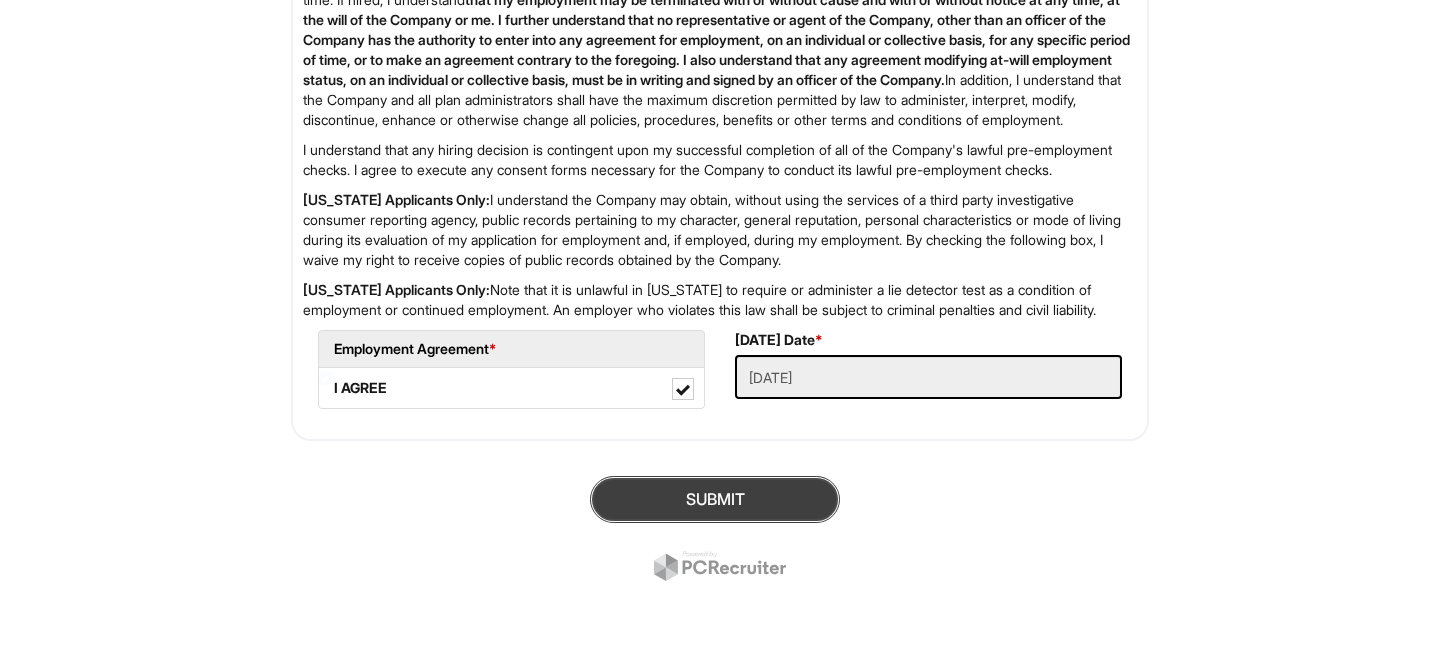 click on "SUBMIT" at bounding box center [715, 499] 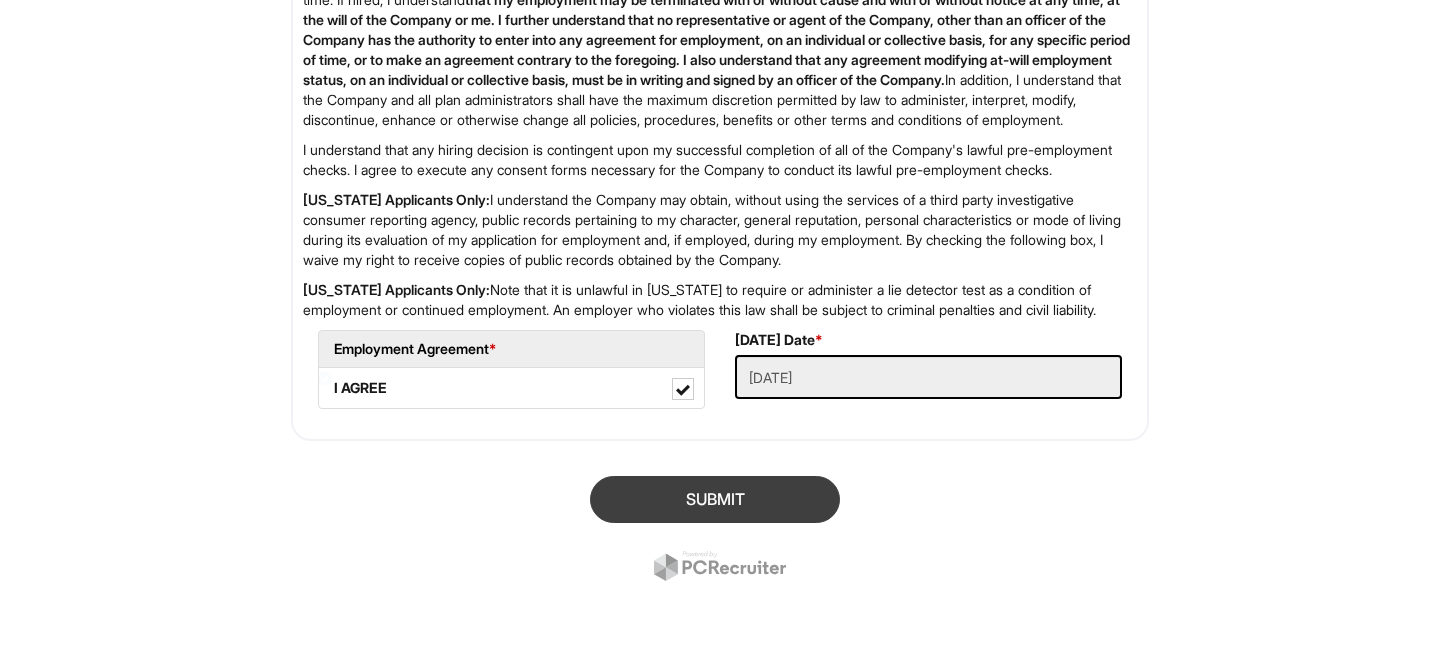 scroll, scrollTop: 122, scrollLeft: 0, axis: vertical 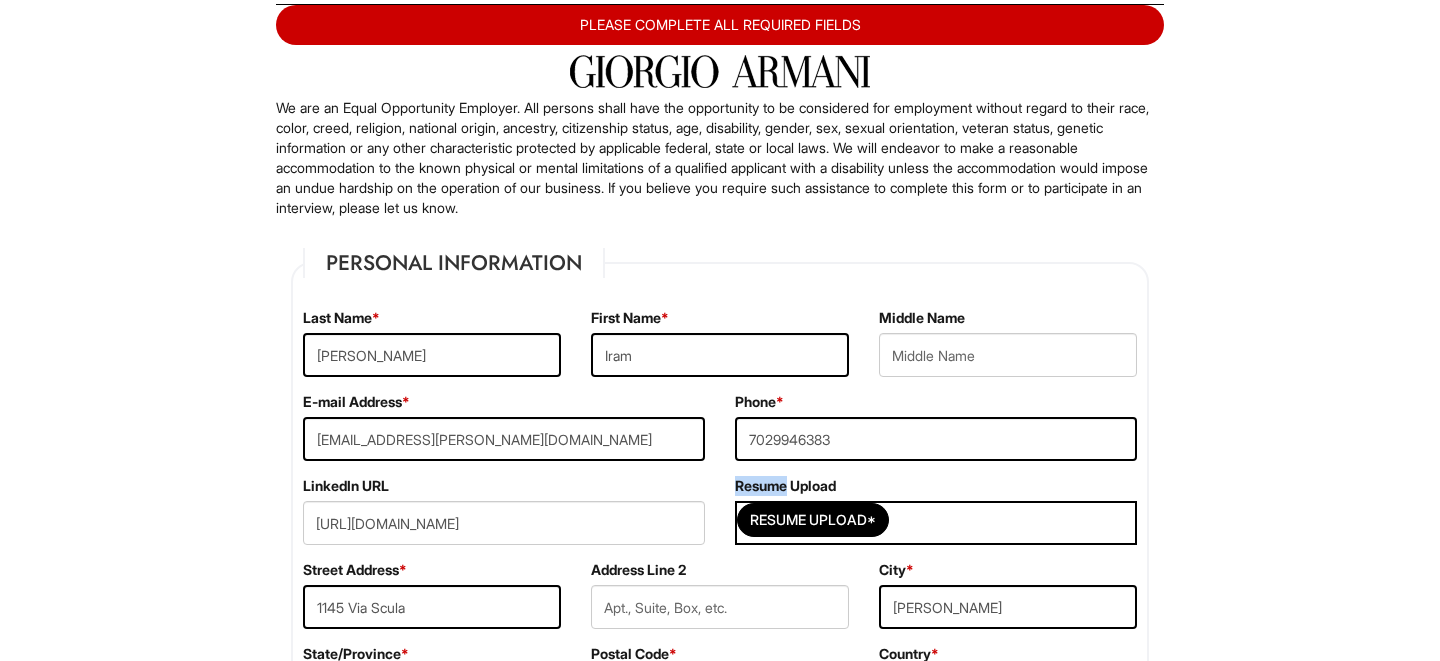 click on "Resume Upload   Resume Upload*" at bounding box center (936, 518) 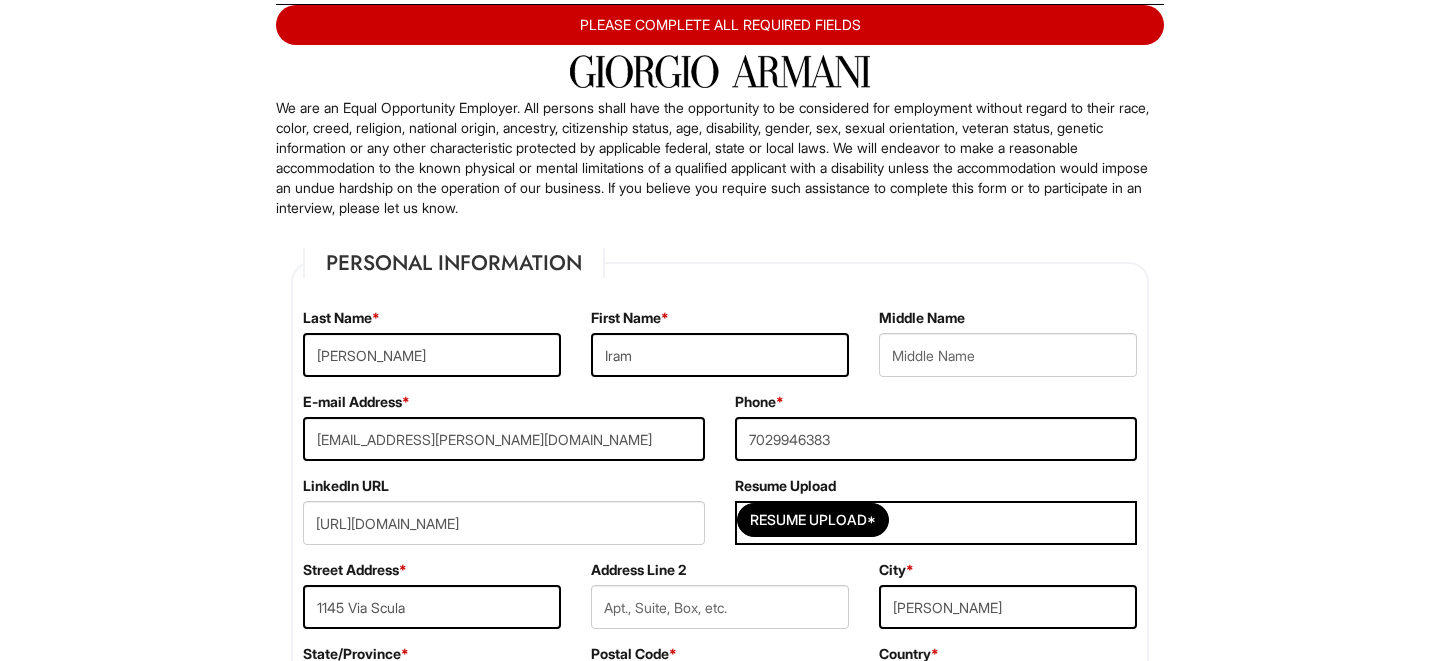 click on "Resume Upload   Resume Upload*" at bounding box center [936, 518] 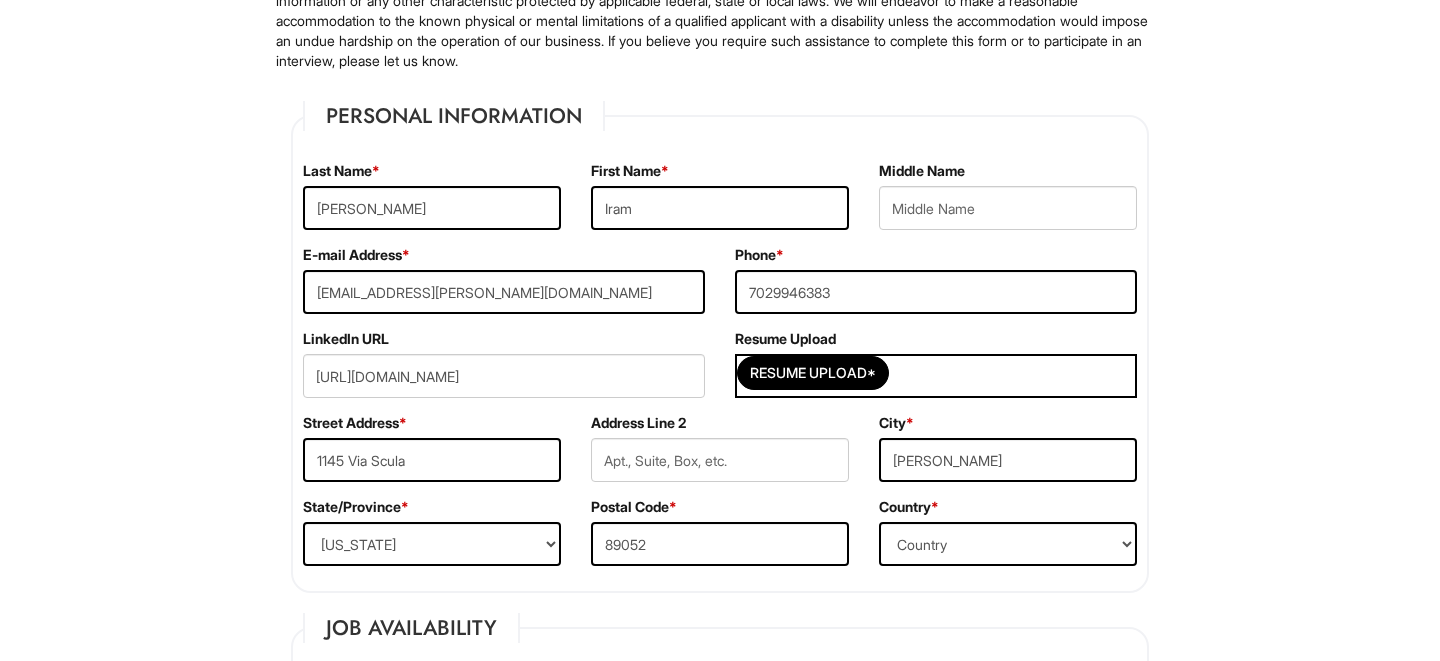 scroll, scrollTop: 270, scrollLeft: 0, axis: vertical 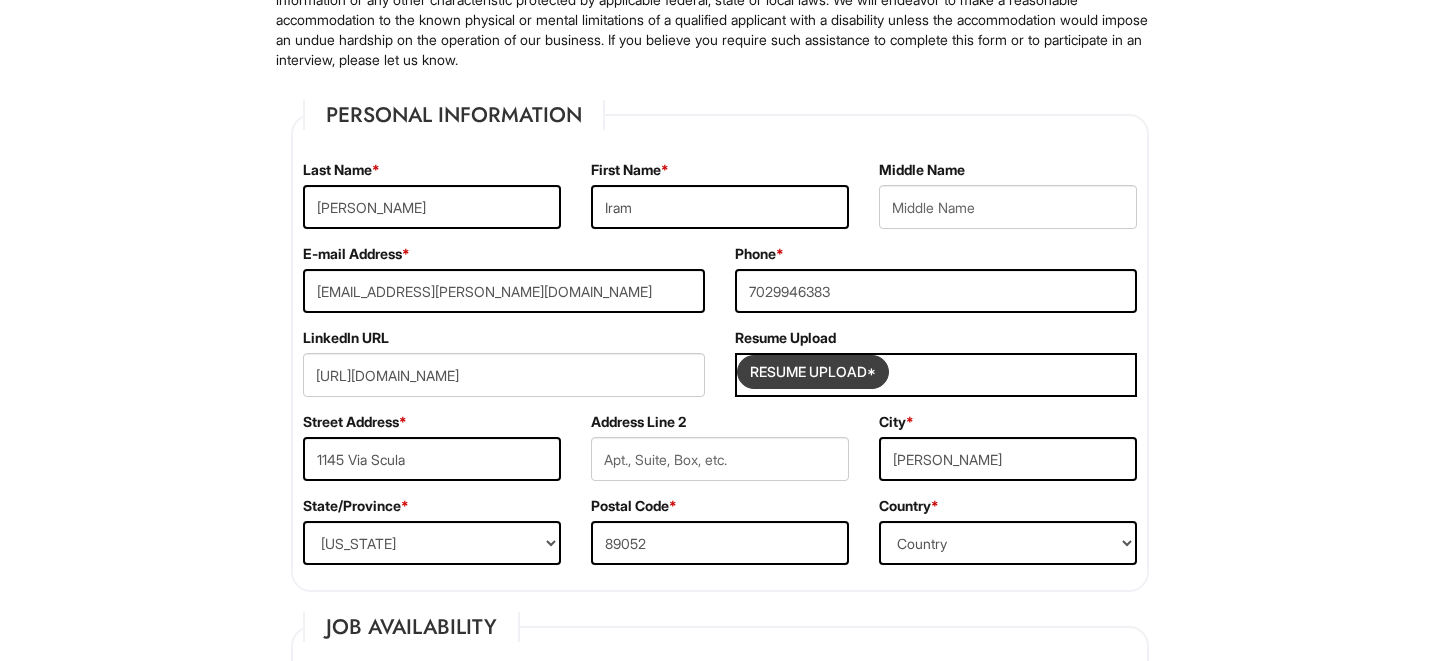 click at bounding box center [813, 372] 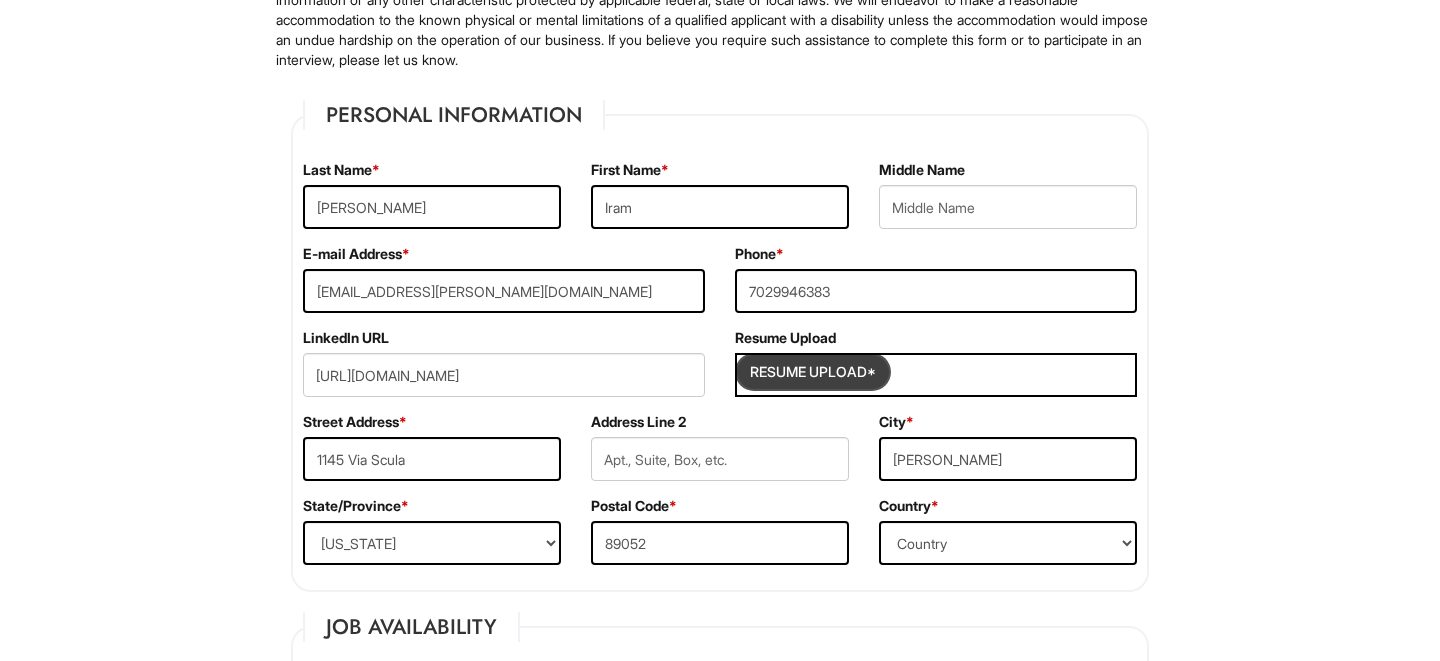 type on "C:\fakepath\Gonzalez Iram AX Resume.docx" 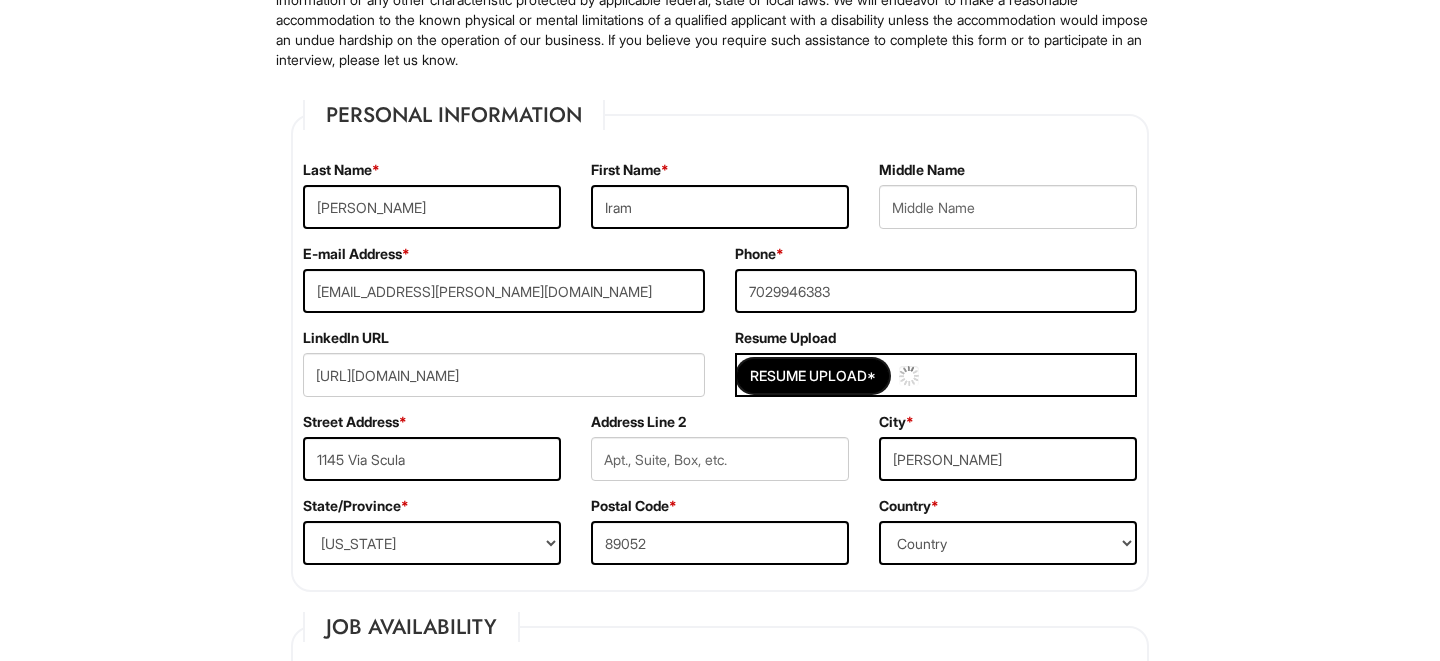 type 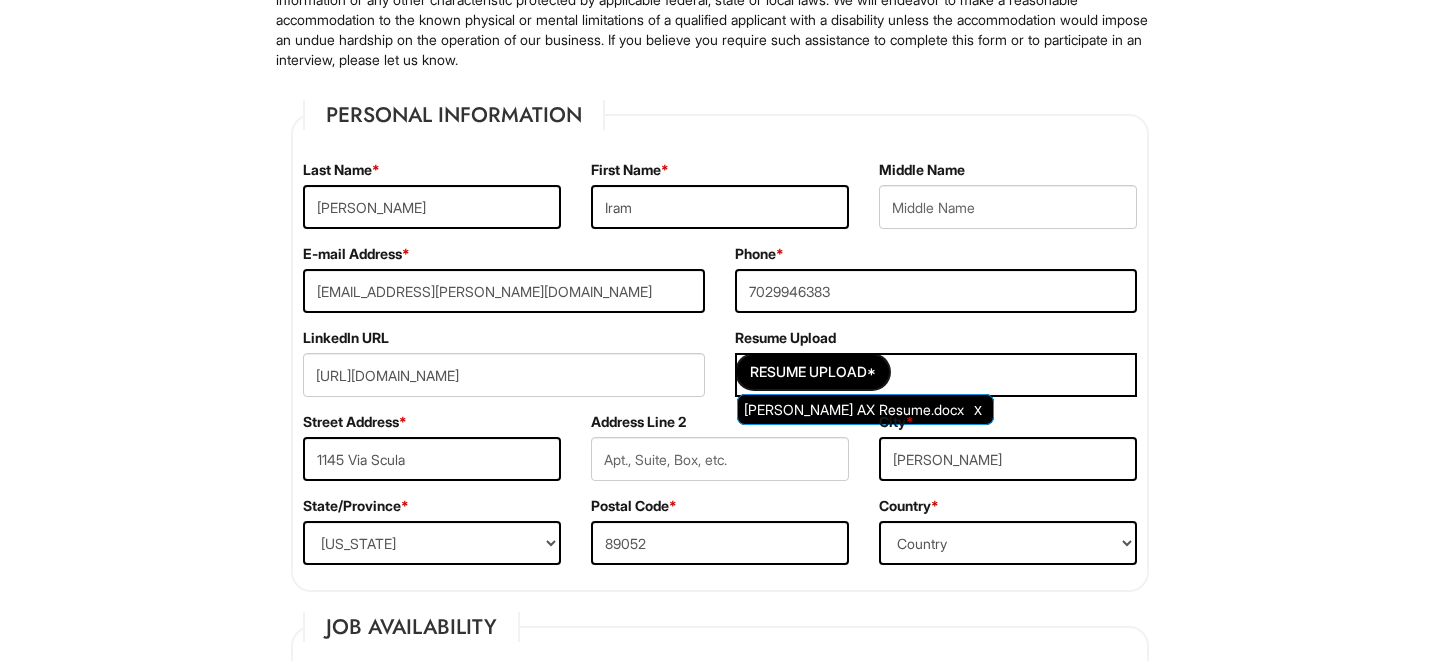 click on "Please Complete This Form 1 2 3 Client Advisor (Part-Time), A|X Armani Exchange PLEASE COMPLETE ALL REQUIRED FIELDS
We are an Equal Opportunity Employer. All persons shall have the opportunity to be considered for employment without regard to their race, color, creed, religion, national origin, ancestry, citizenship status, age, disability, gender, sex, sexual orientation, veteran status, genetic information or any other characteristic protected by applicable federal, state or local laws. We will endeavor to make a reasonable accommodation to the known physical or mental limitations of a qualified applicant with a disability unless the accommodation would impose an undue hardship on the operation of our business. If you believe you require such assistance to complete this form or to participate in an interview, please let us know.
Personal Information
Last Name  *   Gonzalez
First Name  *   Iram
Middle Name
E-mail Address  *   iram.gonzalez@alumni.unlv.edu
Phone  *   7029946383" at bounding box center [720, 1703] 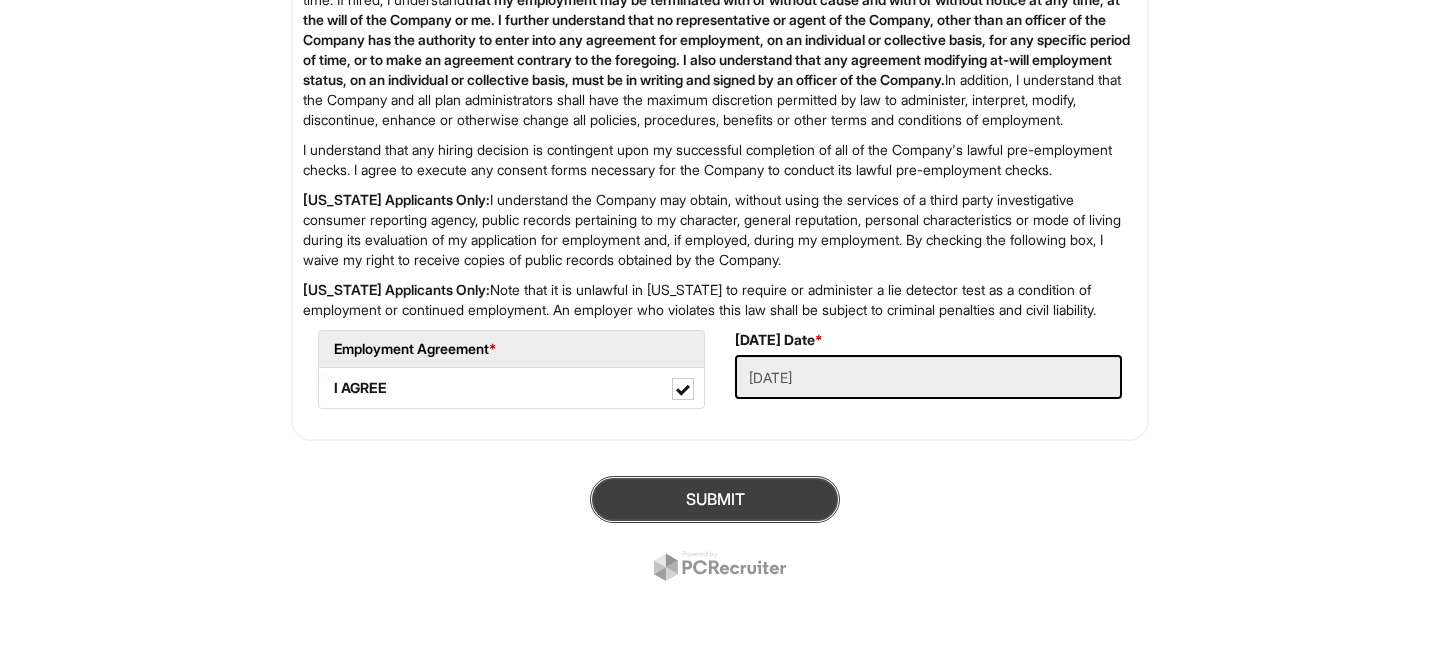 click on "SUBMIT" at bounding box center (715, 499) 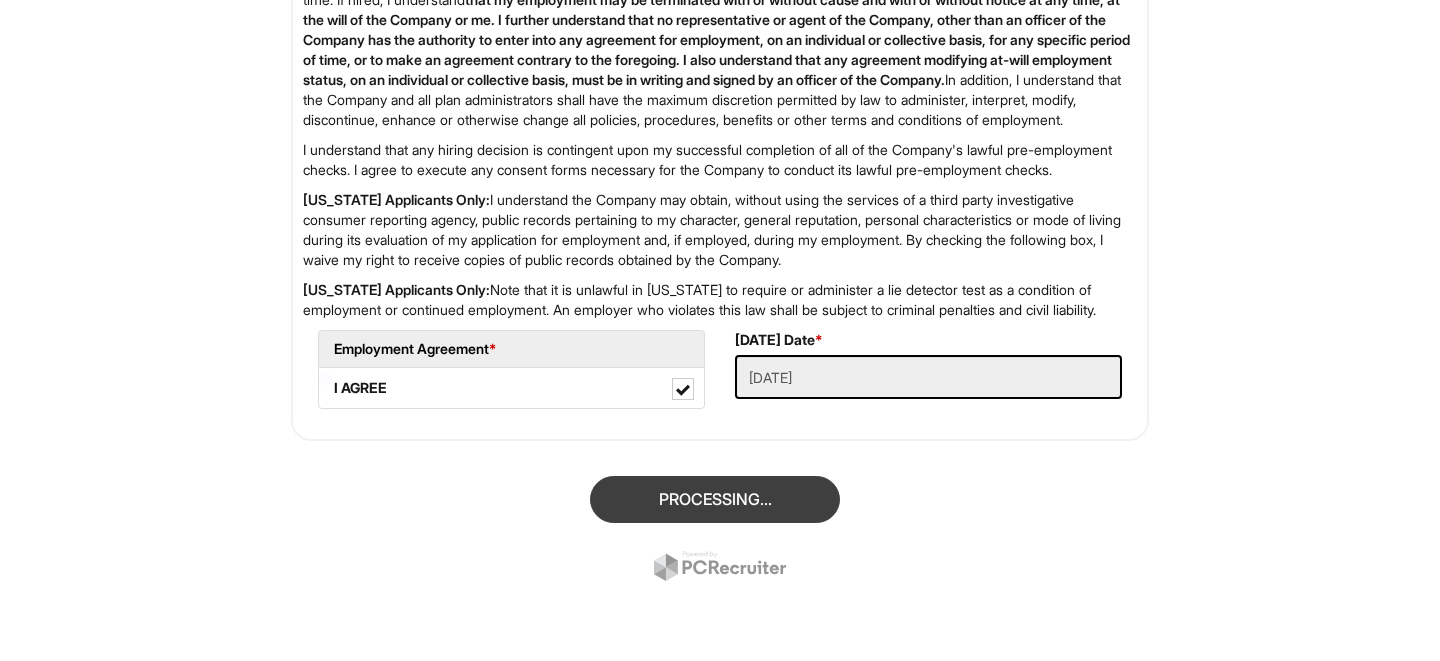 scroll, scrollTop: 122, scrollLeft: 0, axis: vertical 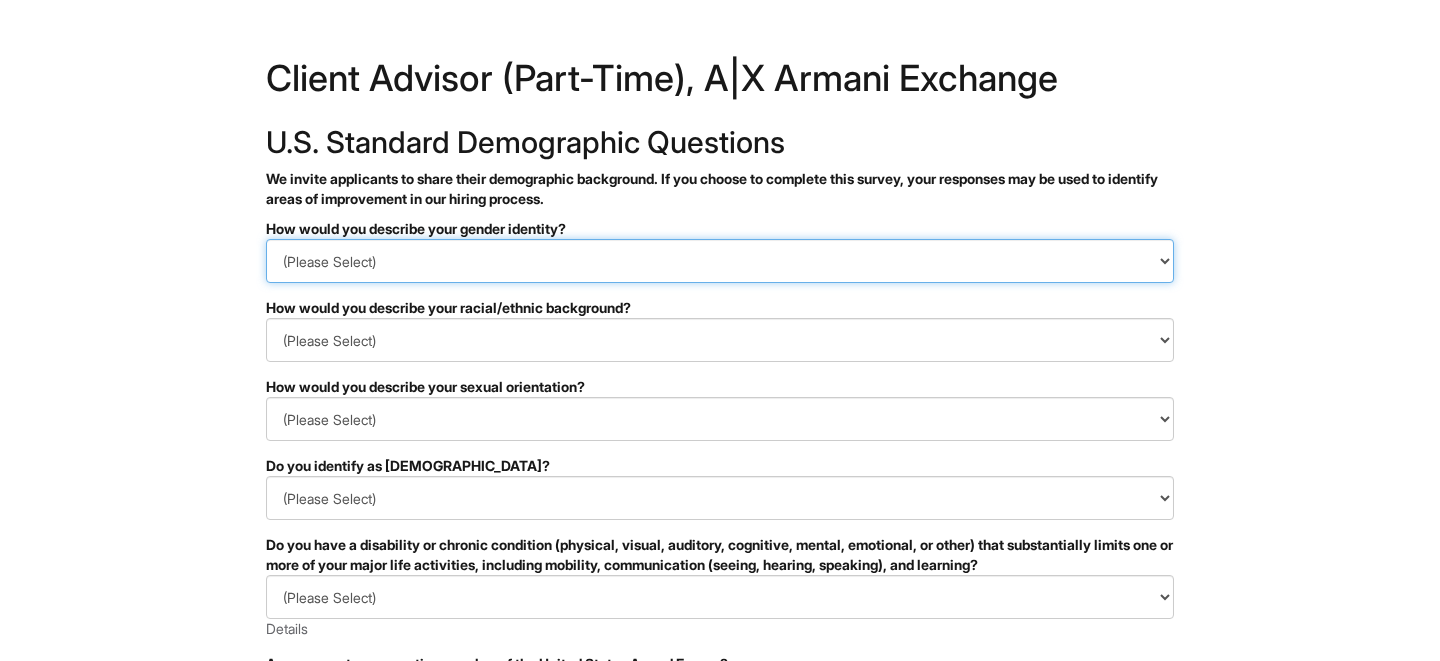 click on "(Please Select) Man Woman [DEMOGRAPHIC_DATA] I prefer to self-describe I don't wish to answer" at bounding box center (720, 261) 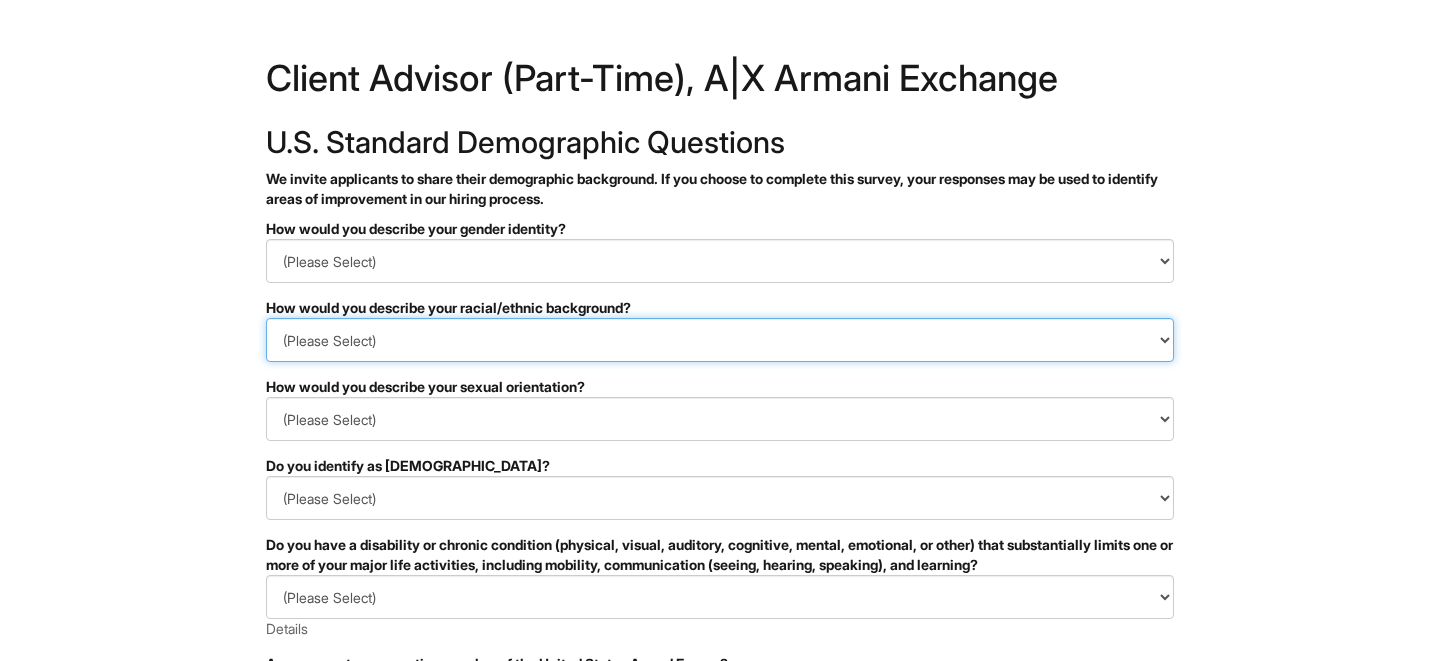 click on "(Please Select) [DEMOGRAPHIC_DATA] or of [DEMOGRAPHIC_DATA] descent    [DEMOGRAPHIC_DATA]    Hispanic, [DEMOGRAPHIC_DATA] or of [DEMOGRAPHIC_DATA] Origin    Indigenous, [DEMOGRAPHIC_DATA] or [US_STATE][DEMOGRAPHIC_DATA]    Middle Eastern or [DEMOGRAPHIC_DATA] or [DEMOGRAPHIC_DATA]    [DEMOGRAPHIC_DATA]    Southeast Asian    White or [DEMOGRAPHIC_DATA]    I prefer to self-describe    I don't wish to answer" at bounding box center (720, 340) 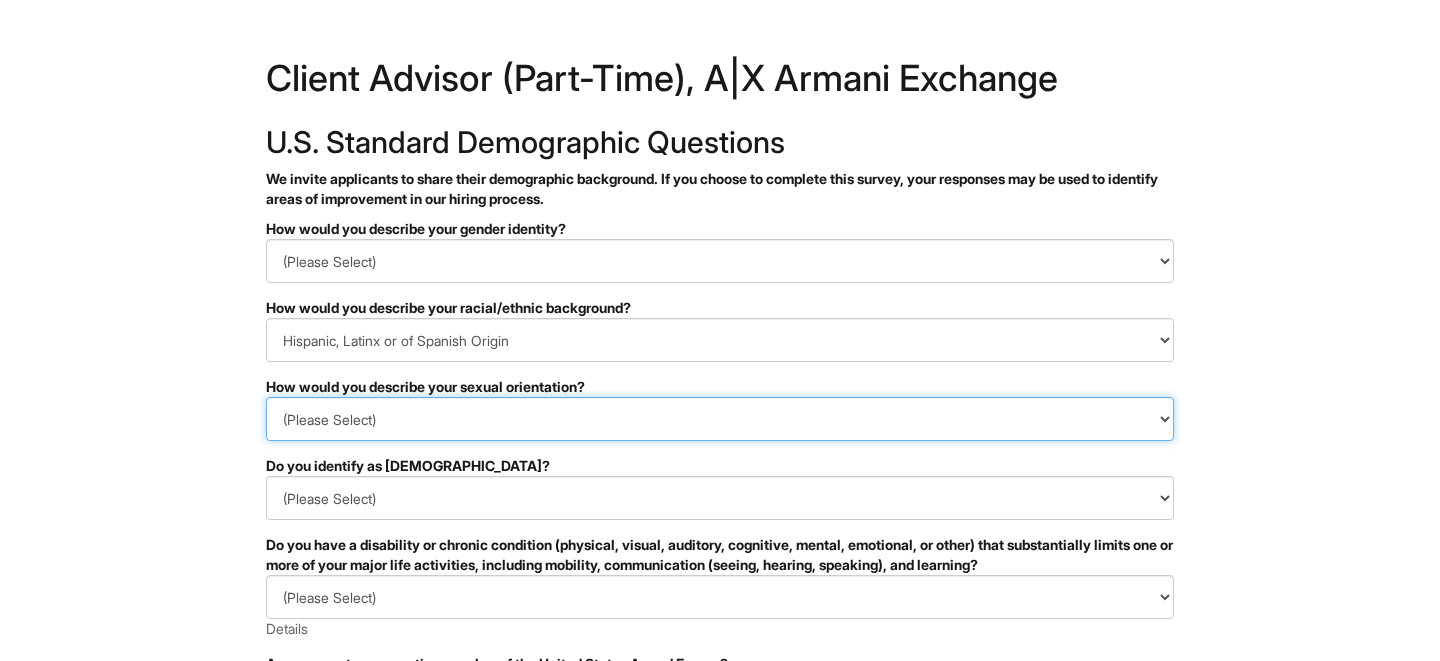 click on "(Please Select) [DEMOGRAPHIC_DATA] [DEMOGRAPHIC_DATA] and/or [DEMOGRAPHIC_DATA] [DEMOGRAPHIC_DATA] [DEMOGRAPHIC_DATA] [DEMOGRAPHIC_DATA] [DEMOGRAPHIC_DATA] I prefer to self-describe I don't wish to answer" at bounding box center [720, 419] 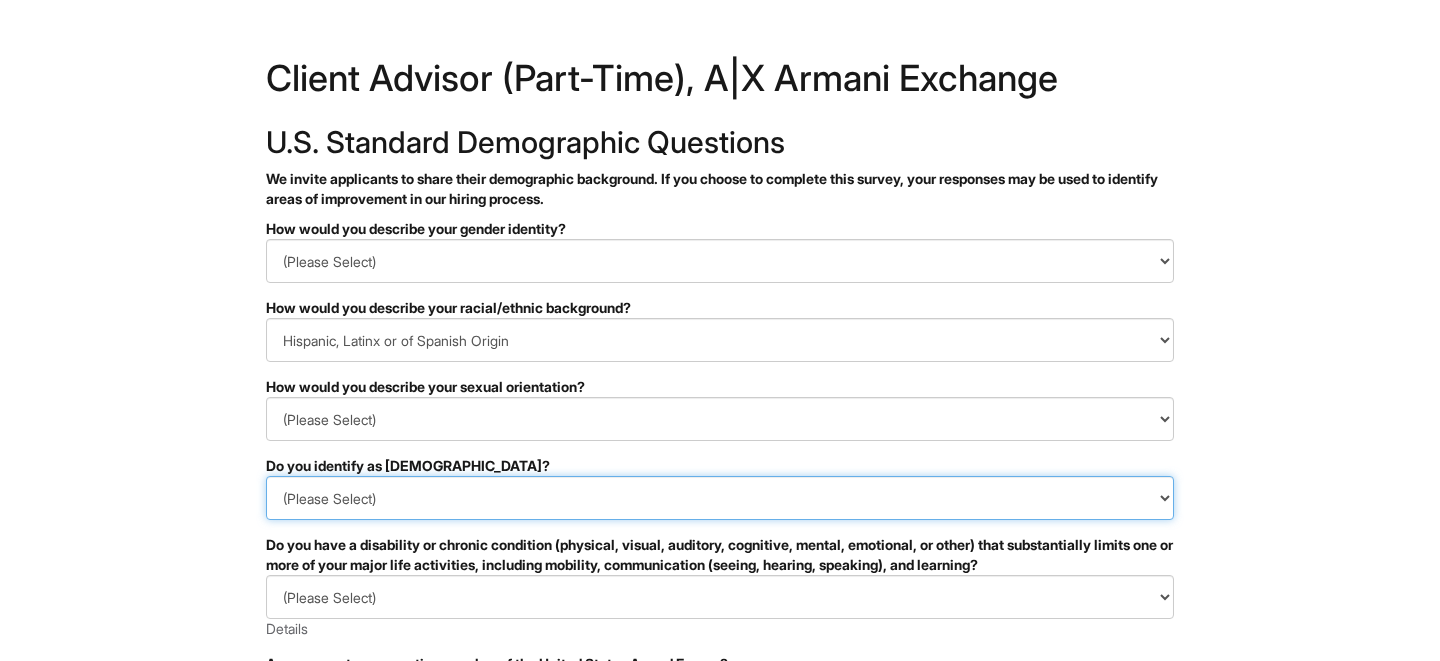 click on "(Please Select) Yes No I prefer to self-describe I don't wish to answer" at bounding box center (720, 498) 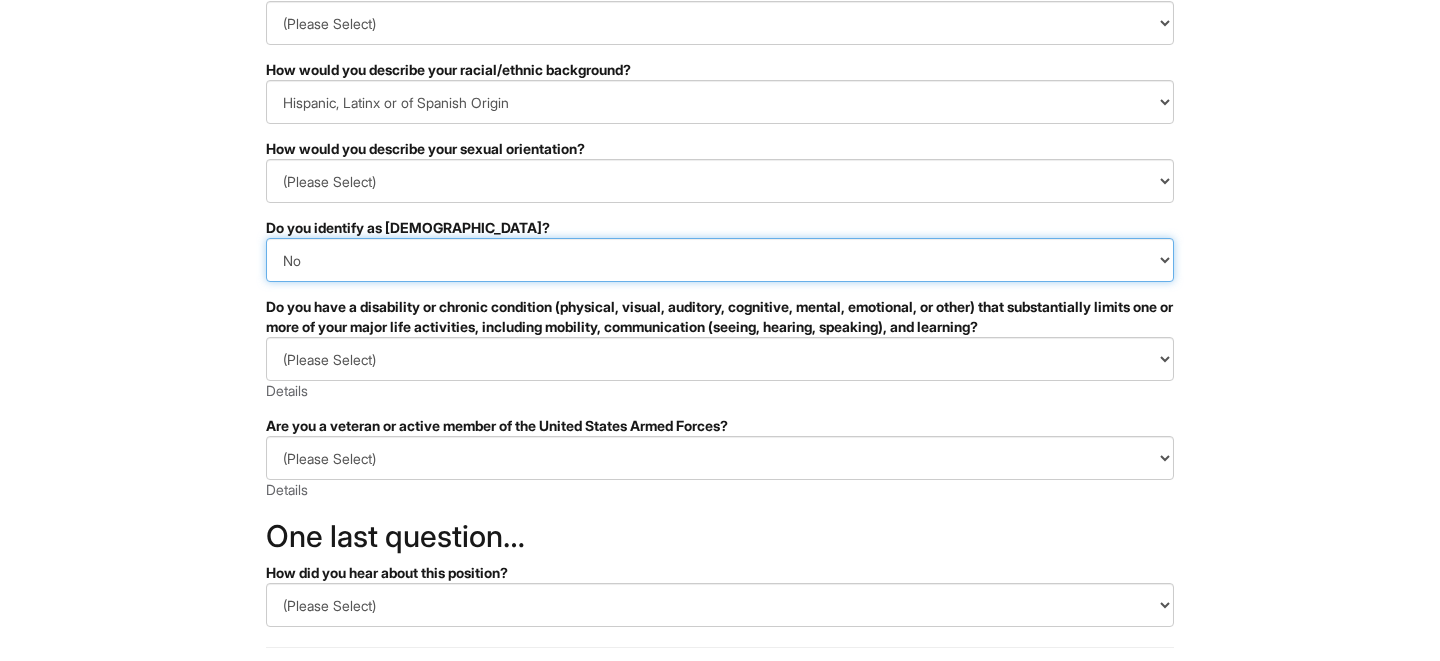 scroll, scrollTop: 239, scrollLeft: 0, axis: vertical 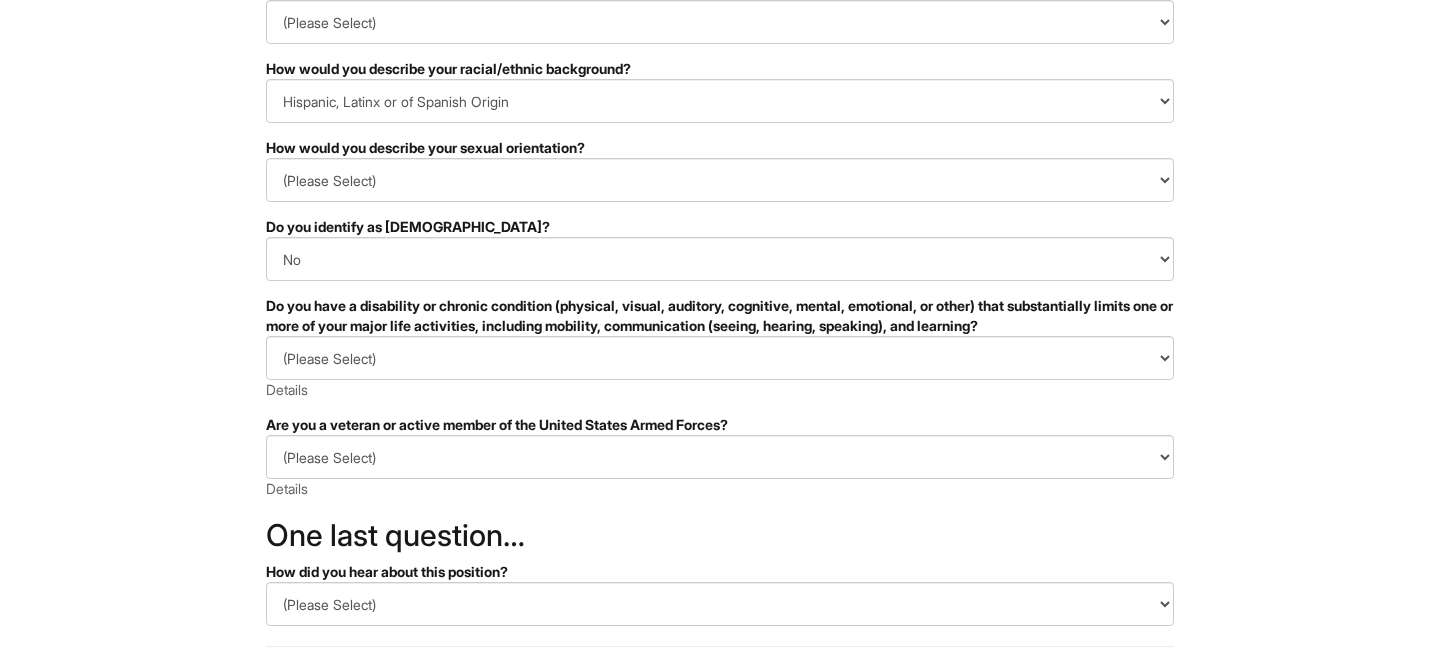click on "(Please Select) YES, I HAVE A DISABILITY (or previously had a disability) NO, I DON'T HAVE A DISABILITY I DON'T WISH TO ANSWER Details" at bounding box center [720, 368] 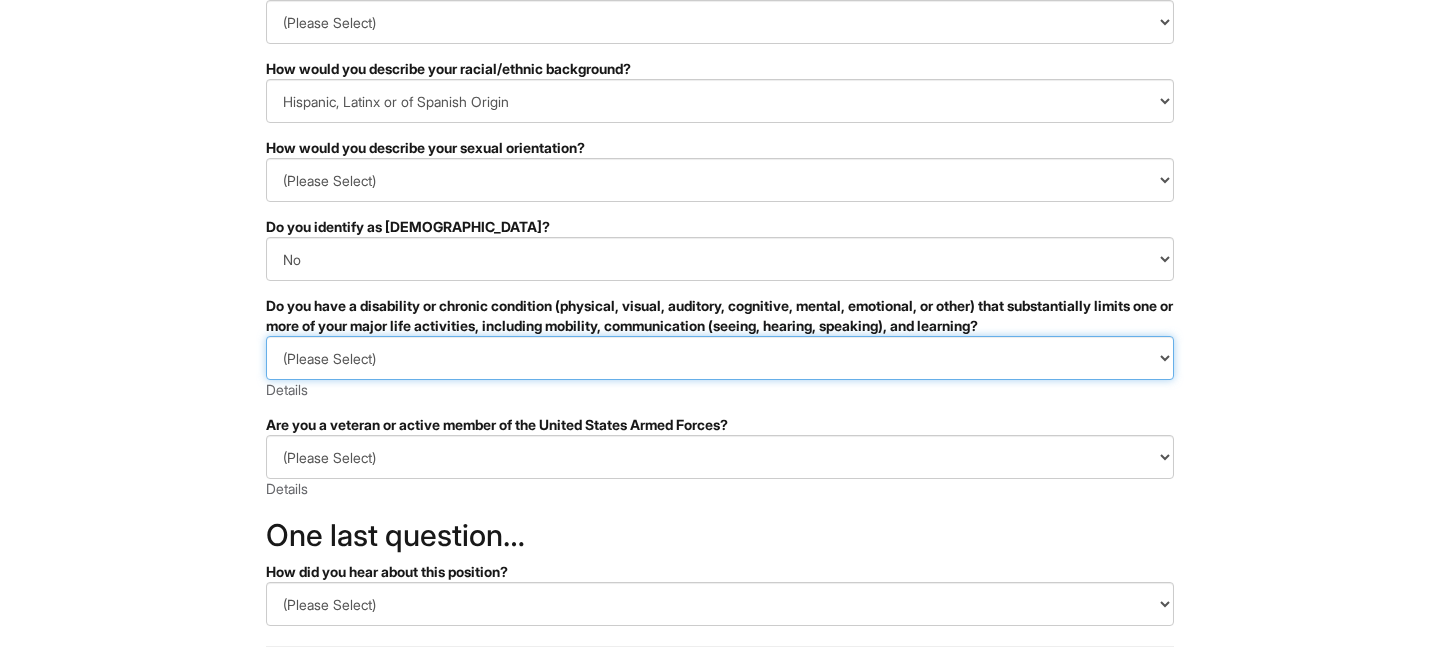 click on "(Please Select) YES, I HAVE A DISABILITY (or previously had a disability) NO, I DON'T HAVE A DISABILITY I DON'T WISH TO ANSWER" at bounding box center (720, 358) 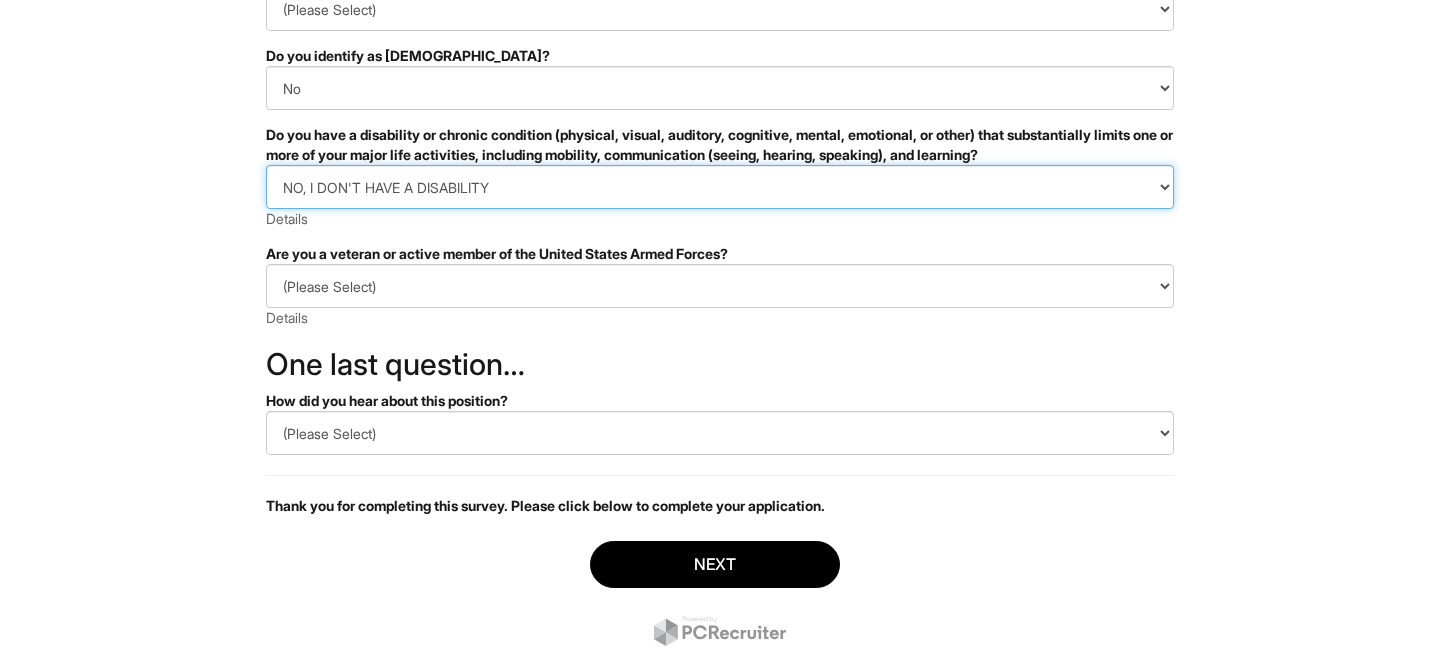 scroll, scrollTop: 424, scrollLeft: 0, axis: vertical 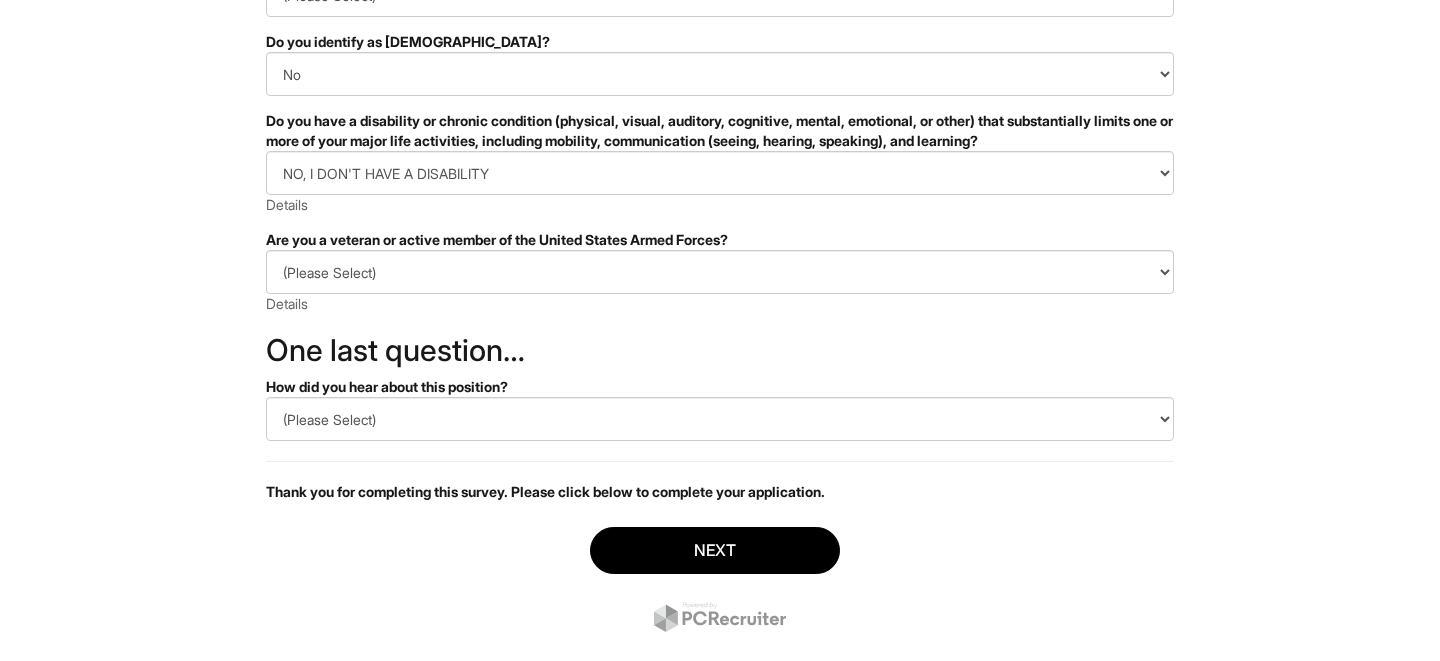 click on "(Please Select) I IDENTIFY AS ONE OR MORE OF THE CLASSIFICATIONS OF PROTECTED VETERANS LISTED I AM NOT A PROTECTED VETERAN I PREFER NOT TO ANSWER Details" at bounding box center [720, 282] 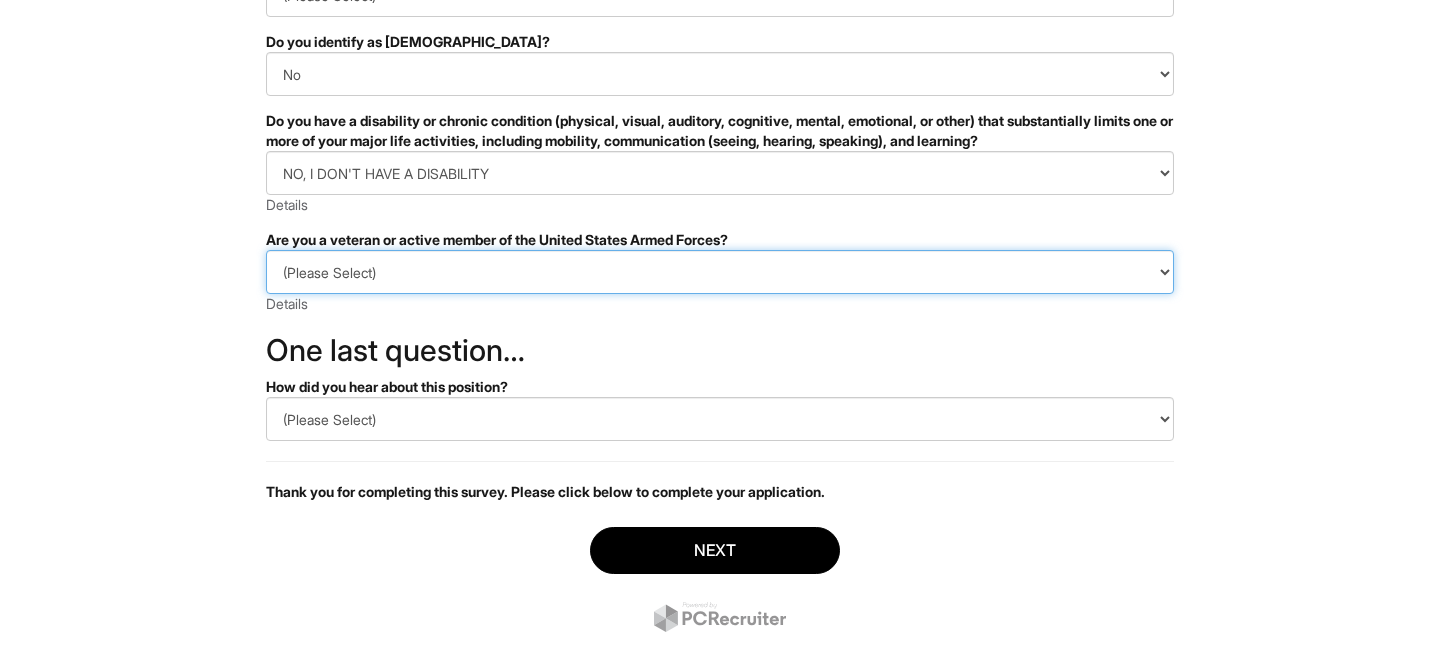 click on "(Please Select) I IDENTIFY AS ONE OR MORE OF THE CLASSIFICATIONS OF PROTECTED VETERANS LISTED I AM NOT A PROTECTED VETERAN I PREFER NOT TO ANSWER" at bounding box center [720, 272] 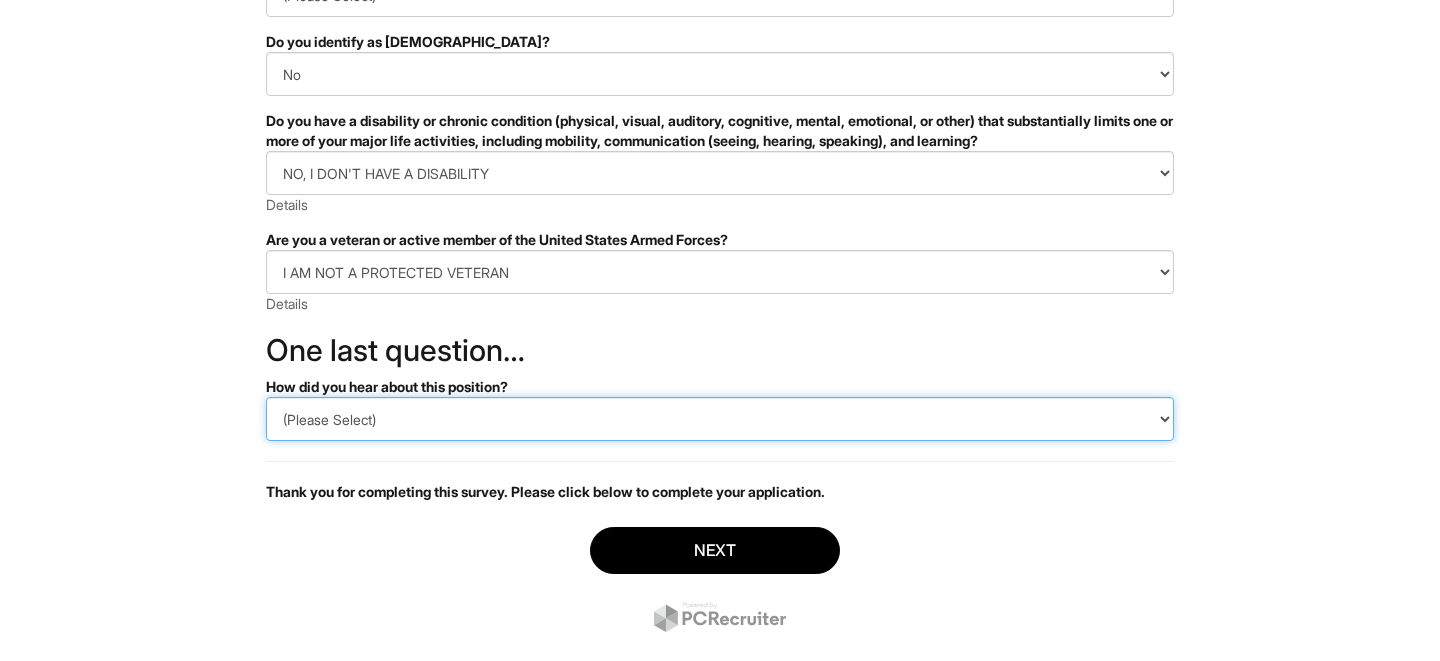click on "(Please Select) CareerBuilder Indeed LinkedIn Monster Referral Other" at bounding box center (720, 419) 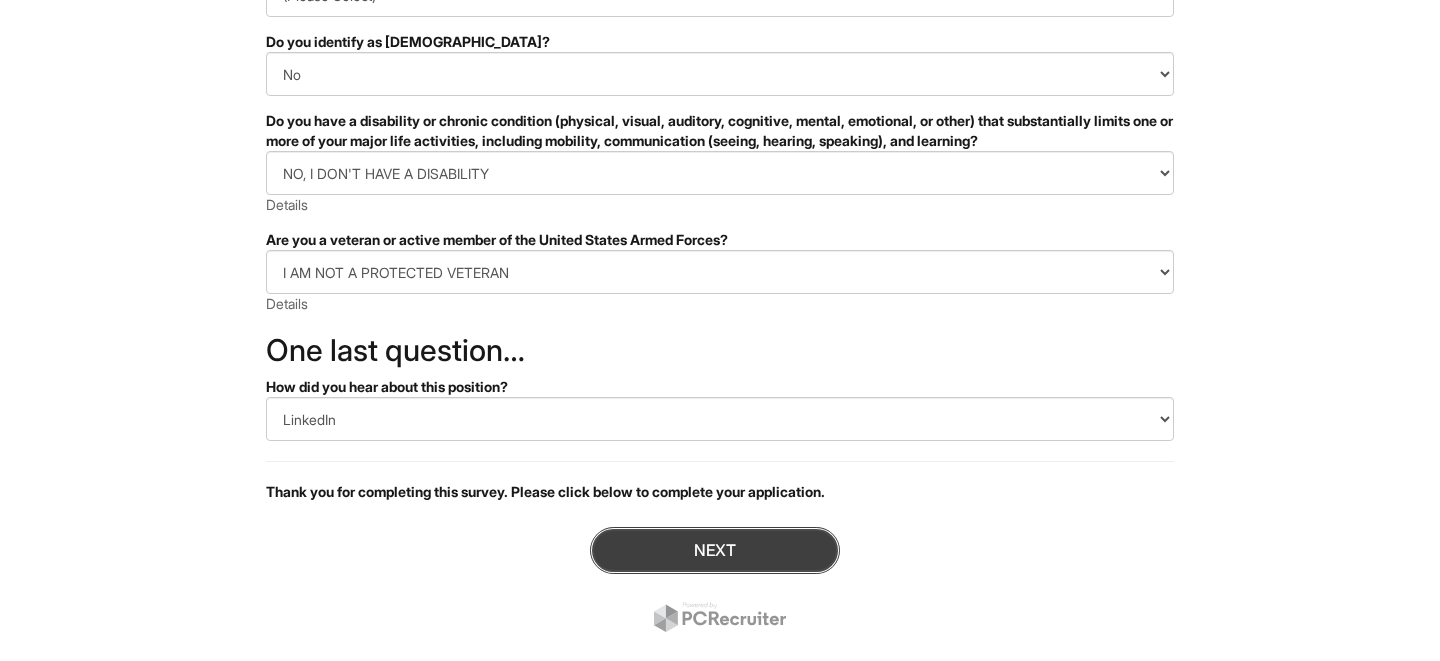 click on "Next" at bounding box center (715, 550) 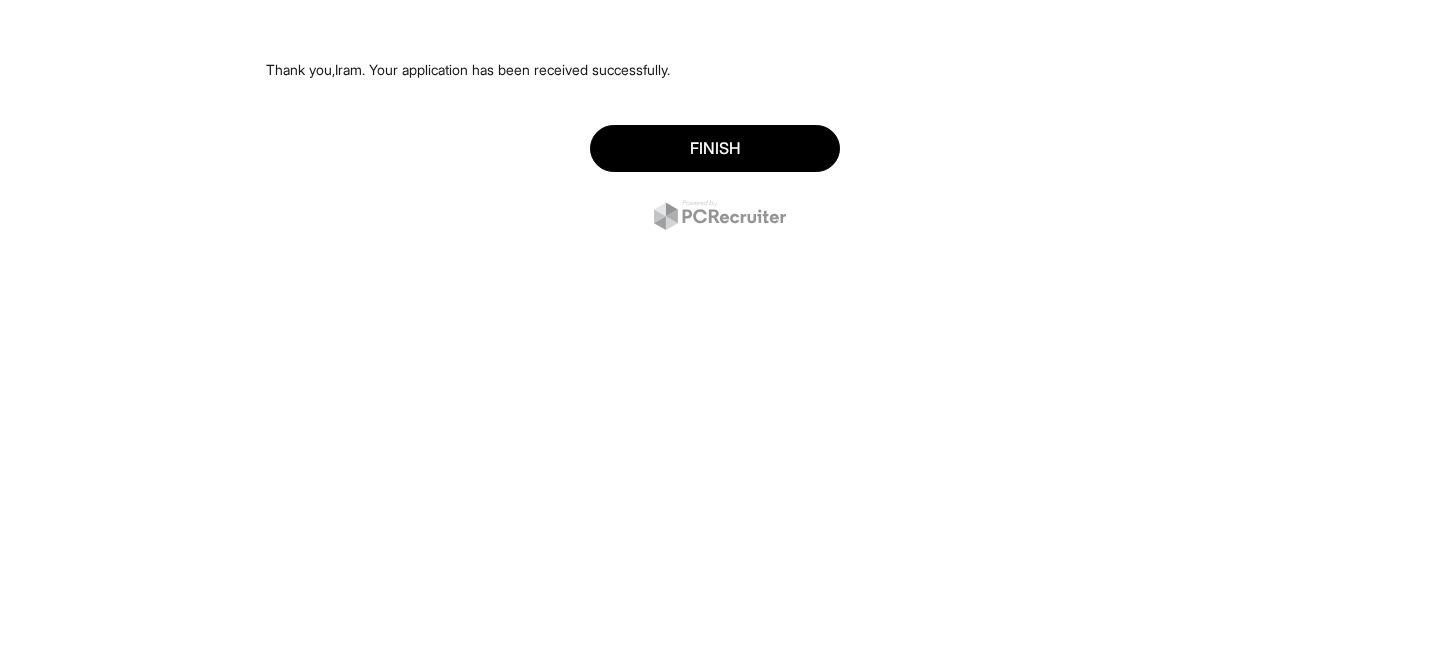 scroll, scrollTop: 0, scrollLeft: 0, axis: both 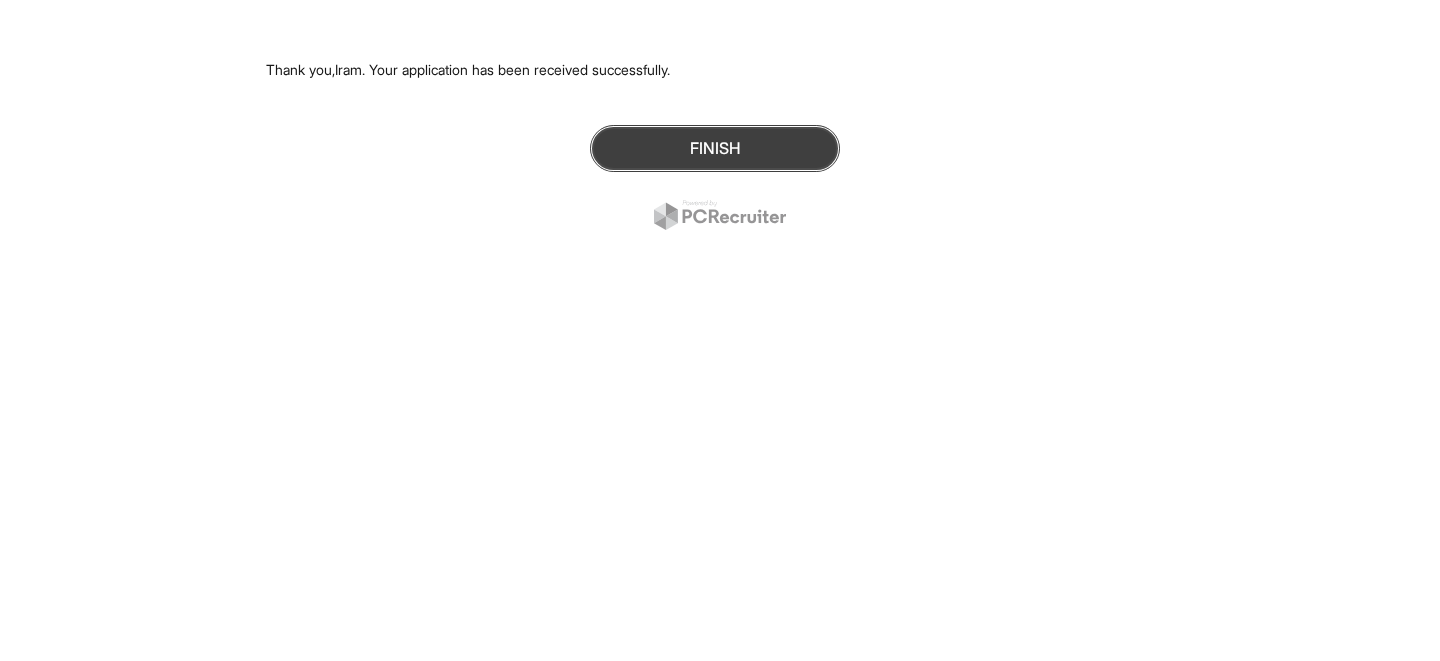click on "Finish" at bounding box center (715, 148) 